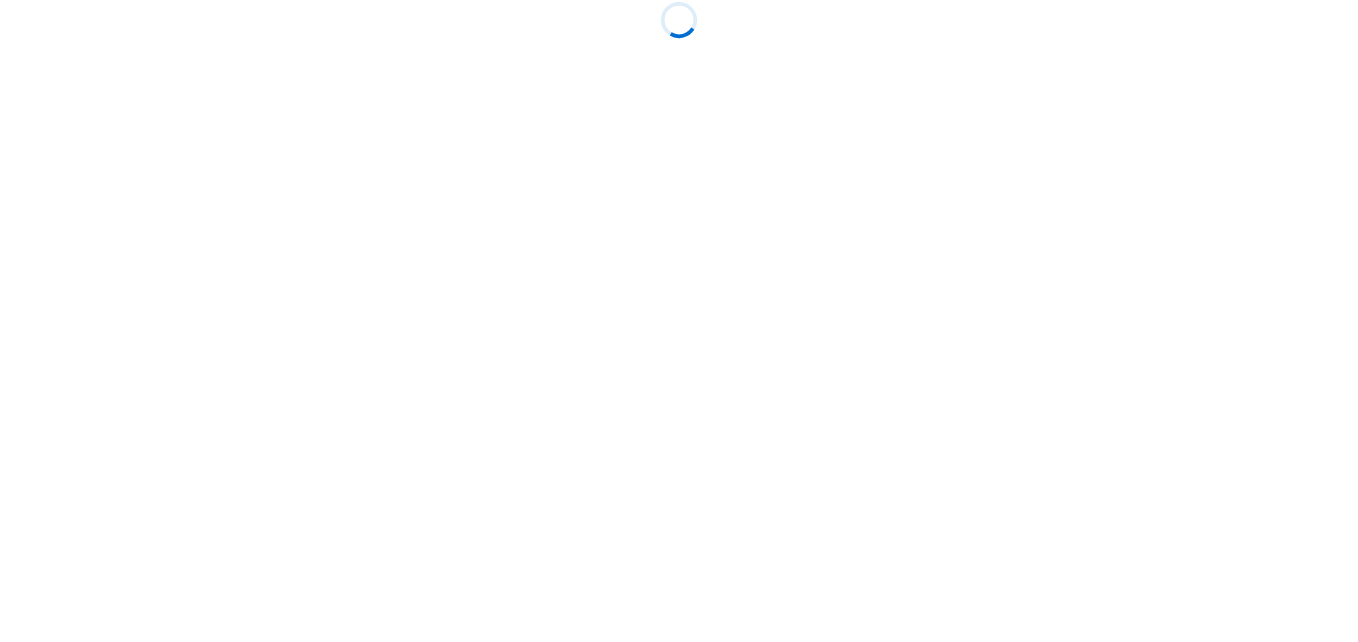 scroll, scrollTop: 0, scrollLeft: 0, axis: both 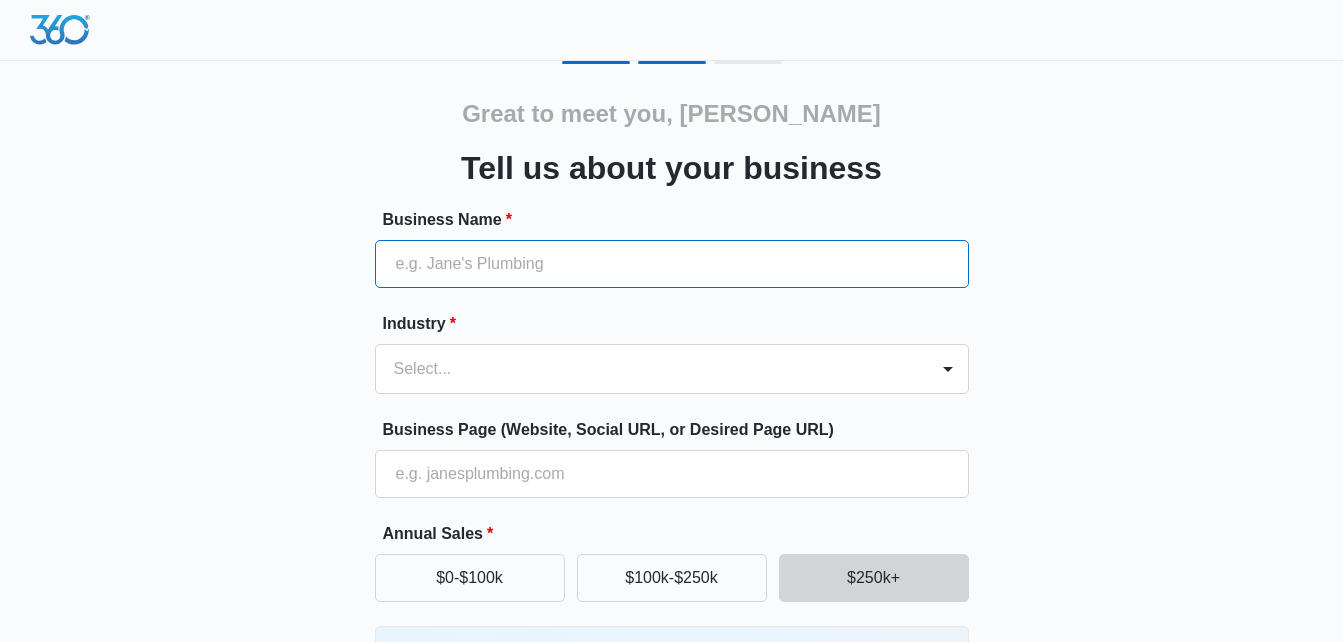 click on "Business Name *" at bounding box center [672, 264] 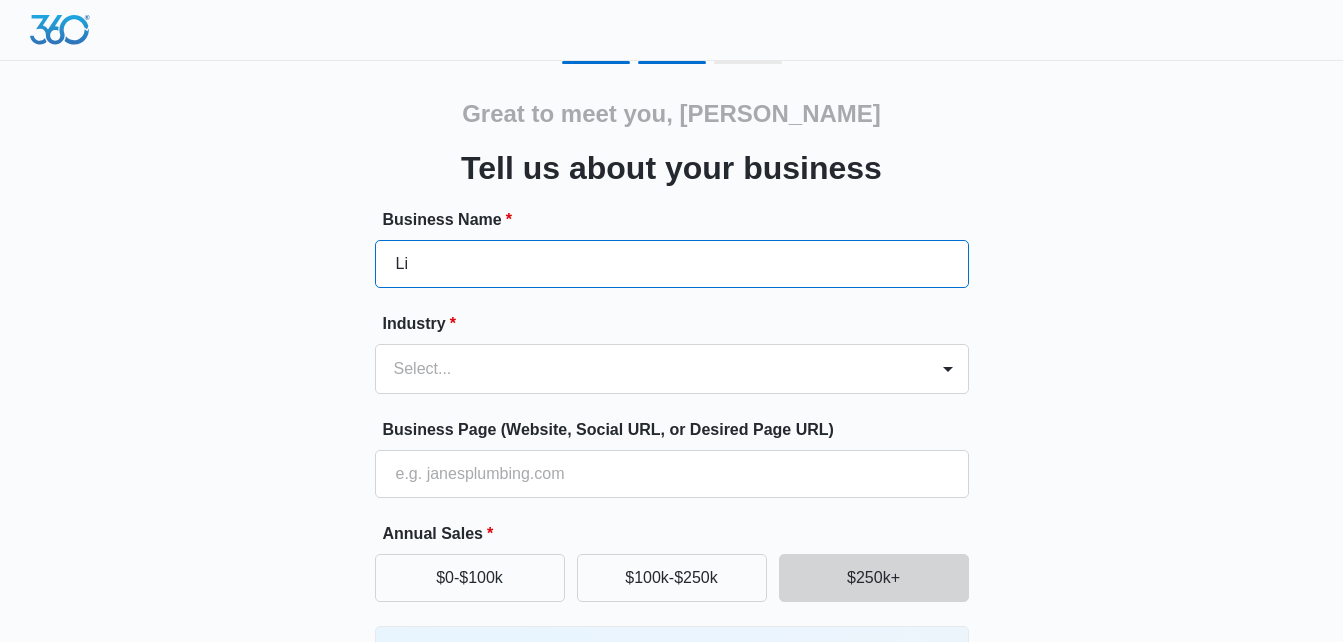 type on "L" 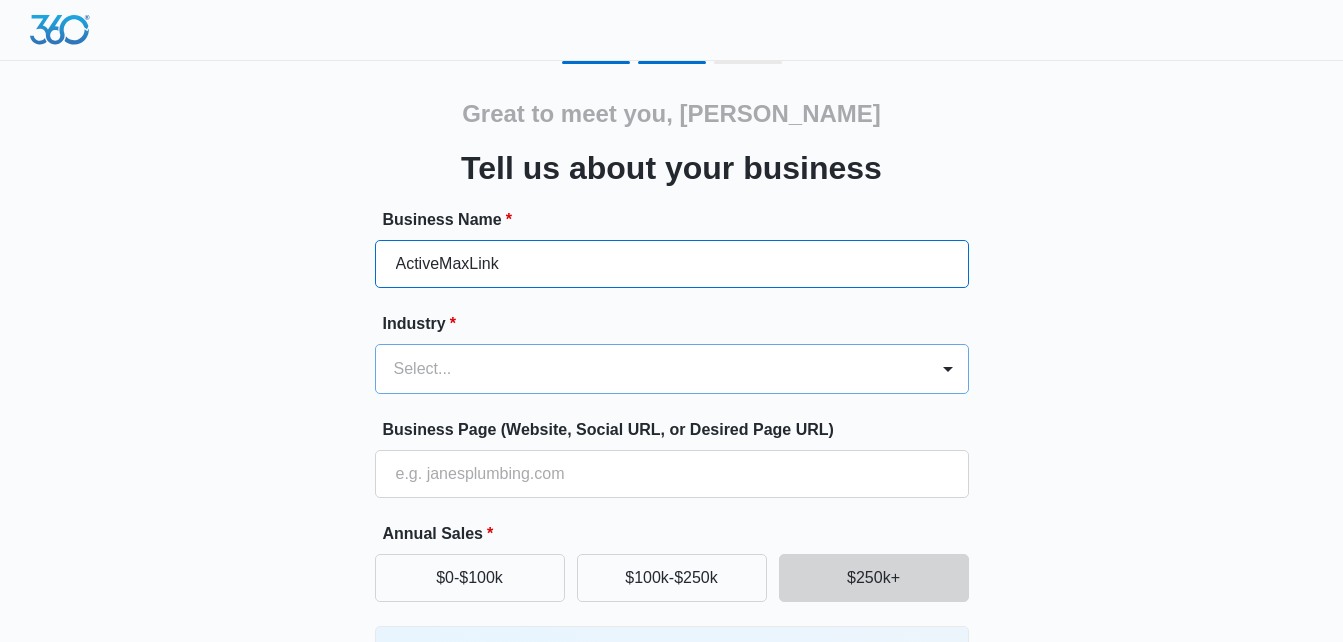 type on "ActiveMaxLink" 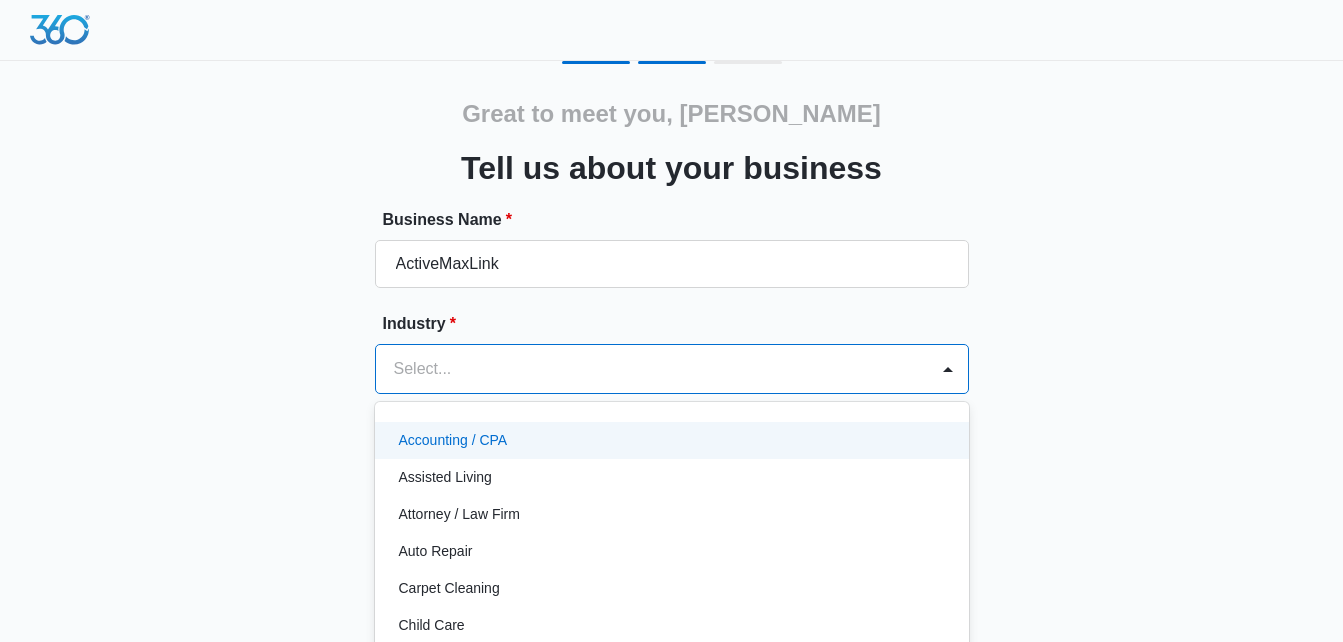 scroll, scrollTop: 74, scrollLeft: 0, axis: vertical 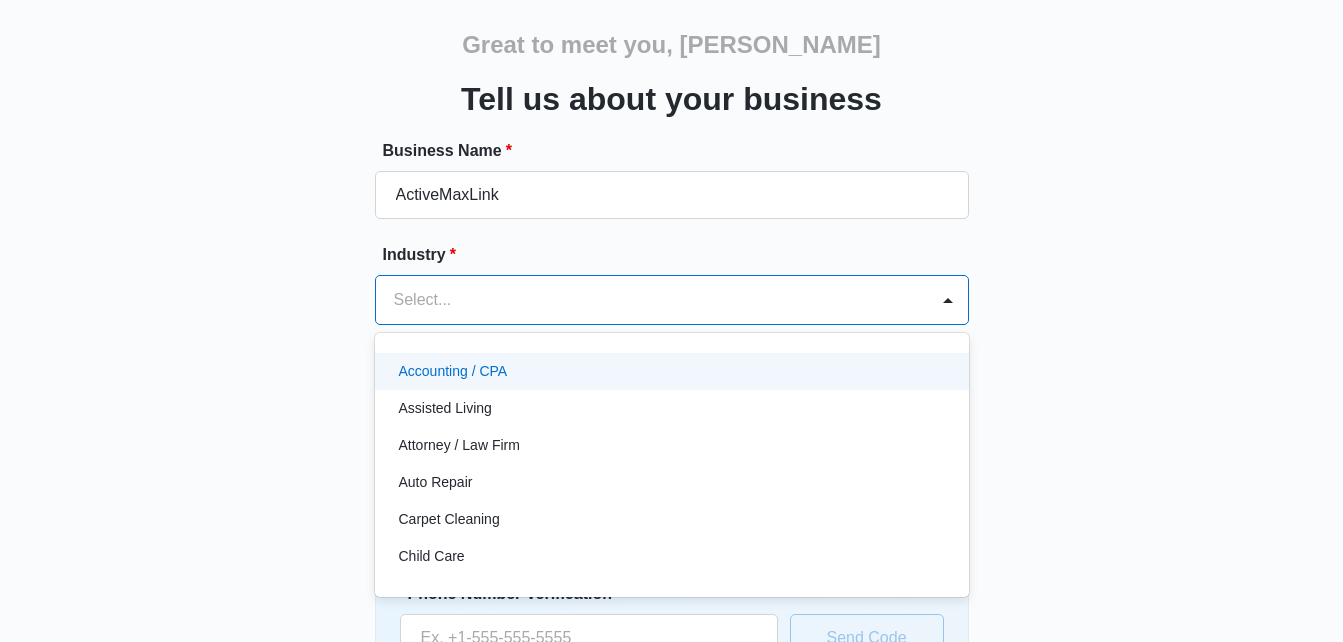 click on "49 results available. Use Up and Down to choose options, press Enter to select the currently focused option, press Escape to exit the menu, press Tab to select the option and exit the menu. Select... Accounting / CPA Assisted Living Attorney / Law Firm Auto Repair Carpet Cleaning Child Care Child Care With Education Chiropractor Consultant Contractor Creative Dance Studio Dentist eCommerce Store Electrician Event Planner Financial Fitness / Trainer / Gym Flooring Contractor / Store Franchise Garage Door Contractor Higher Education House Cleaning HVAC Contractor Insurance Landscaping Lawn Care Marketing Agency Med Spa Medical Moving Company Optometrist / Eye Doctor Other Painting Contractor Personal Brand Pest Control Plumbing Contractor Preschools Real Estate Restaurant / Bar Retail Store Roofing Salon / [PERSON_NAME] Shop Self Storage Center Spa Therapist Tree Service Venue / Events Veterinarian" at bounding box center [672, 300] 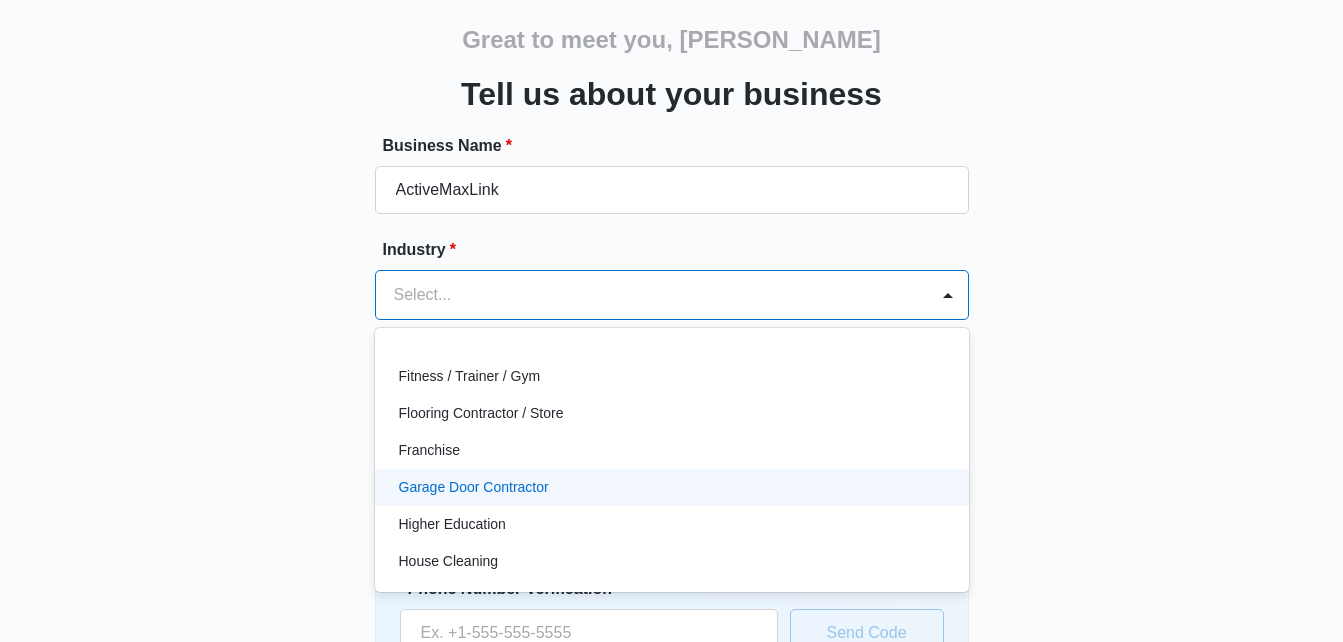 scroll, scrollTop: 589, scrollLeft: 0, axis: vertical 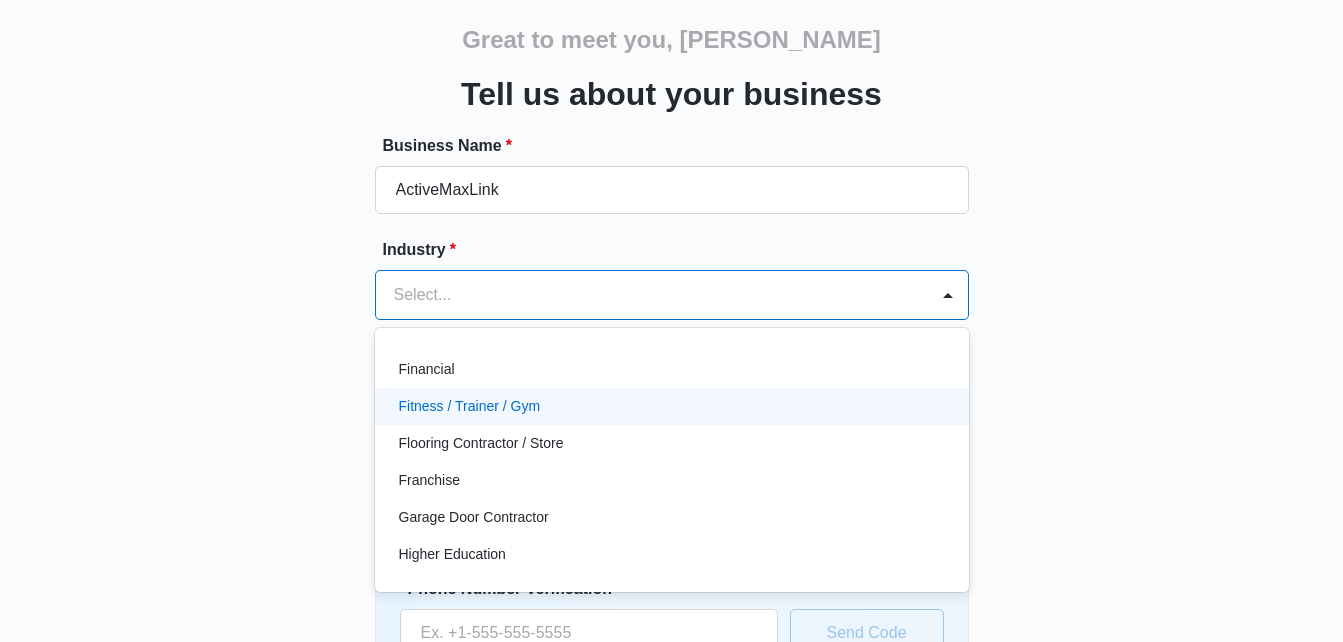 click on "Fitness / Trainer / Gym" at bounding box center [670, 406] 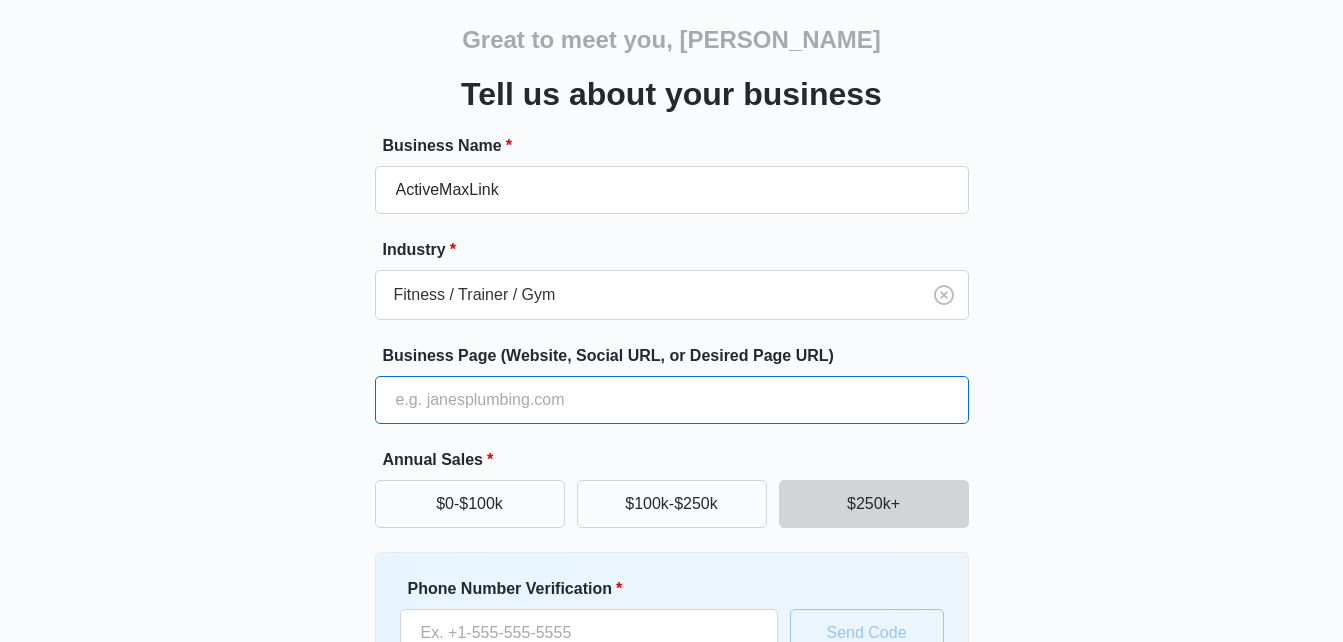 click on "Business Page (Website, Social URL, or Desired Page URL)" at bounding box center (672, 400) 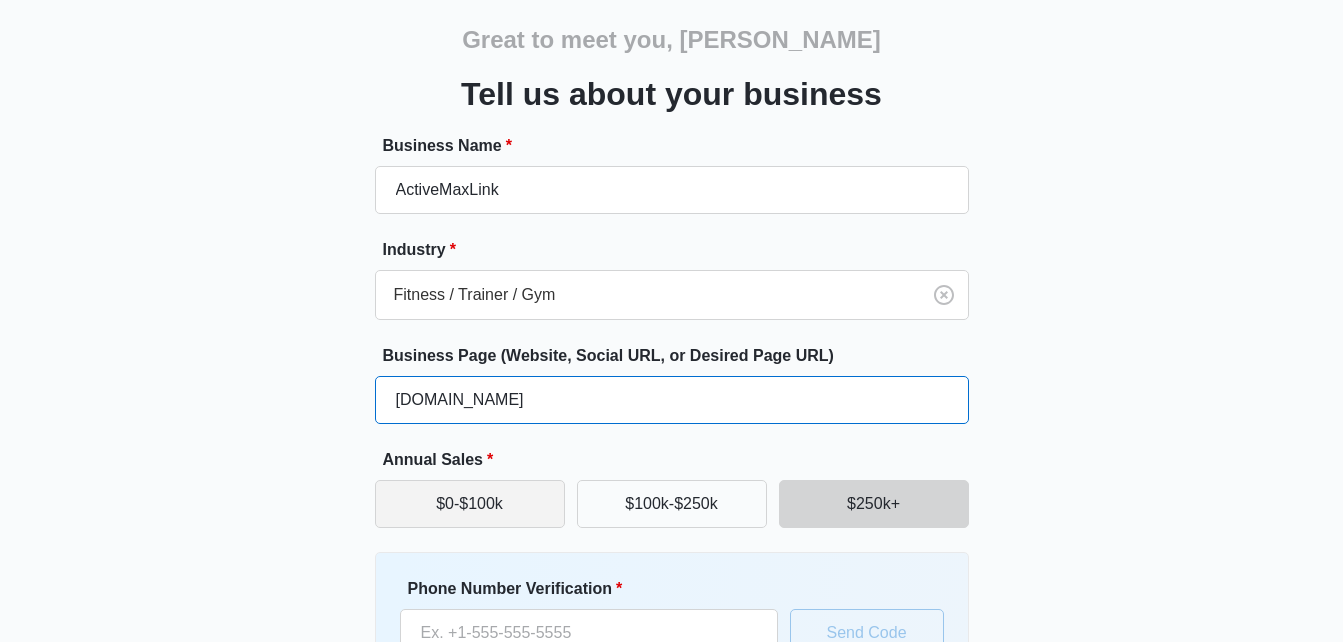 type on "[DOMAIN_NAME]" 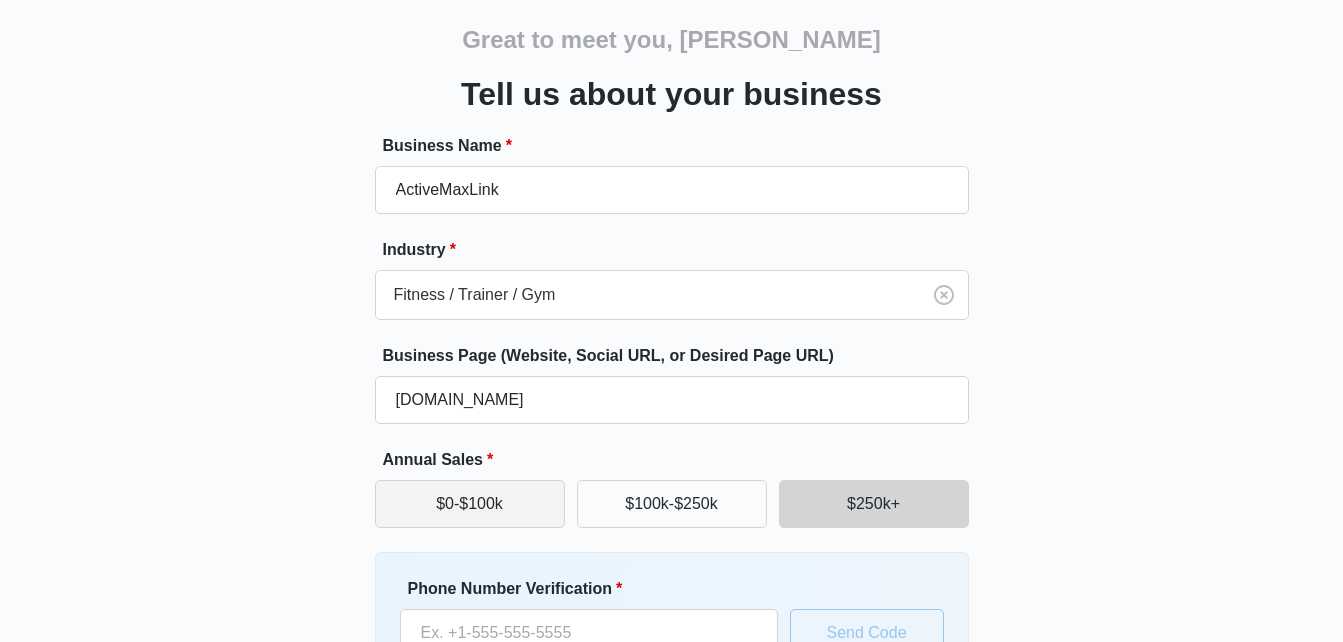click on "$0-$100k" at bounding box center (470, 504) 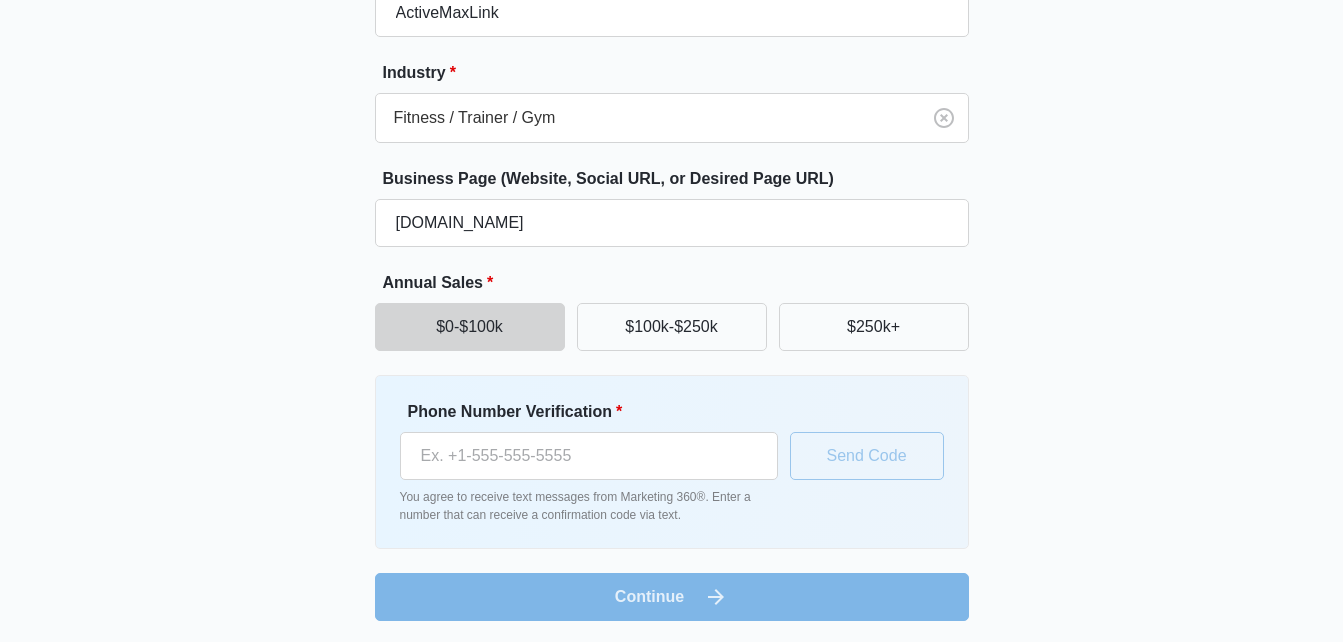scroll, scrollTop: 254, scrollLeft: 0, axis: vertical 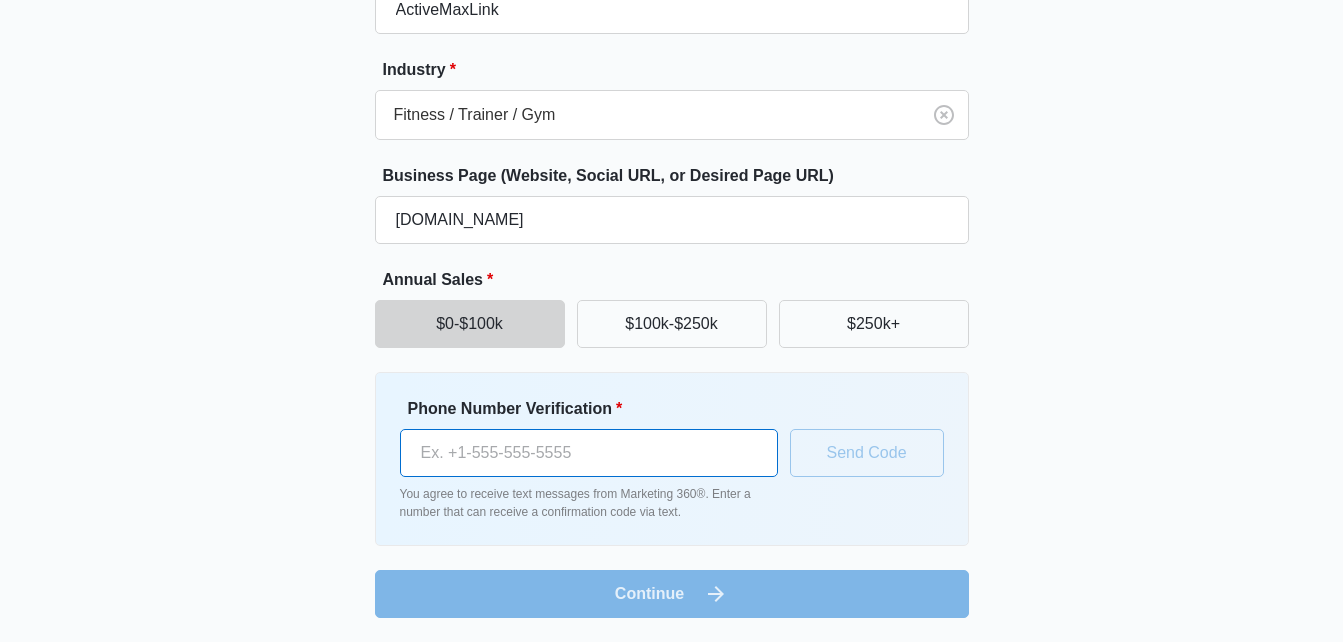 click on "Phone Number Verification *" at bounding box center [589, 453] 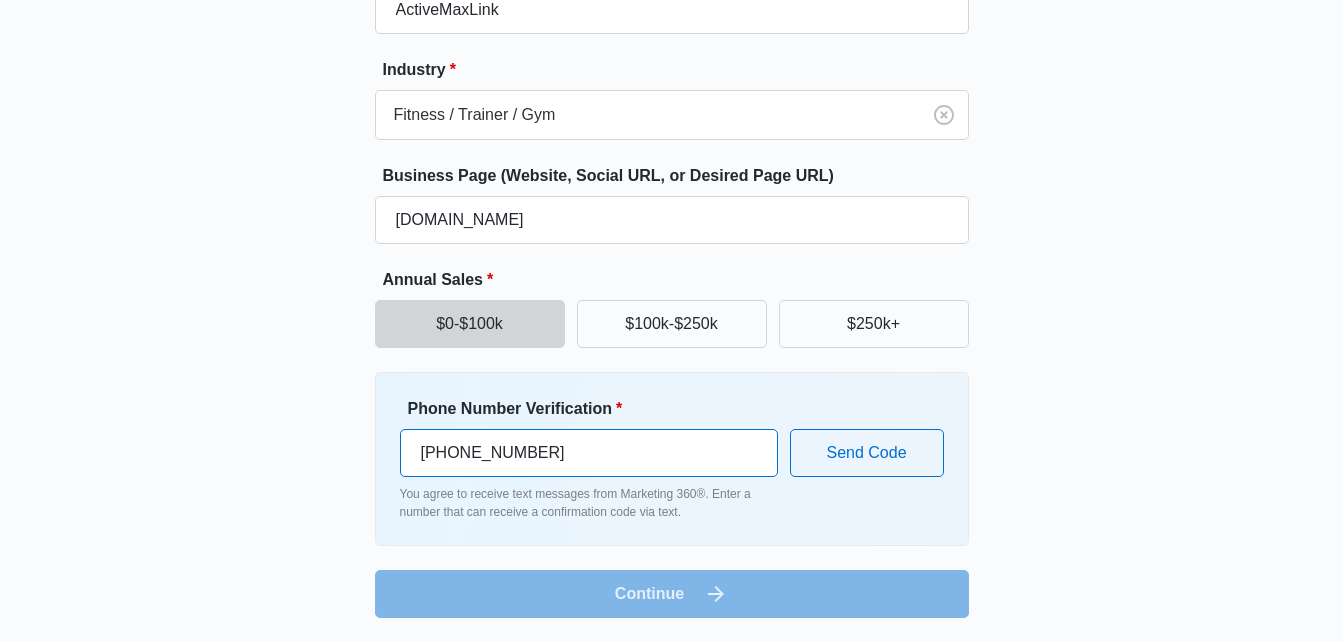 type on "(214) 755-7552" 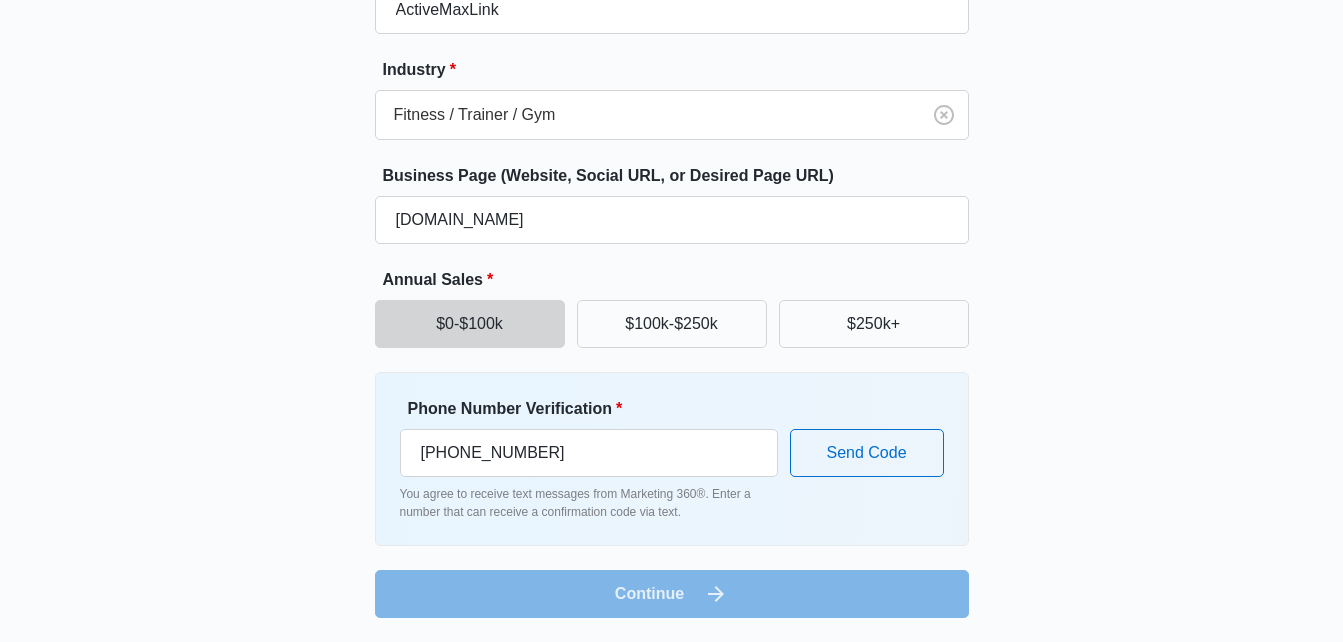 click on "Business Name * ActiveMaxLink Industry * Fitness / Trainer / Gym Business Page (Website, Social URL, or Desired Page URL) www.linkitorleaveit.com Annual Sales * $0-$100k $100k-$250k $250k+ Phone Number Verification * (214) 755-7552 You agree to receive text messages from Marketing 360®. Enter a number that can receive a confirmation code via text. Send Code Continue" at bounding box center [672, 286] 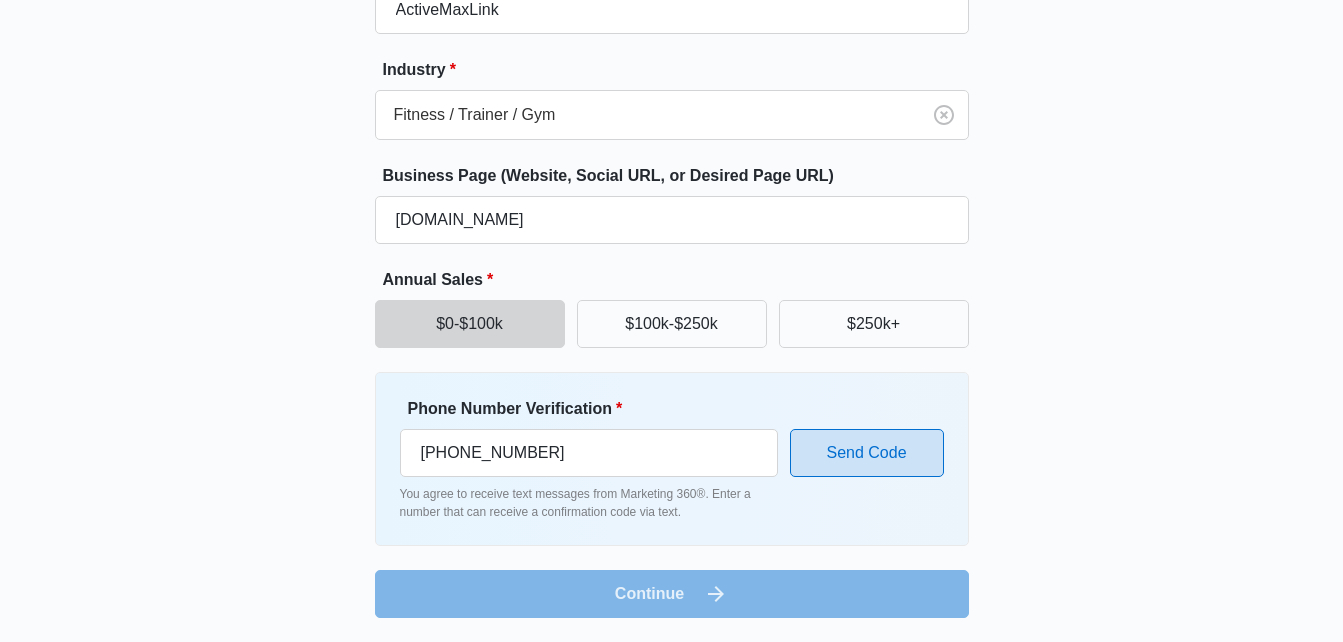 click on "Send Code" at bounding box center (867, 453) 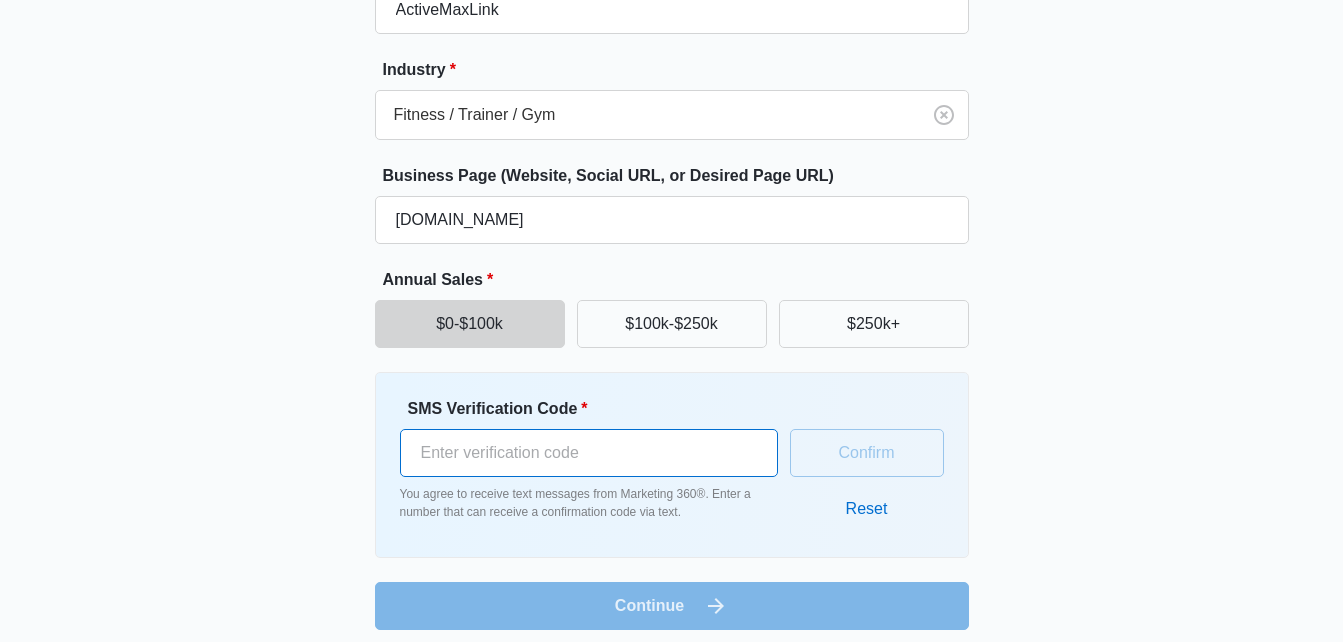 click on "SMS Verification Code *" at bounding box center (589, 453) 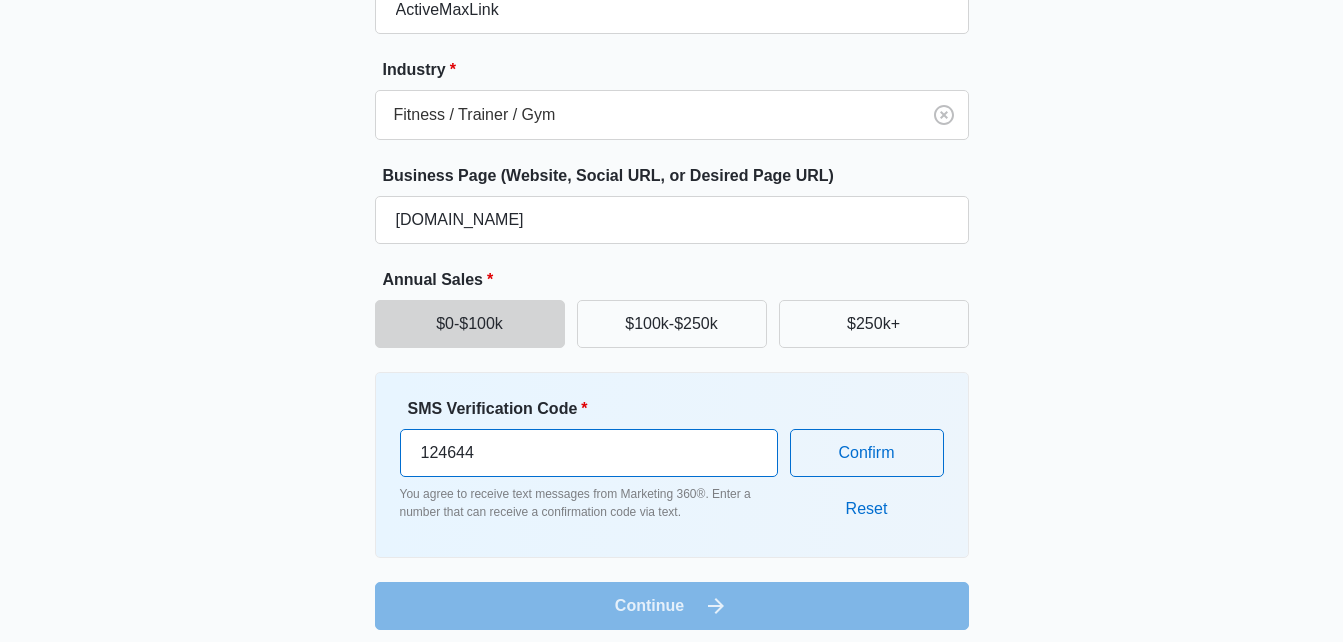 type on "124644" 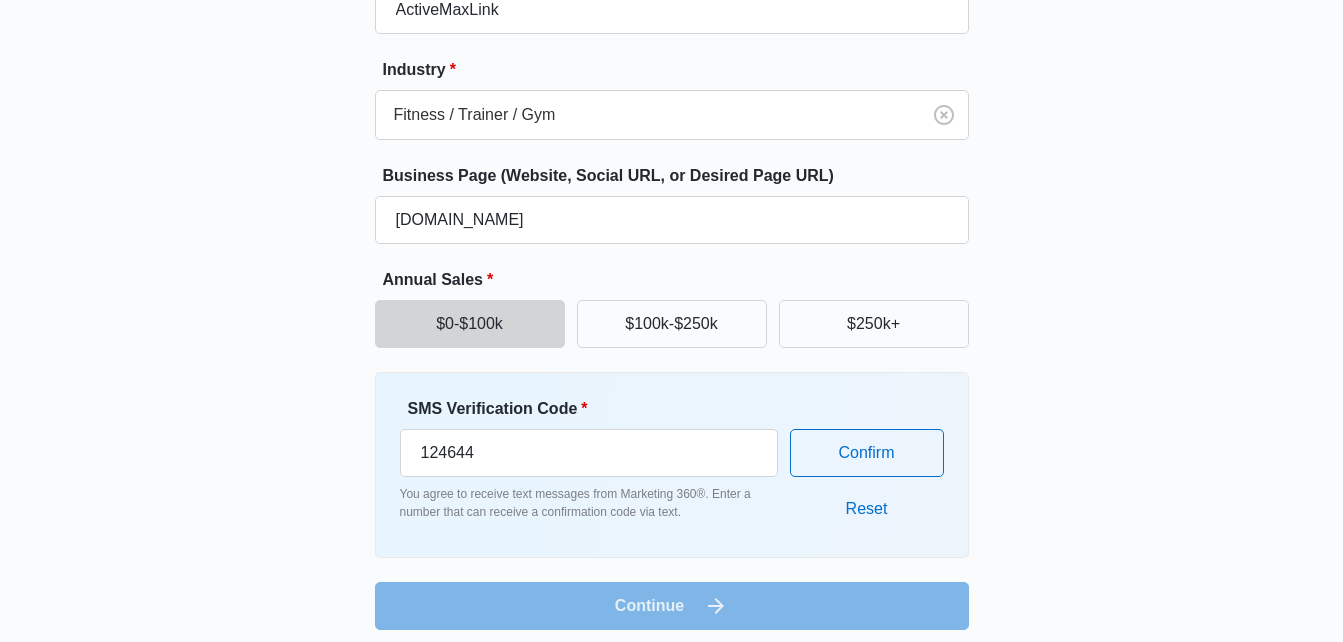 click on "Business Name * ActiveMaxLink Industry * Fitness / Trainer / Gym Business Page (Website, Social URL, or Desired Page URL) www.linkitorleaveit.com Annual Sales * $0-$100k $100k-$250k $250k+ SMS Verification Code * 124644 You agree to receive text messages from Marketing 360®. Enter a number that can receive a confirmation code via text. Confirm Reset Continue" at bounding box center [672, 292] 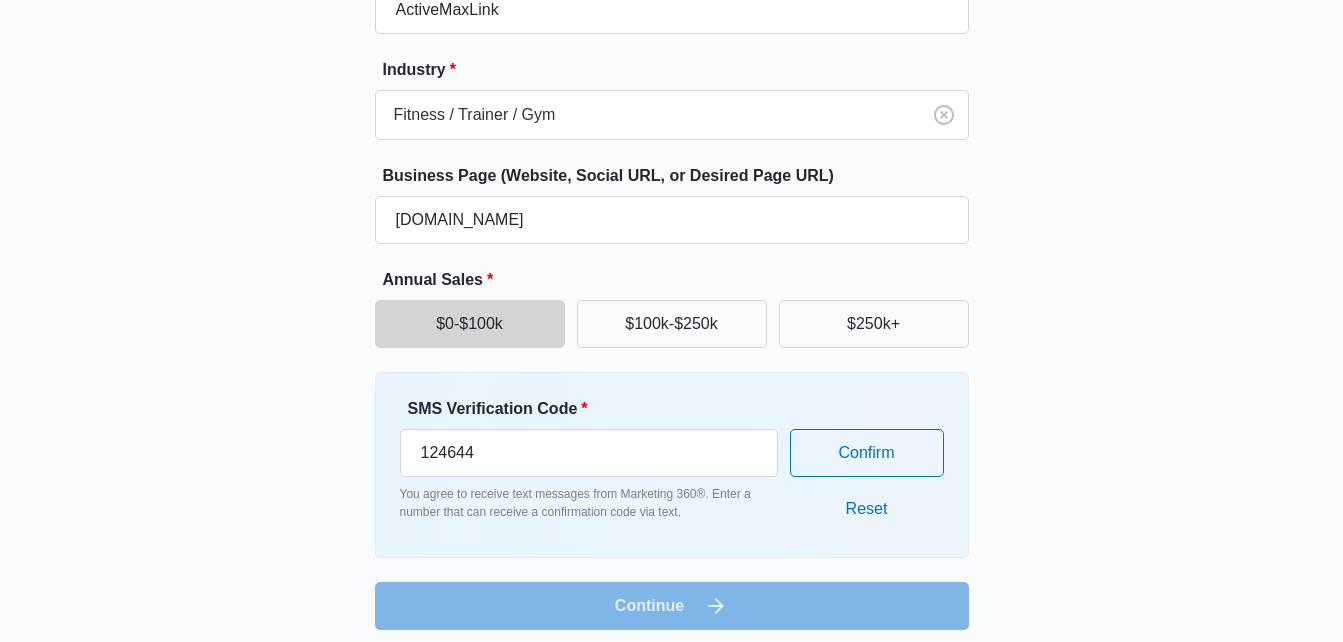 click on "Confirm Reset" at bounding box center [867, 465] 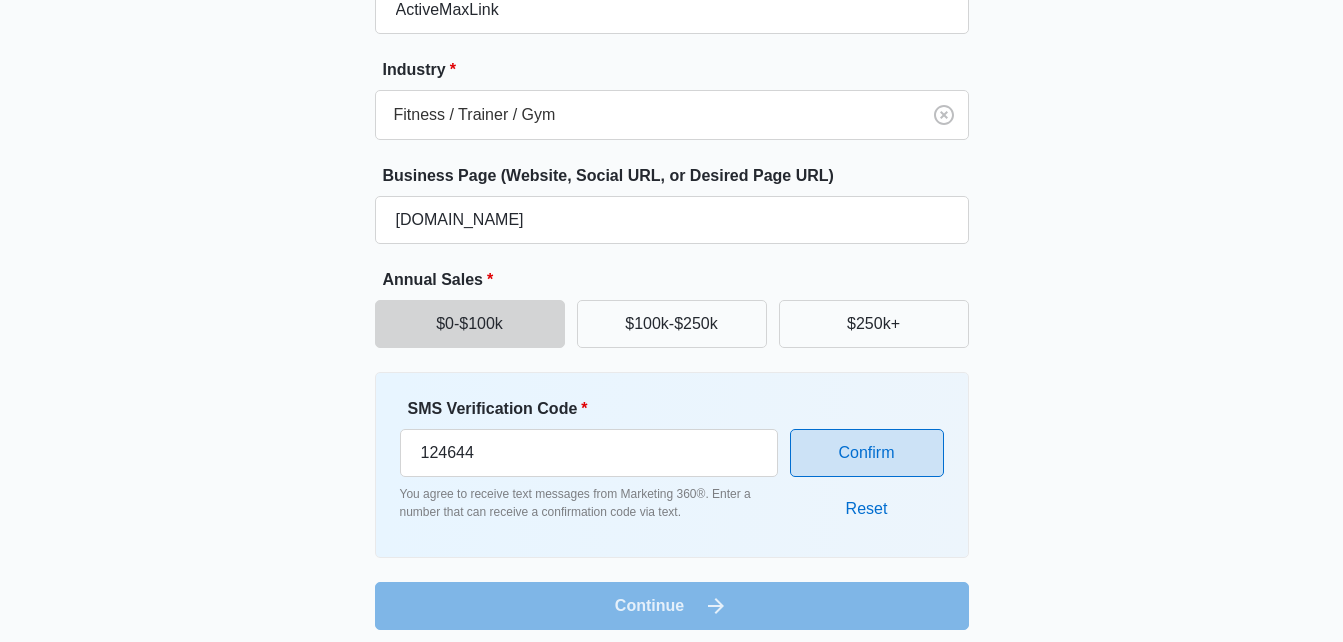 click on "Confirm" at bounding box center (867, 453) 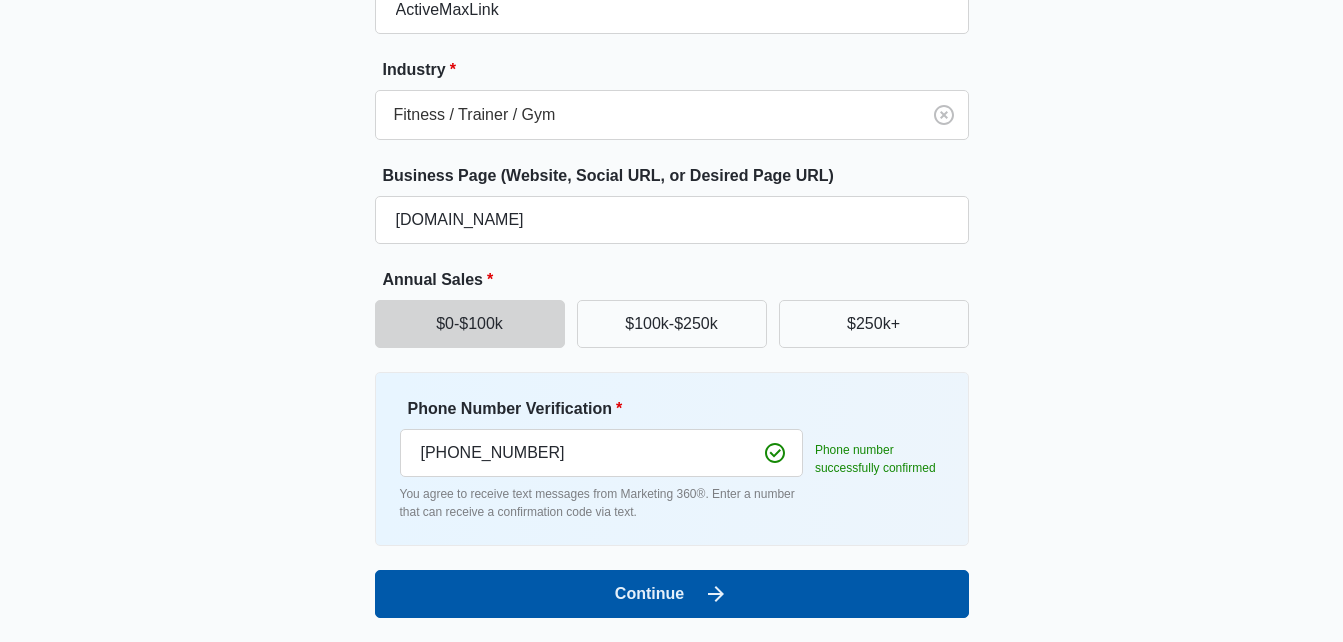 click on "Continue" at bounding box center [672, 594] 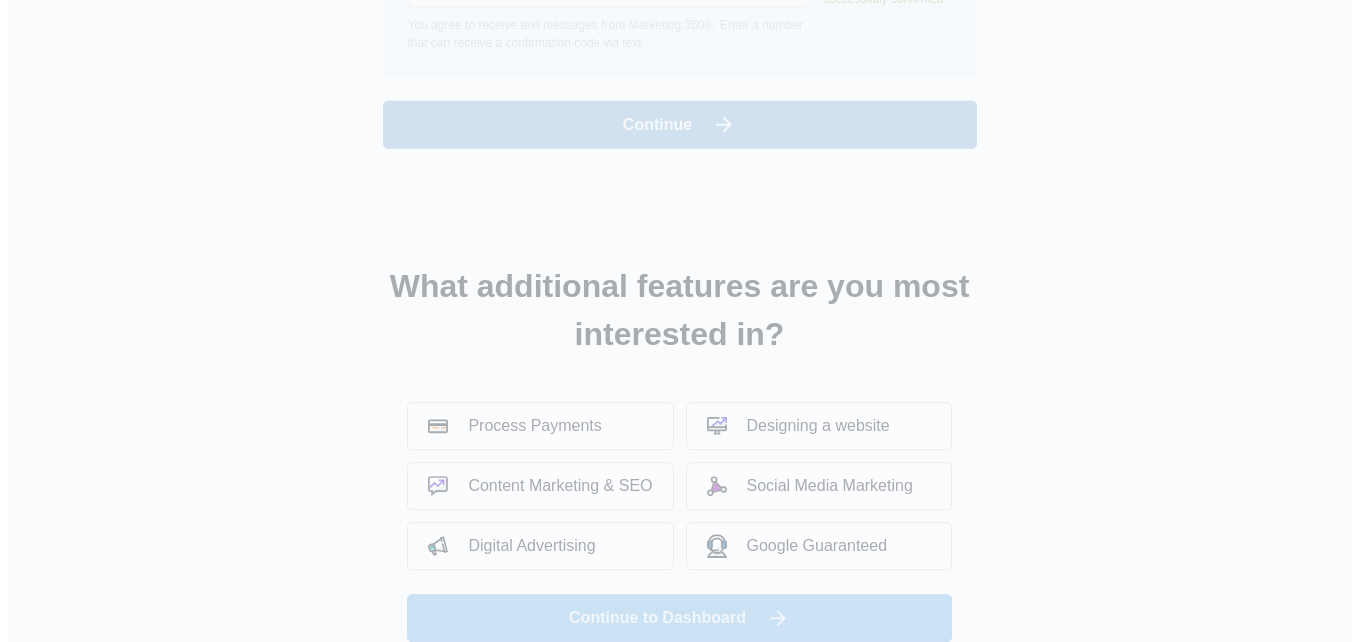 scroll, scrollTop: 0, scrollLeft: 0, axis: both 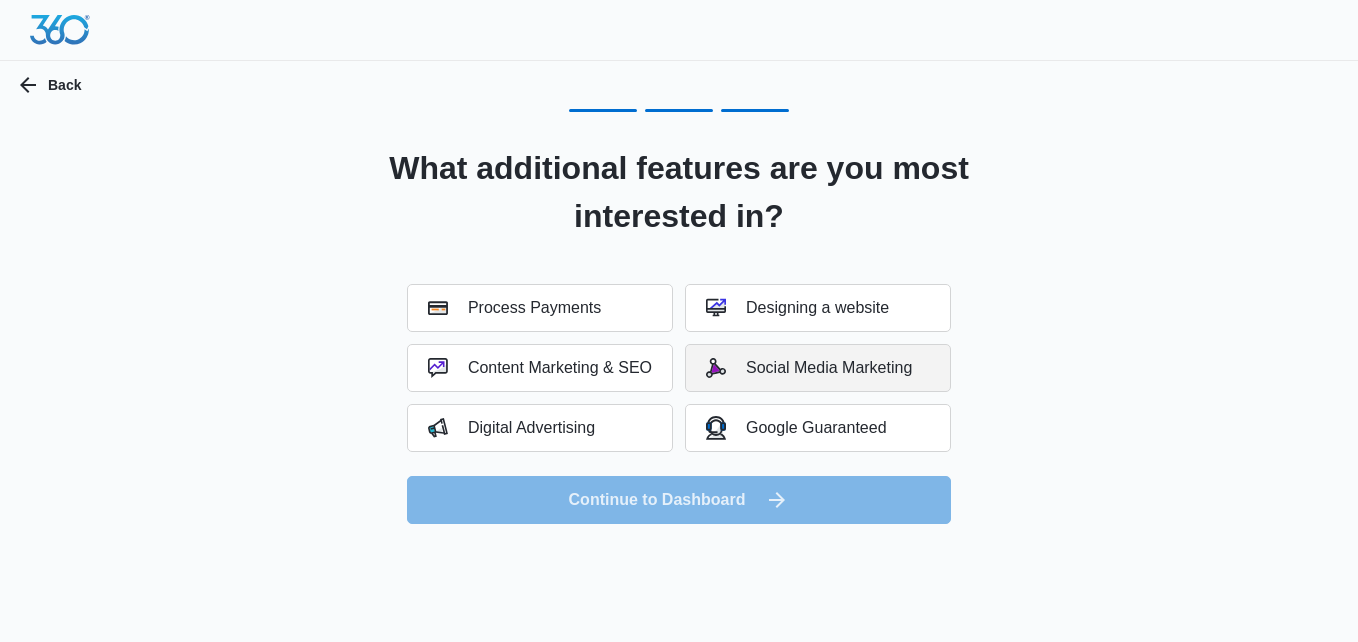 click on "Social Media Marketing" at bounding box center (818, 368) 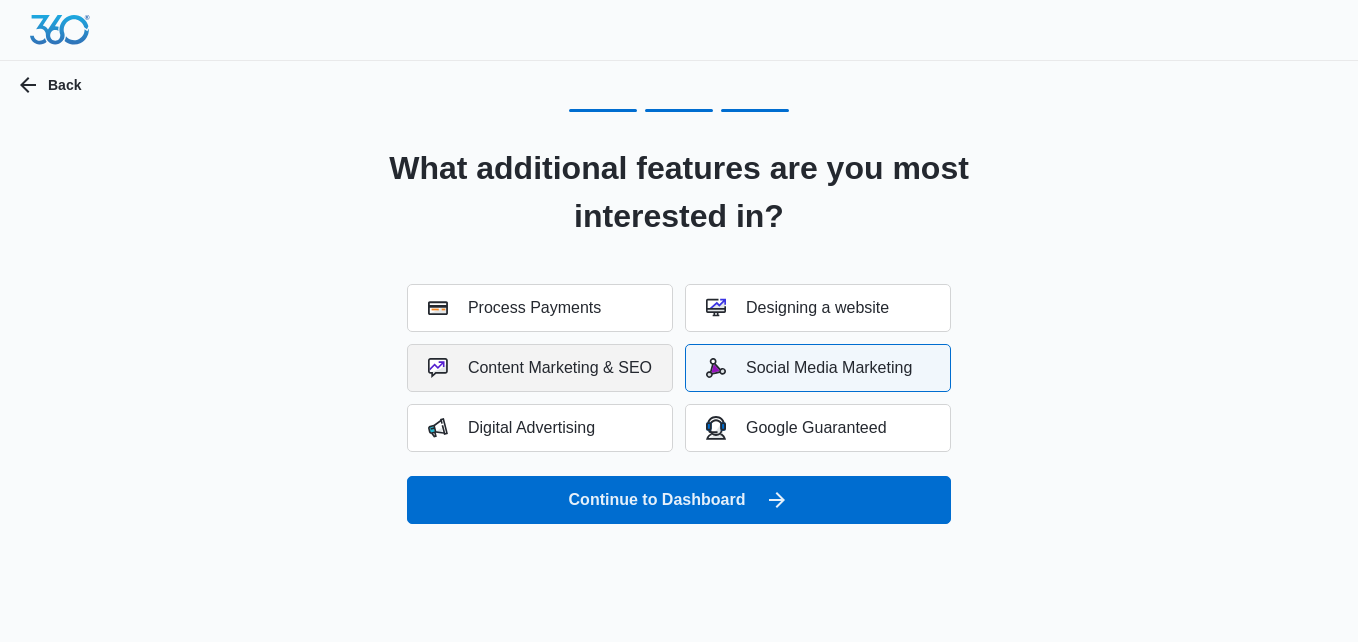 click on "Content Marketing & SEO" at bounding box center [540, 368] 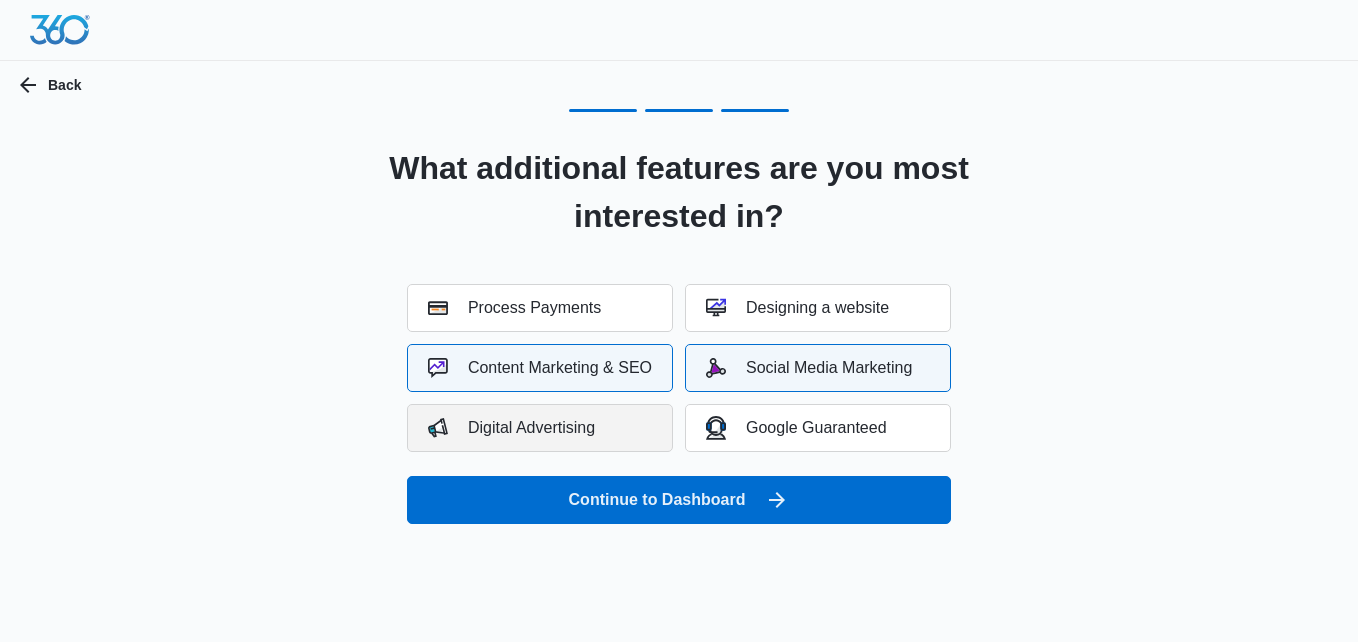 click on "Digital Advertising" at bounding box center (540, 428) 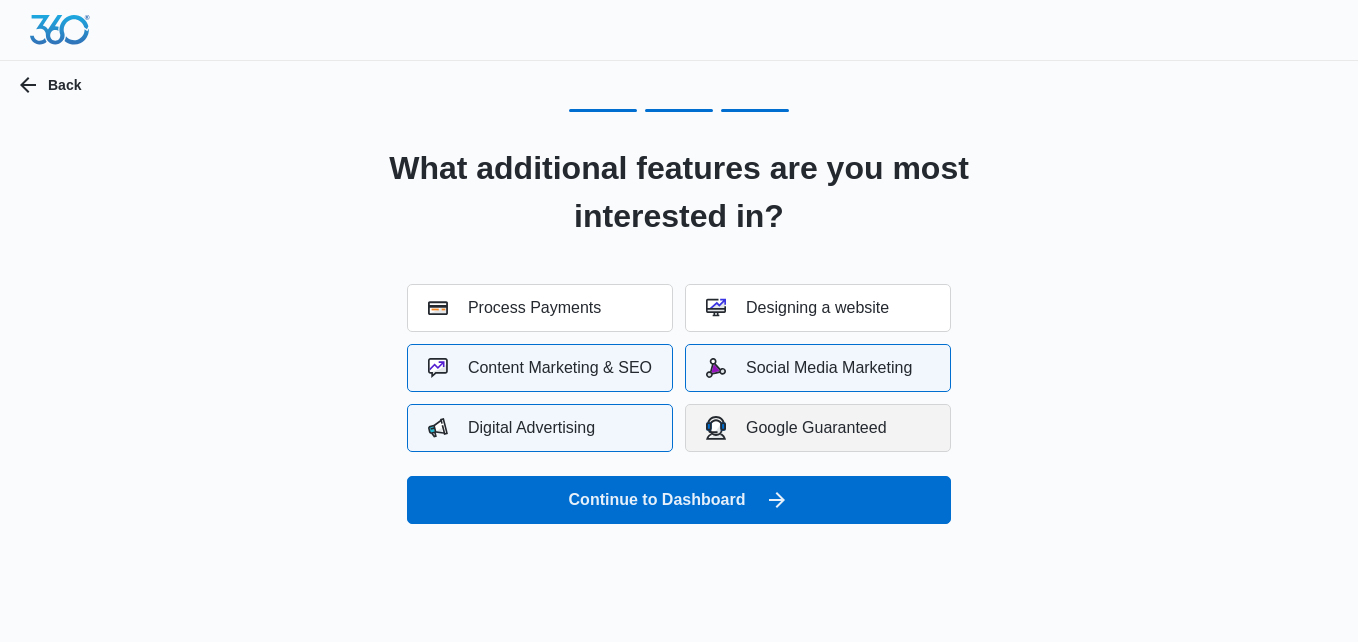 click on "Google Guaranteed" at bounding box center [818, 428] 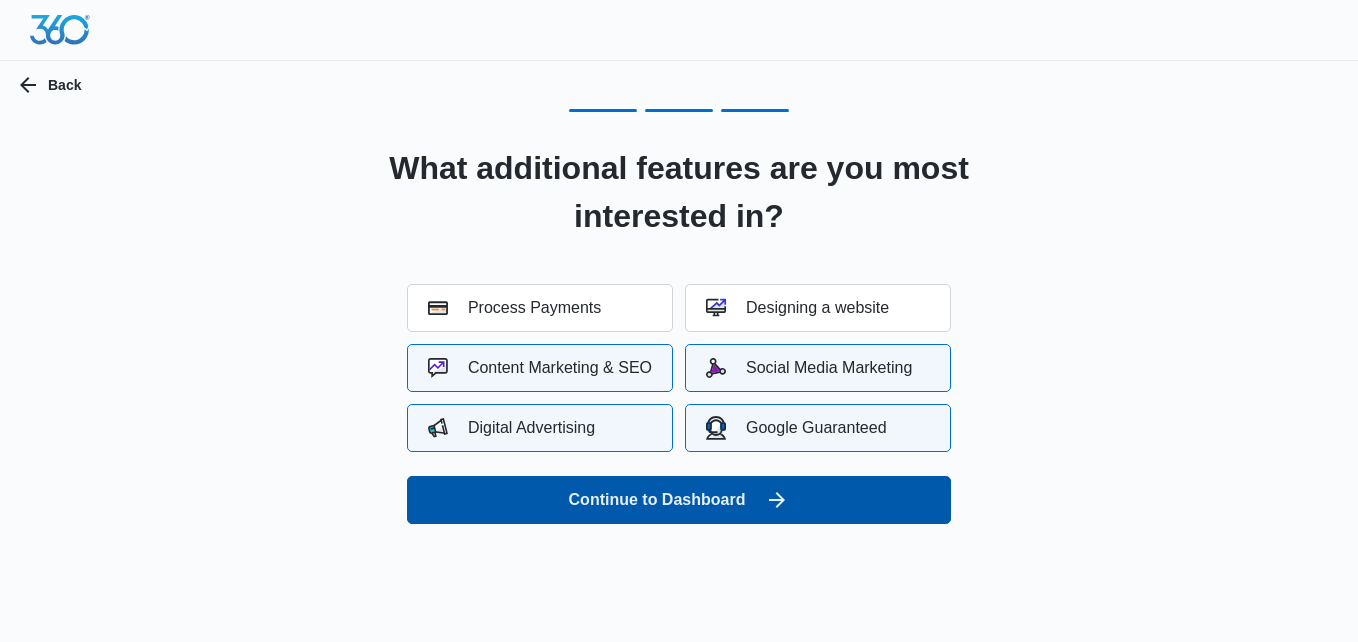 click on "Continue to Dashboard" at bounding box center (679, 500) 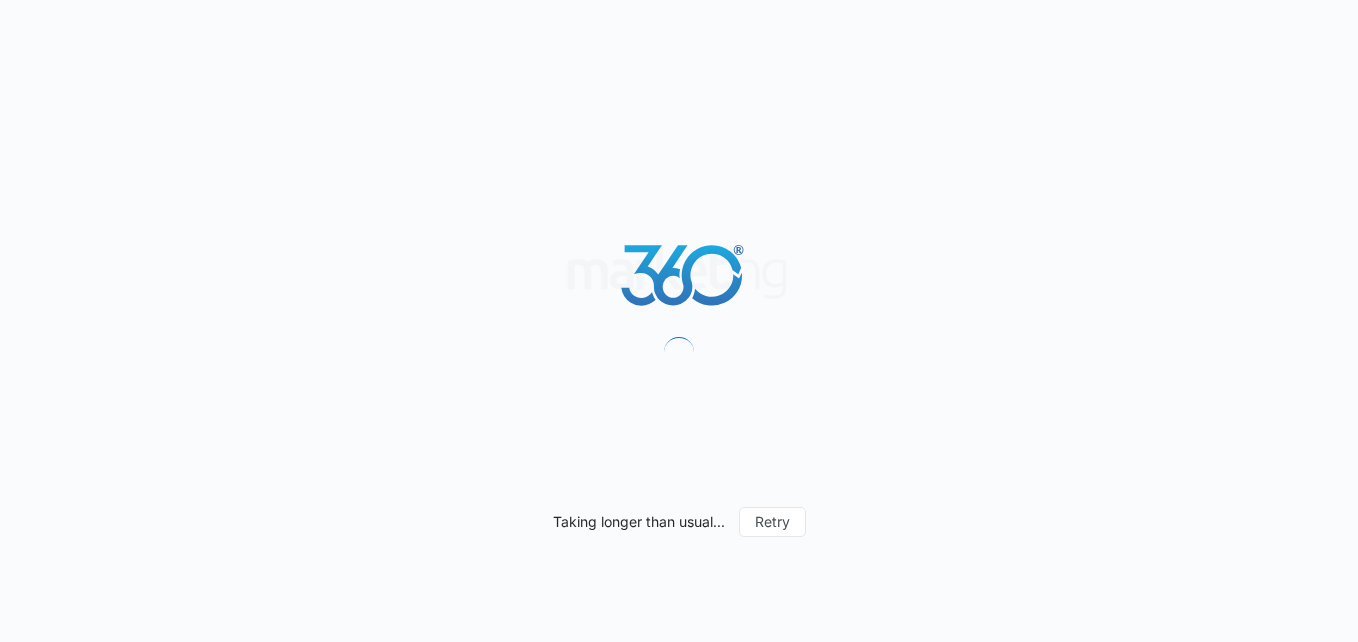 scroll, scrollTop: 0, scrollLeft: 0, axis: both 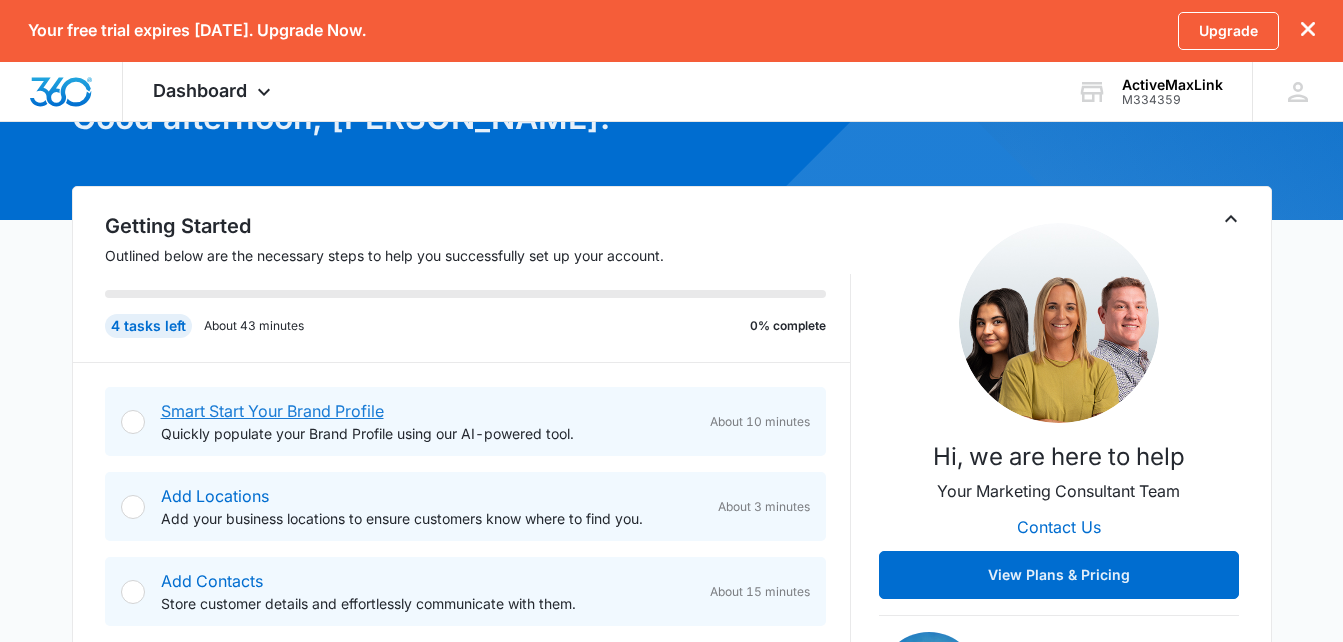 click on "Smart Start Your Brand Profile" at bounding box center (272, 411) 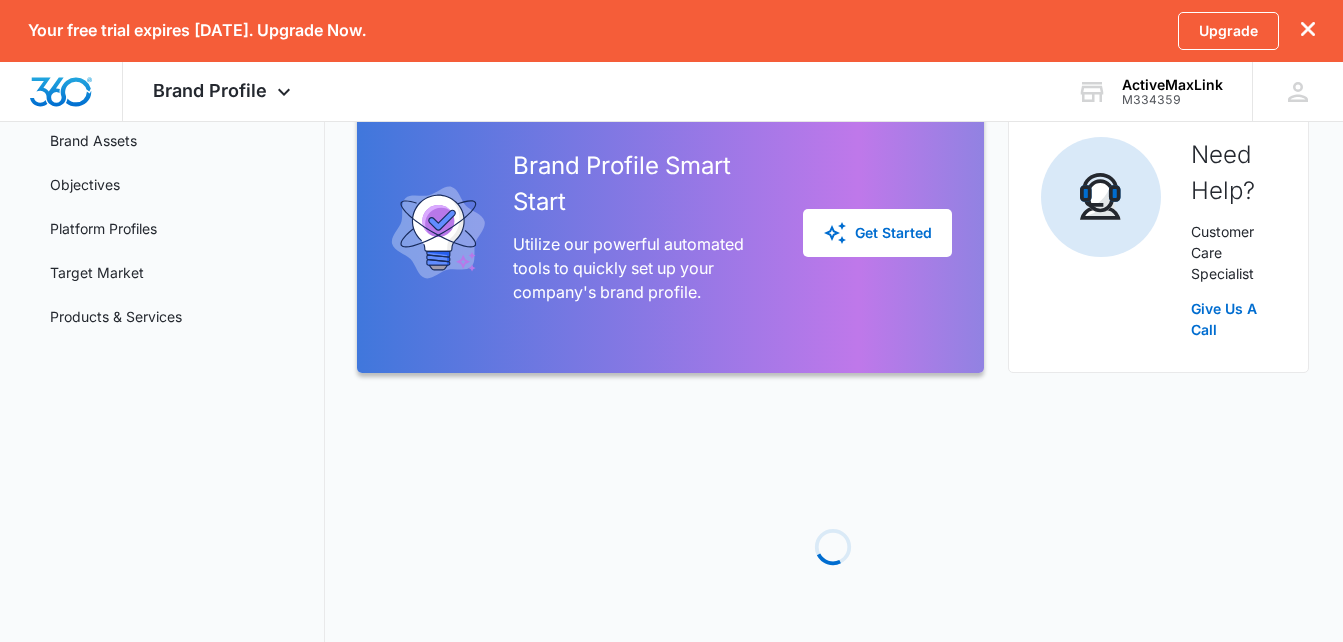 scroll, scrollTop: 0, scrollLeft: 0, axis: both 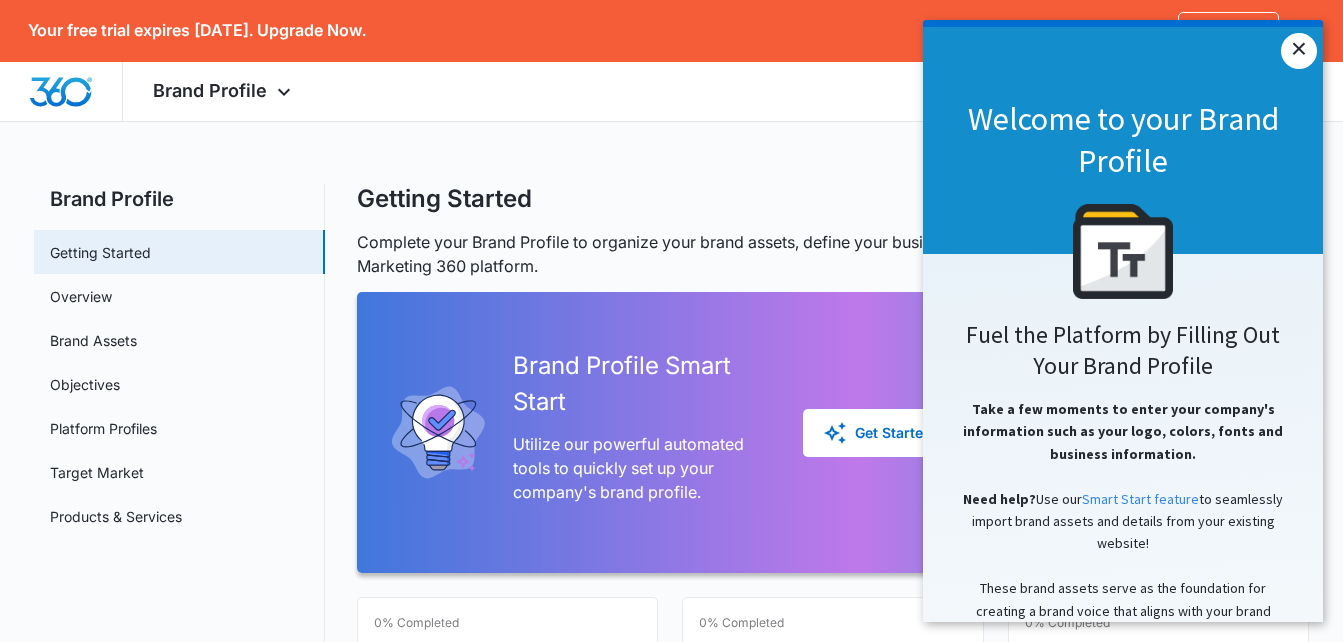 click on "×" at bounding box center [1299, 51] 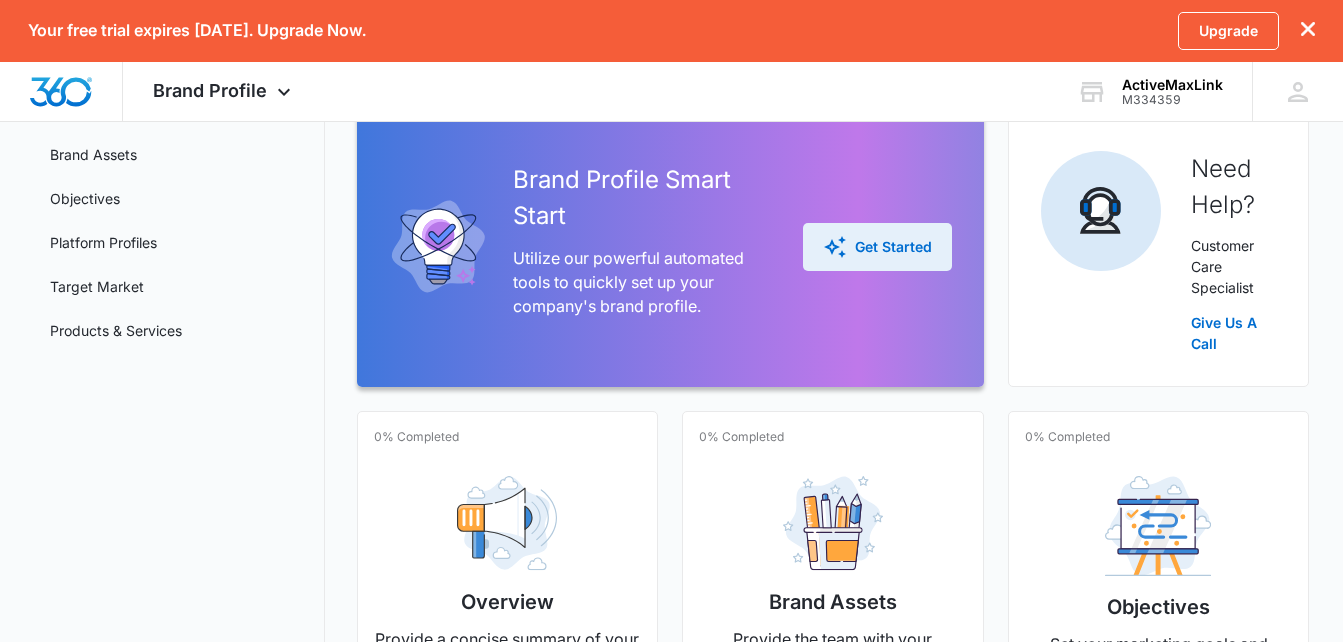 scroll, scrollTop: 200, scrollLeft: 0, axis: vertical 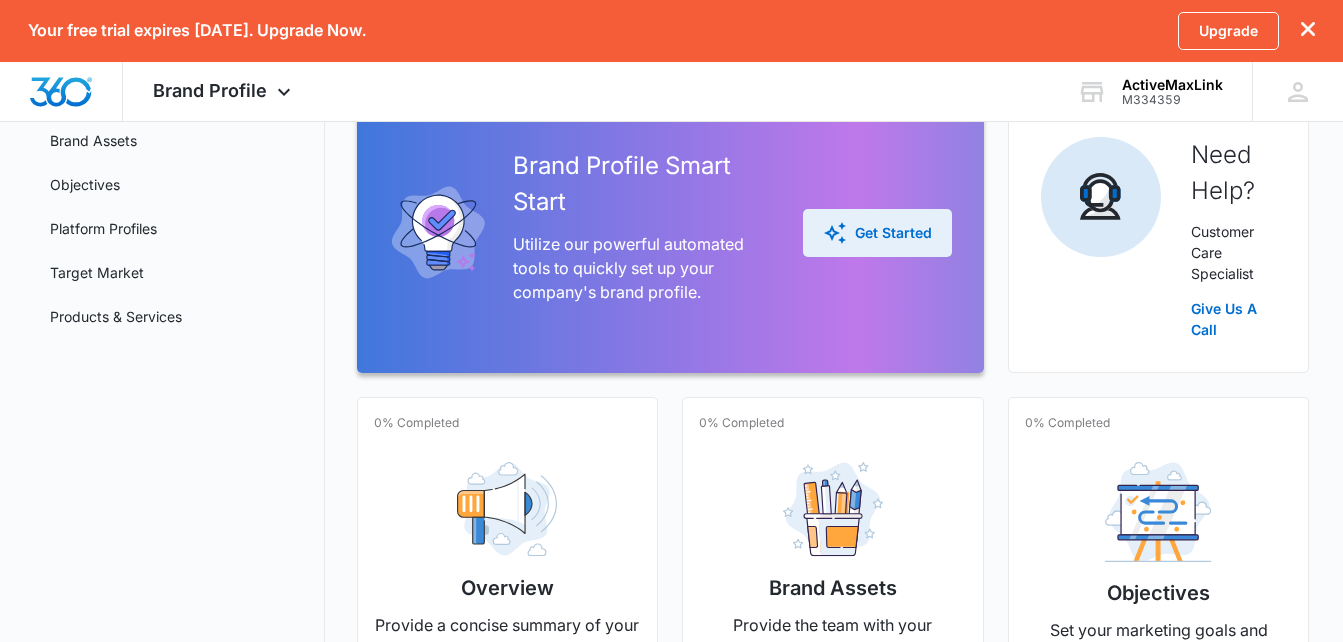 click on "Get Started" at bounding box center [877, 233] 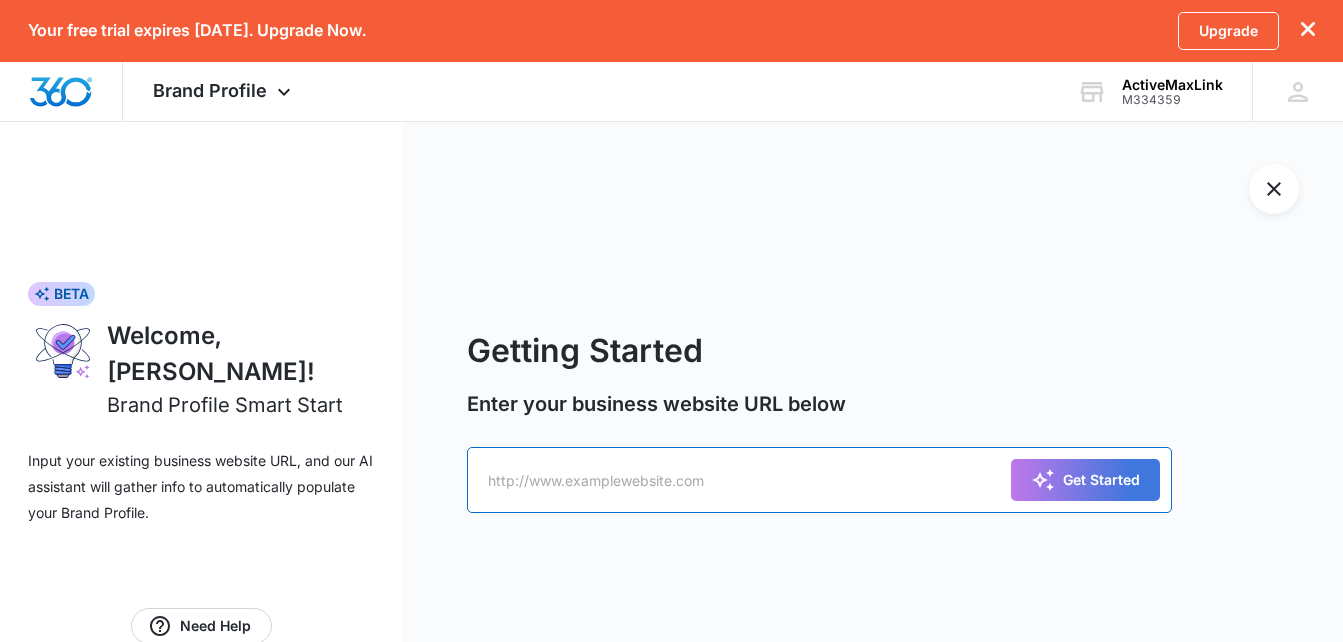 click at bounding box center [819, 480] 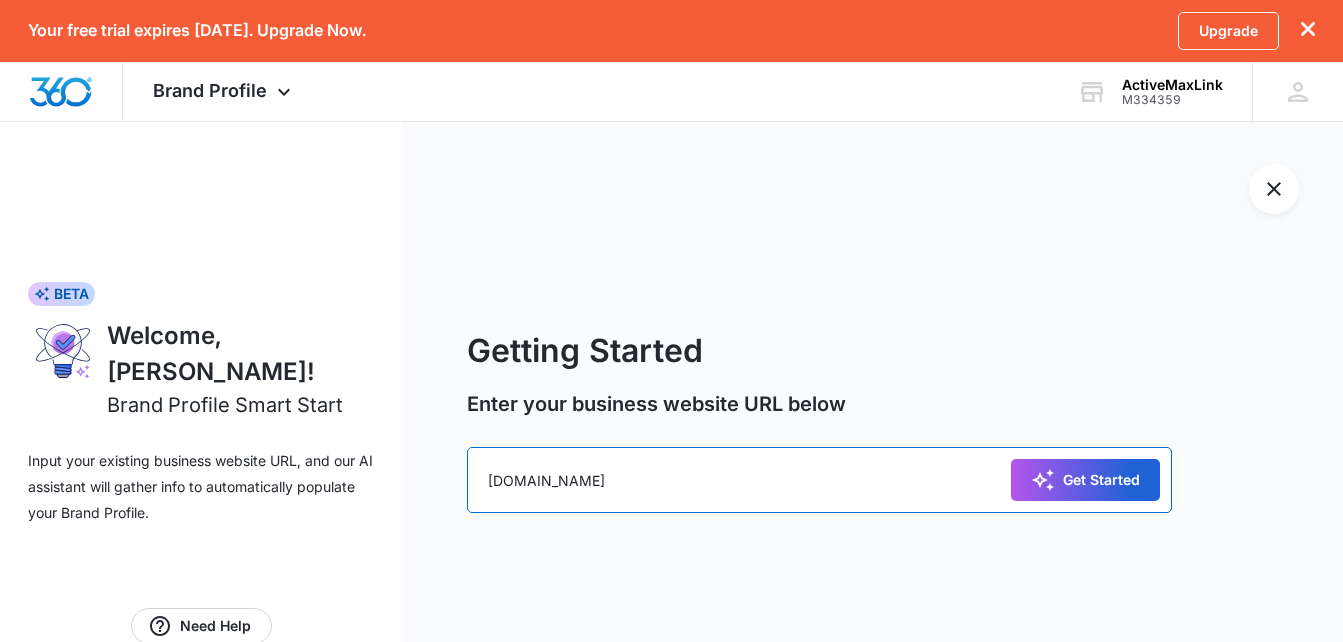 type on "[DOMAIN_NAME]" 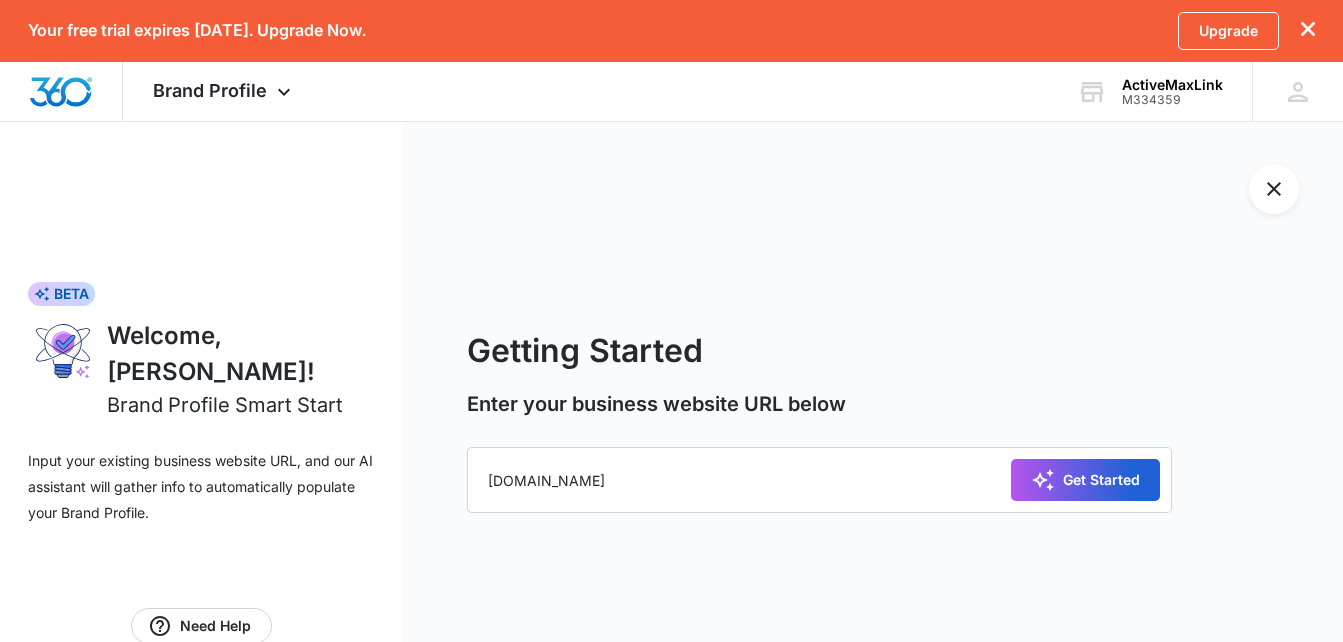 click on "Get Started" at bounding box center (1085, 480) 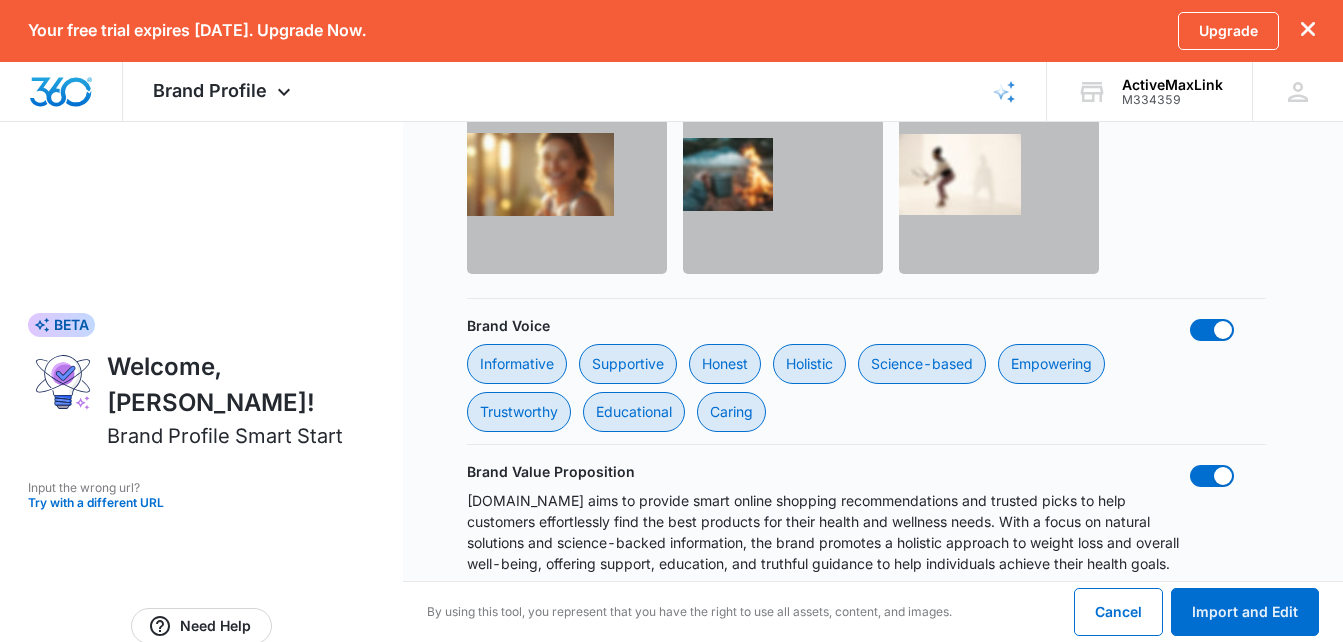 scroll, scrollTop: 2180, scrollLeft: 0, axis: vertical 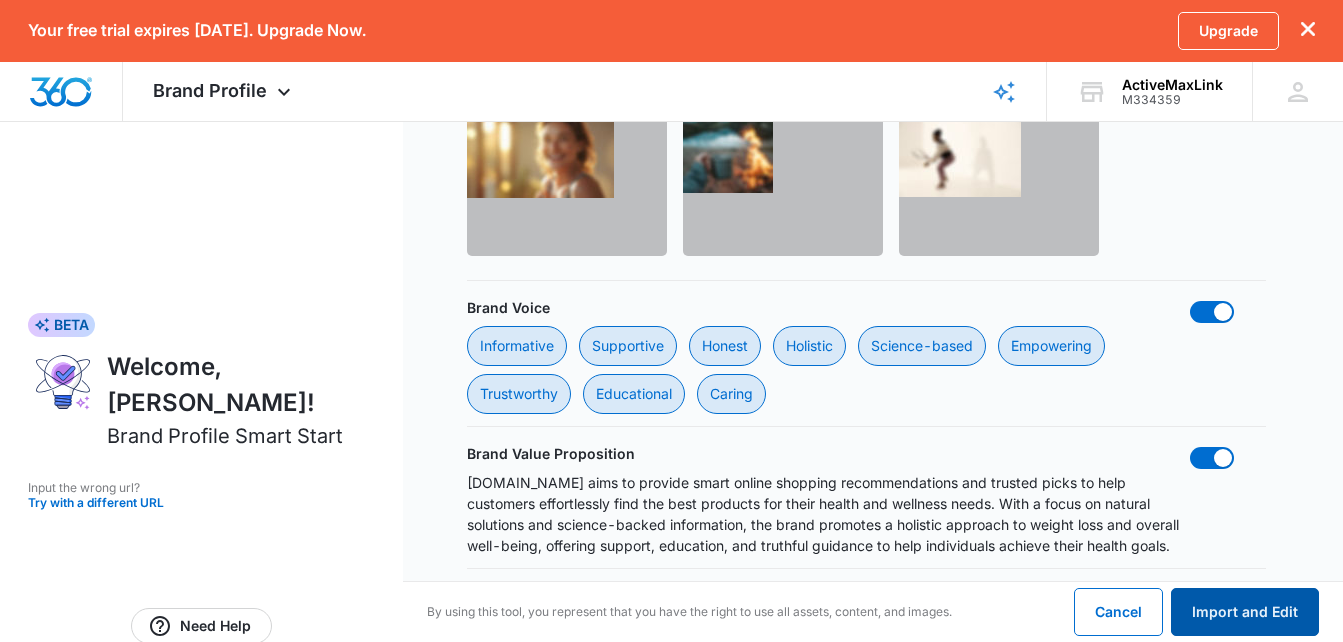 click on "Import and Edit" at bounding box center [1245, 612] 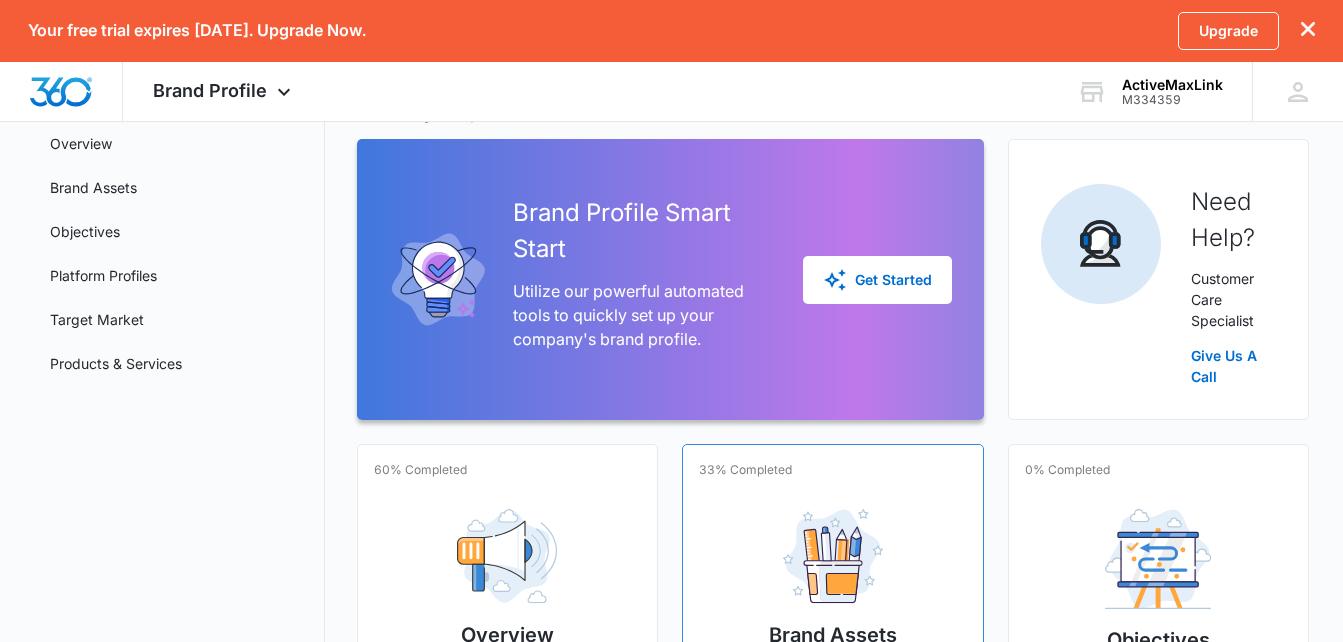 scroll, scrollTop: 100, scrollLeft: 0, axis: vertical 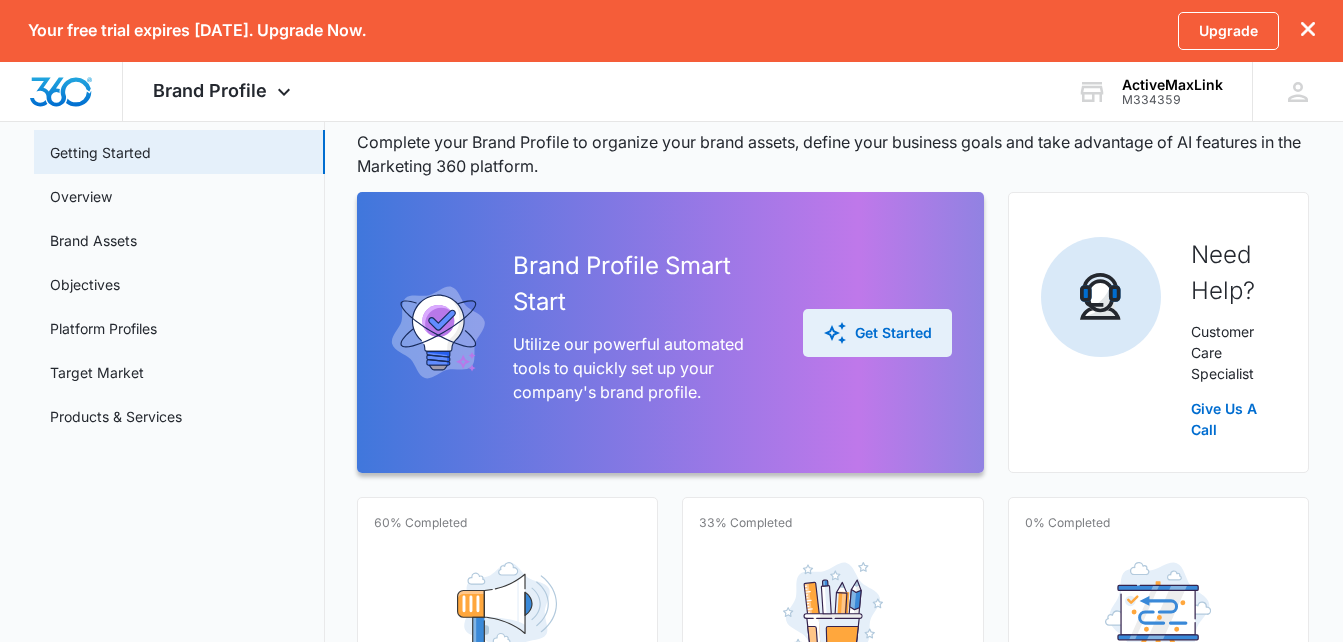 click on "Get Started" at bounding box center (877, 333) 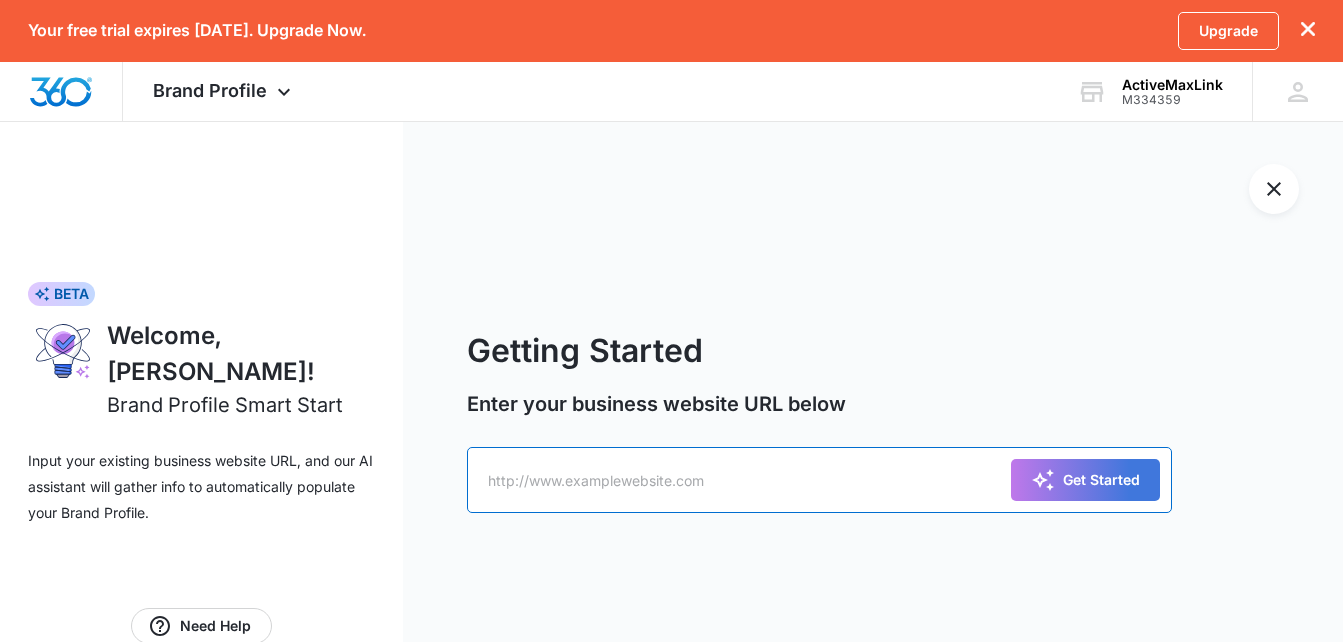click at bounding box center [819, 480] 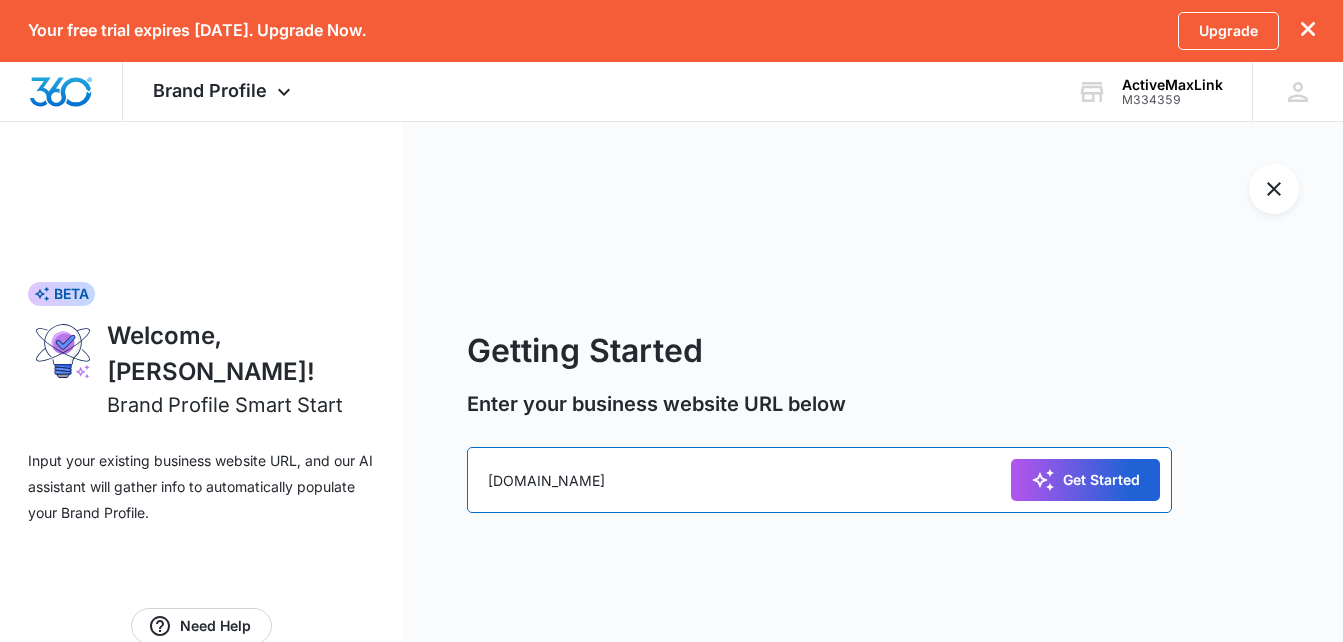 type on "[DOMAIN_NAME]" 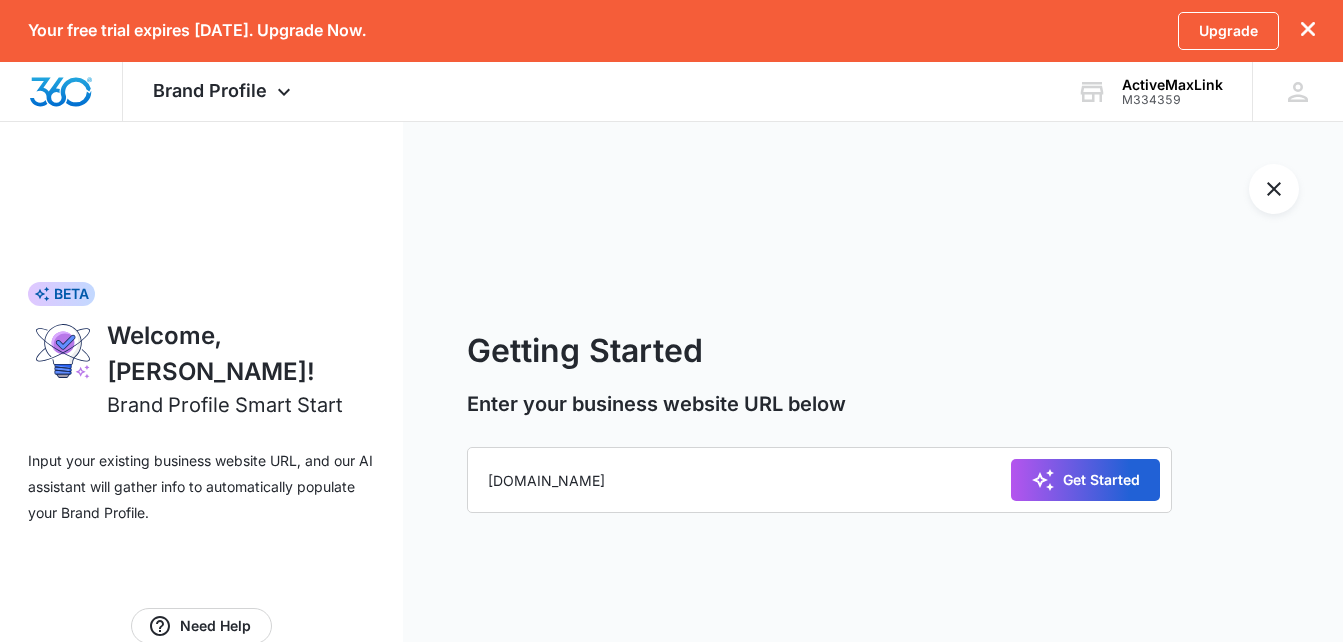 click on "Get Started" at bounding box center (1085, 480) 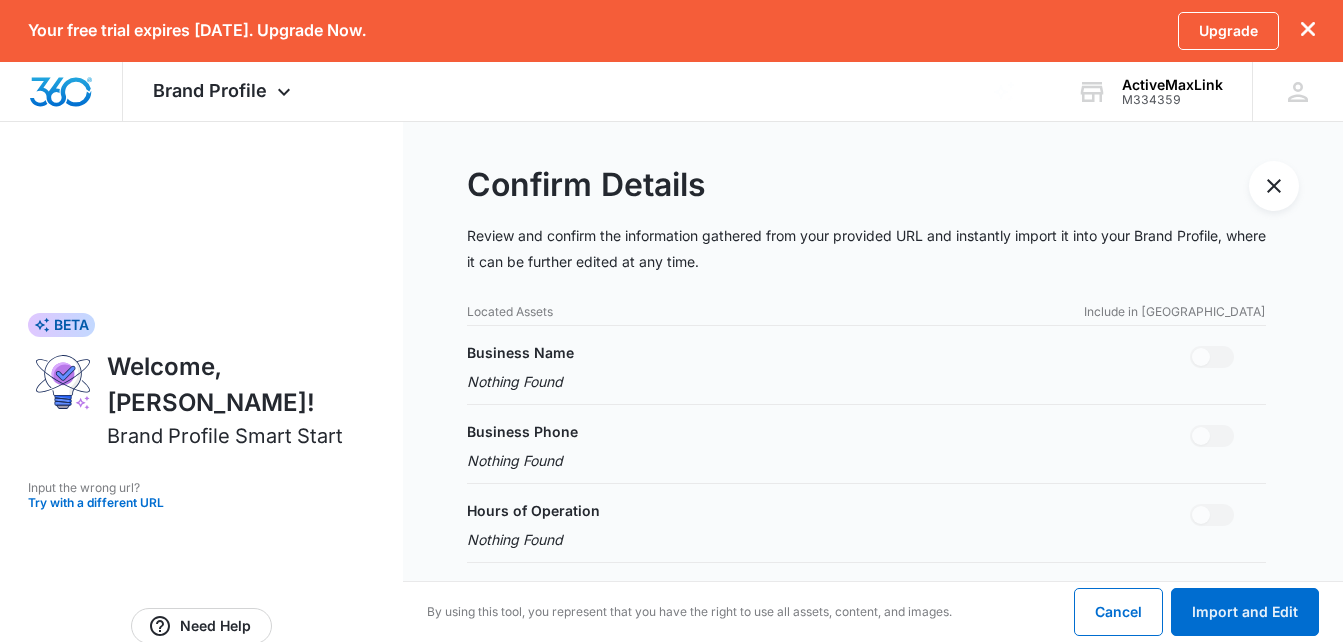 scroll, scrollTop: 0, scrollLeft: 0, axis: both 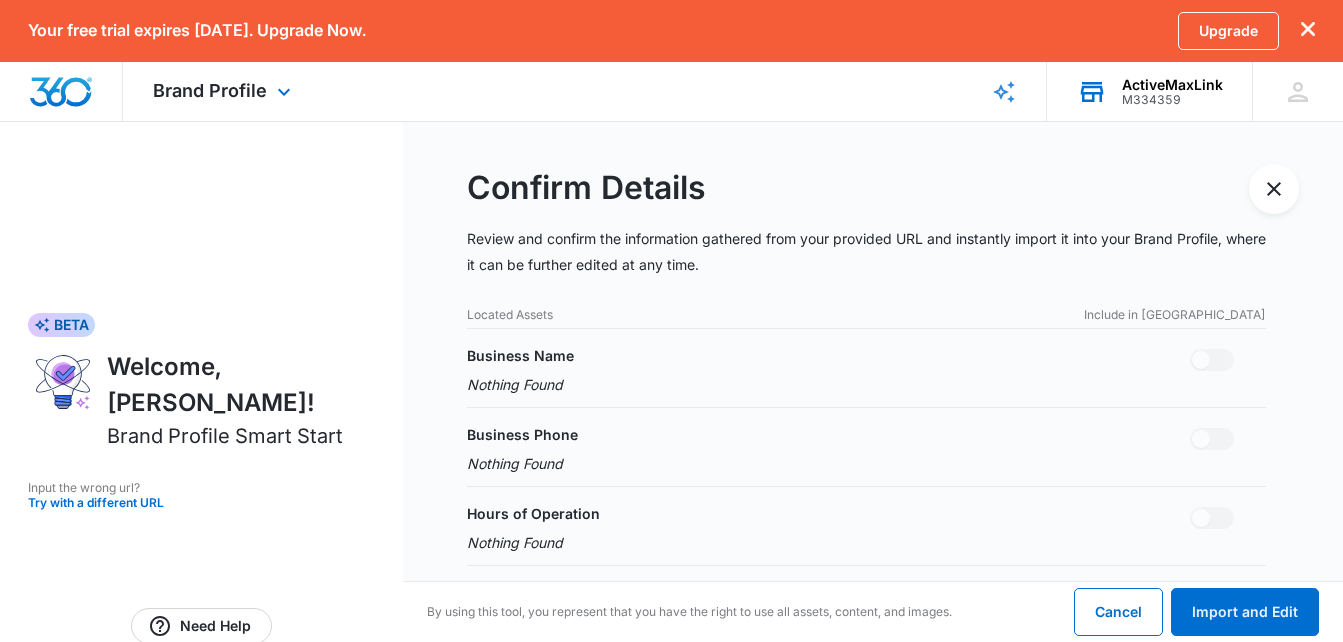 click on "ActiveMaxLink" at bounding box center [1172, 85] 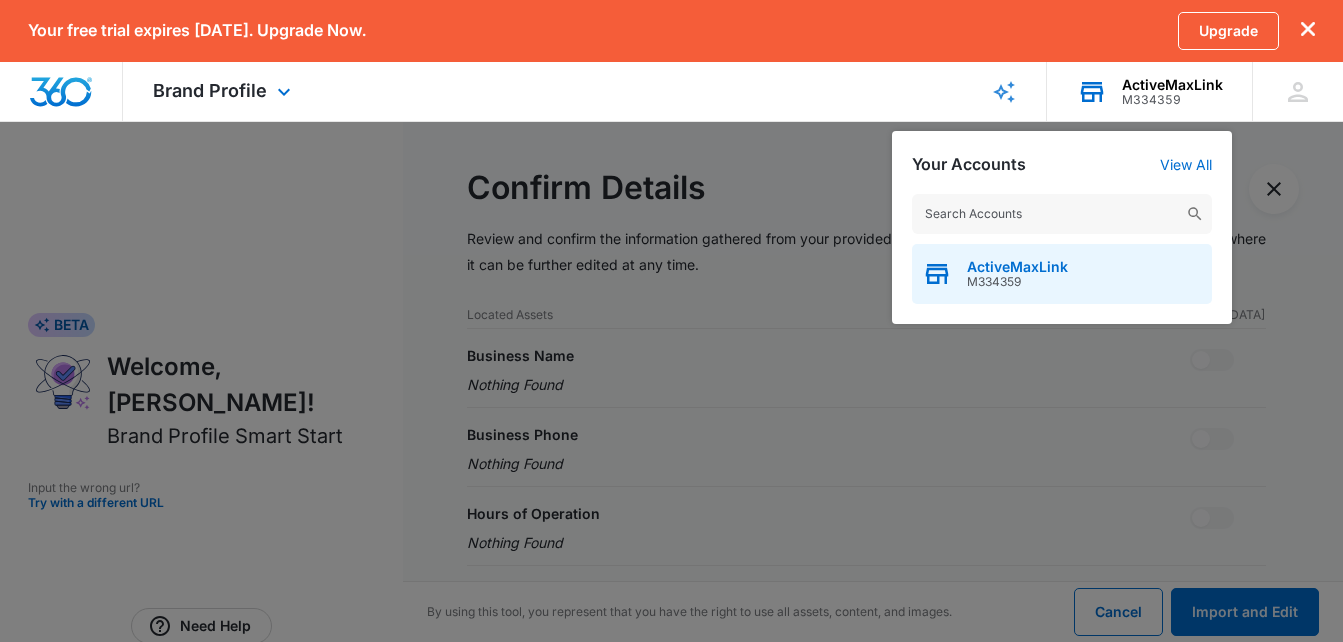 click on "ActiveMaxLink M334359" at bounding box center (1062, 274) 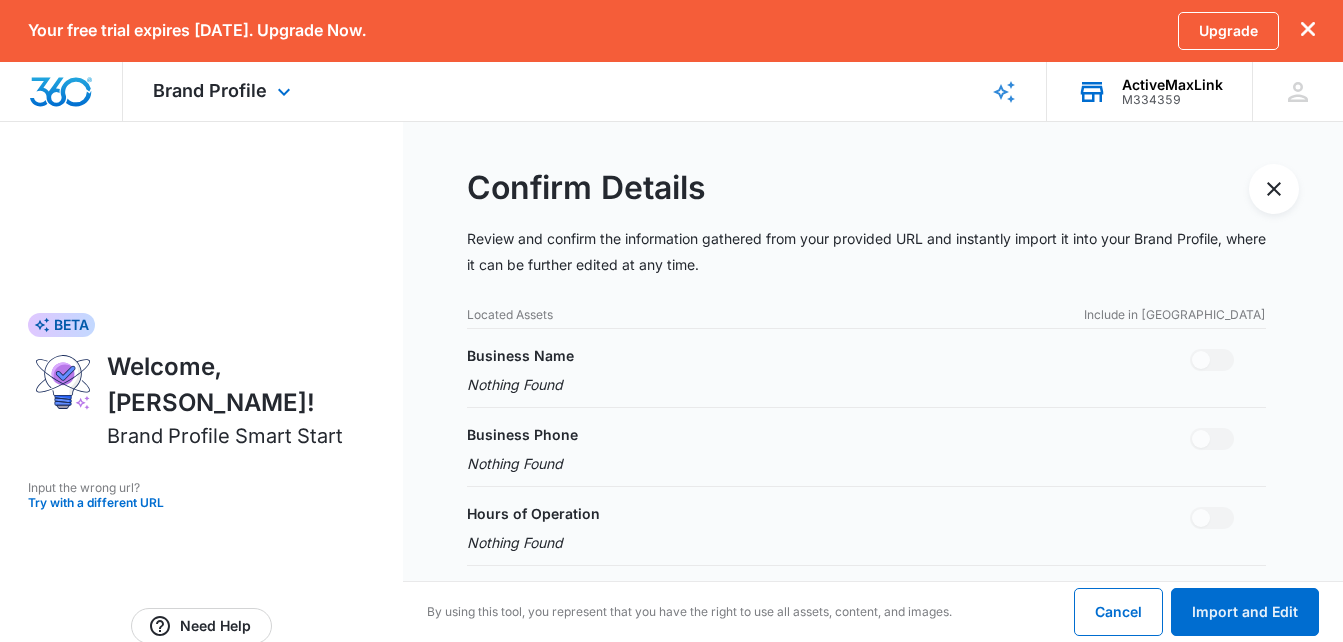 click on "ActiveMaxLink" at bounding box center (1172, 85) 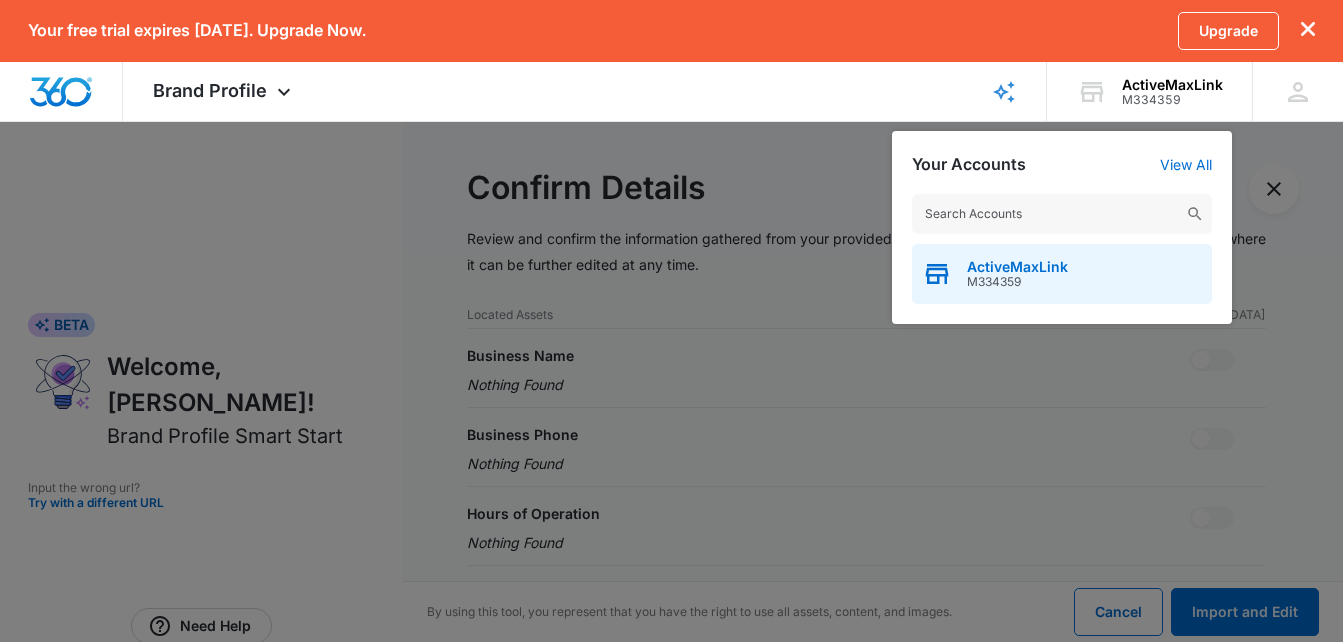 click on "ActiveMaxLink" at bounding box center (1017, 267) 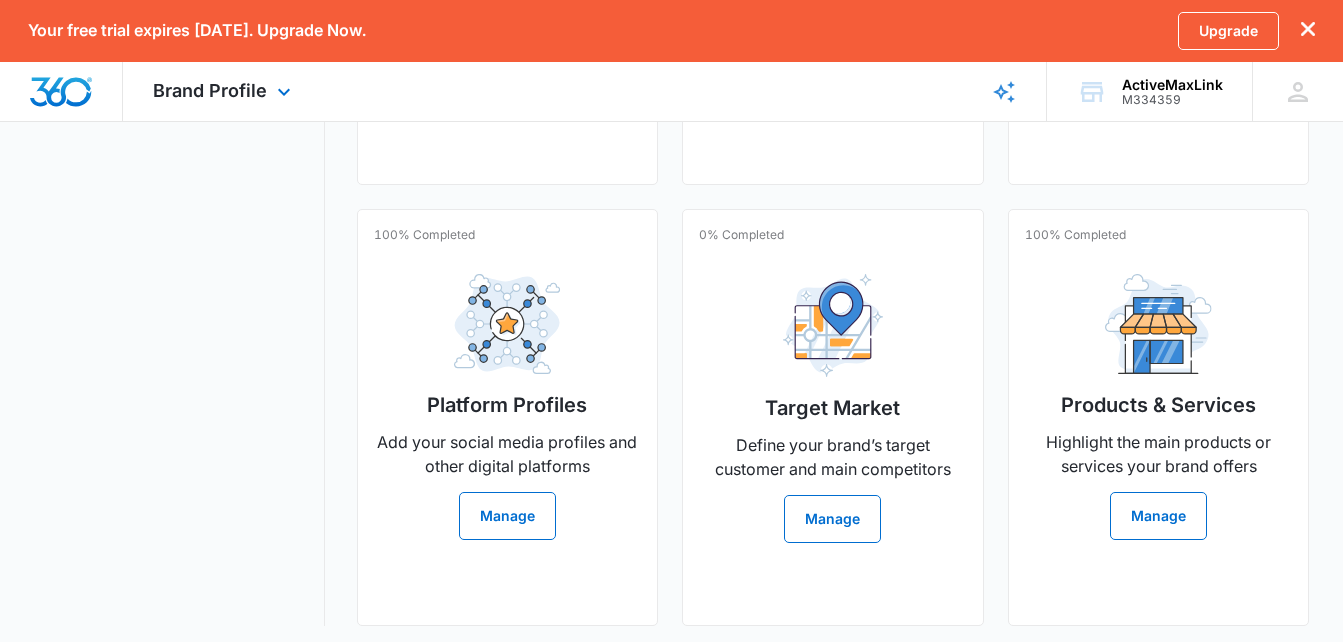 scroll, scrollTop: 837, scrollLeft: 0, axis: vertical 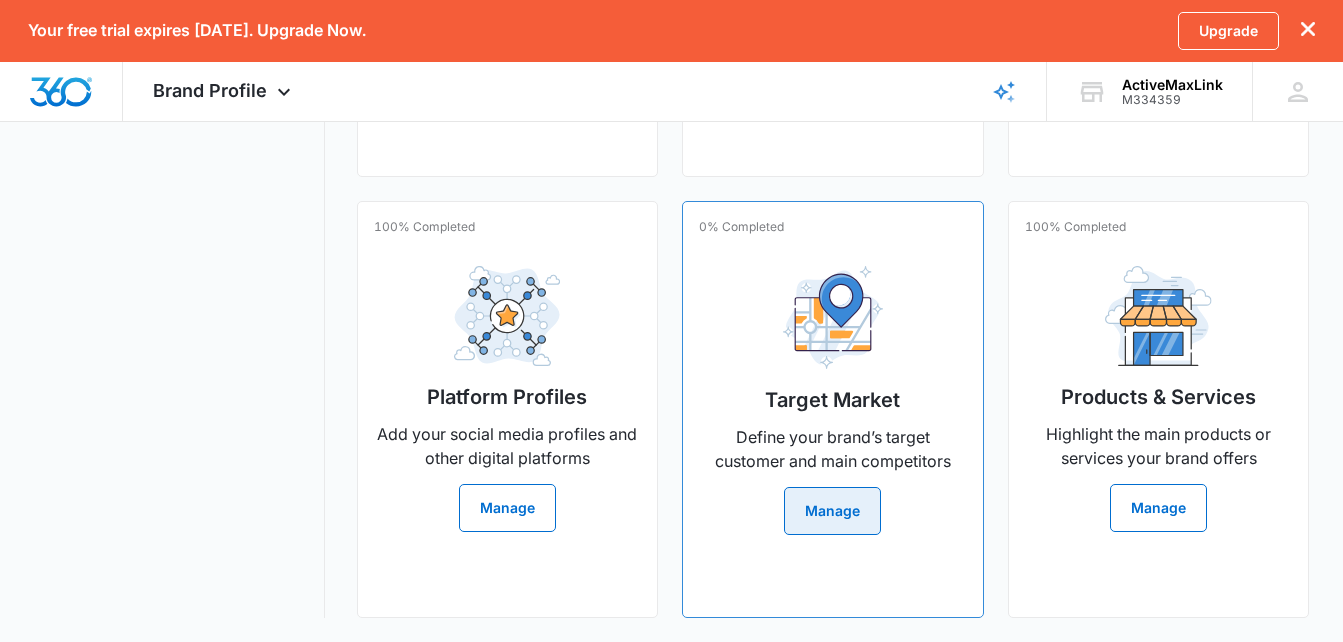 click on "Manage" at bounding box center [832, 511] 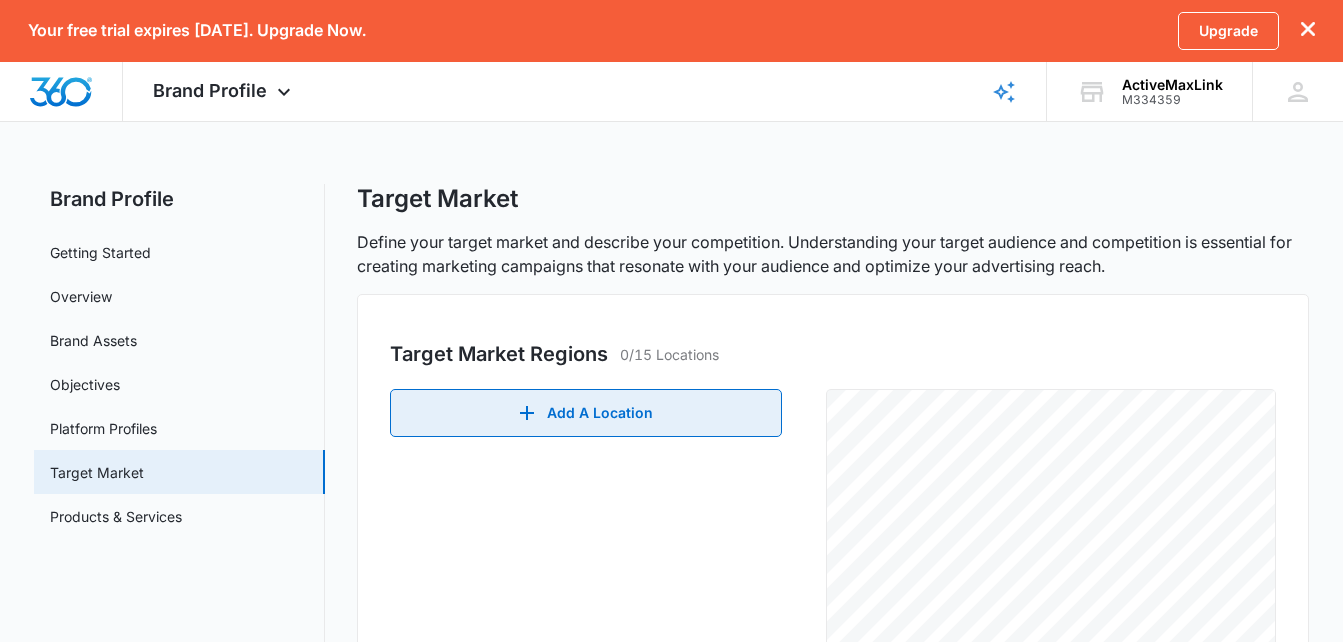 click on "Add A Location" at bounding box center (586, 413) 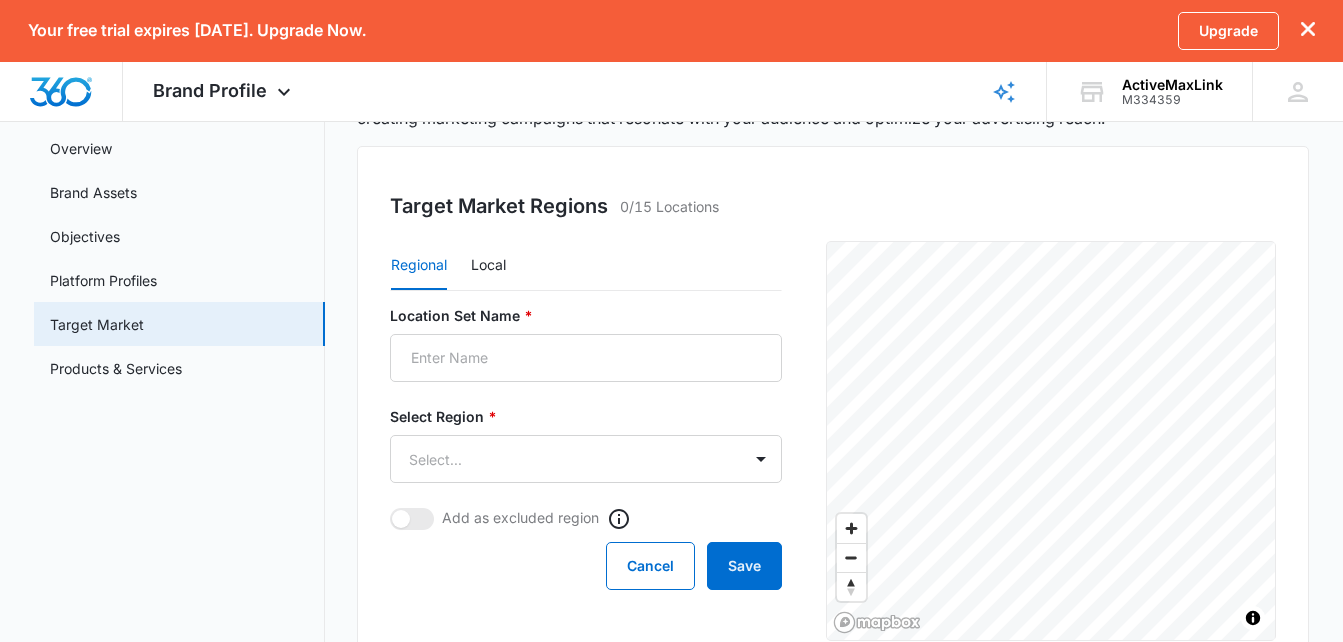 scroll, scrollTop: 200, scrollLeft: 0, axis: vertical 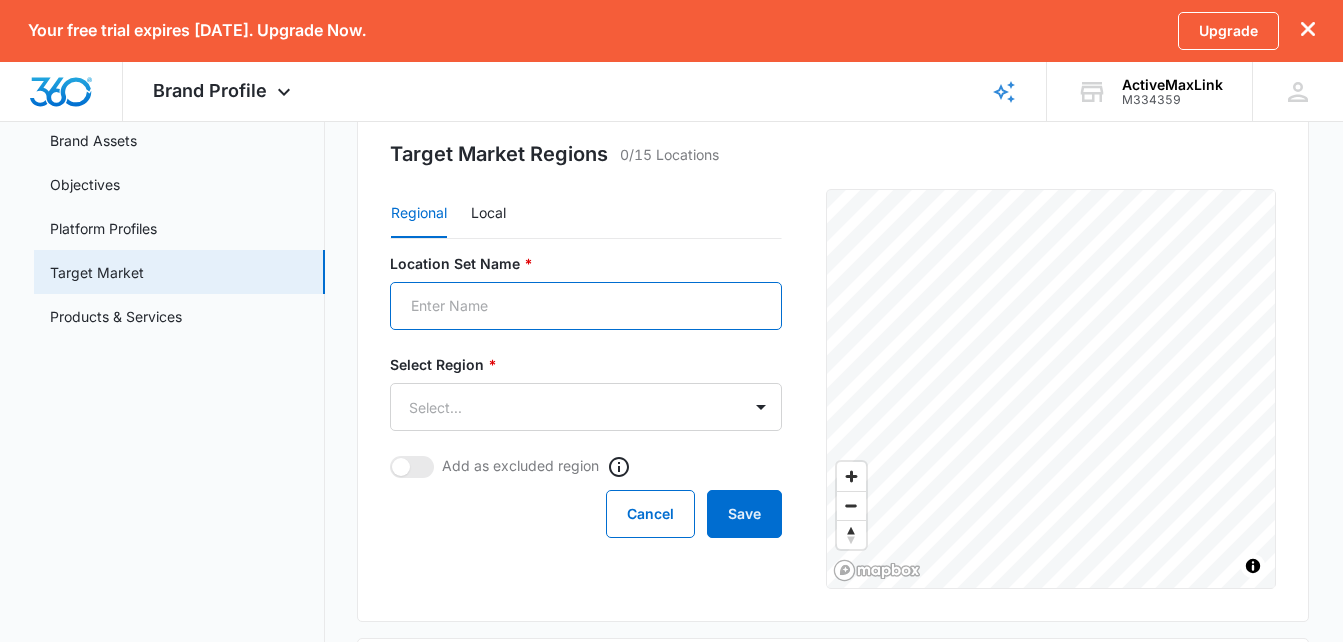 click on "Location Set Name *" at bounding box center (586, 306) 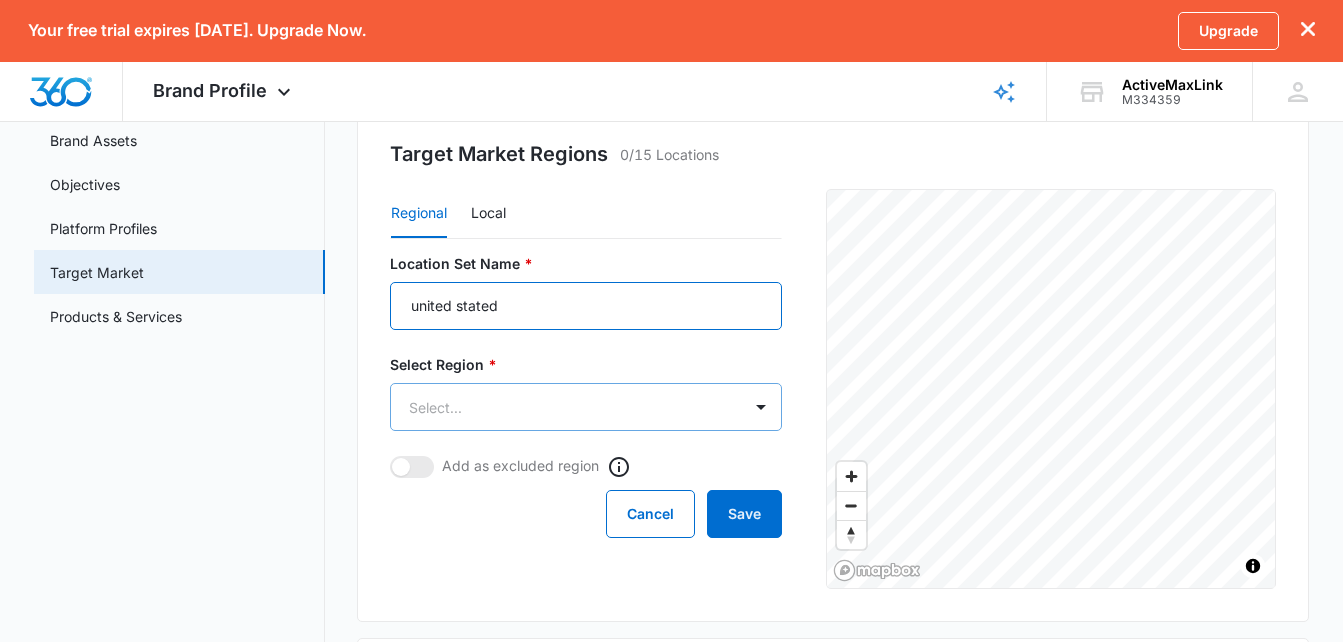 type on "united stated" 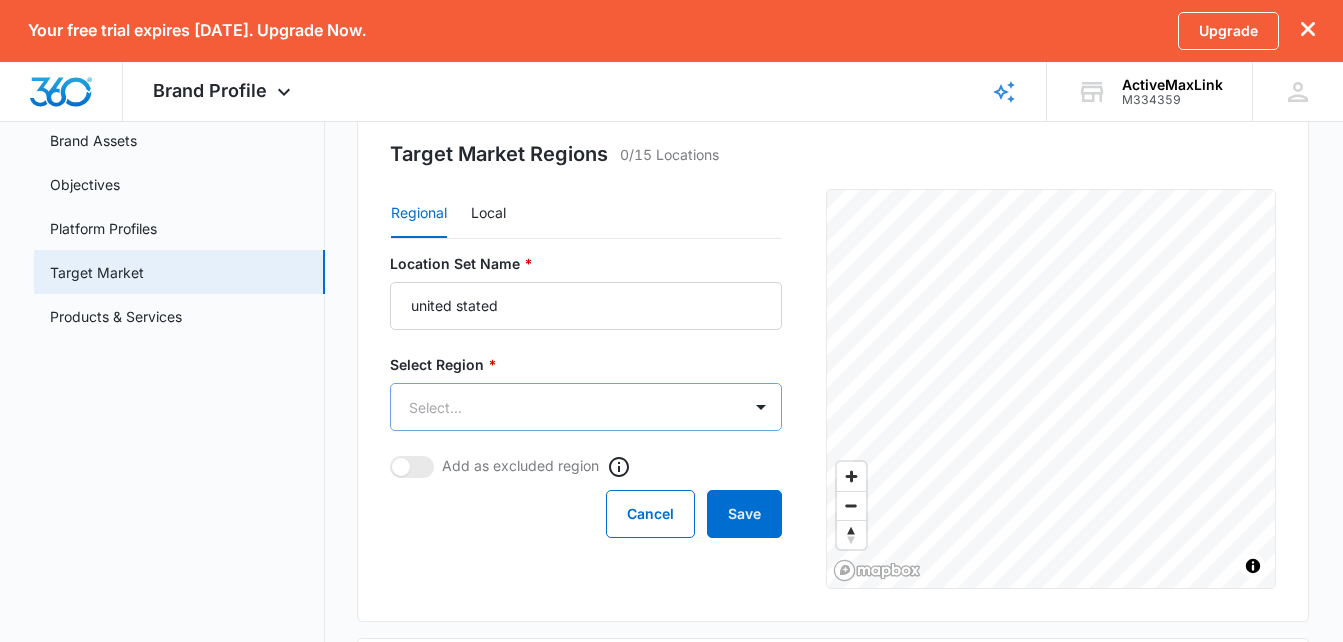 scroll, scrollTop: 0, scrollLeft: 0, axis: both 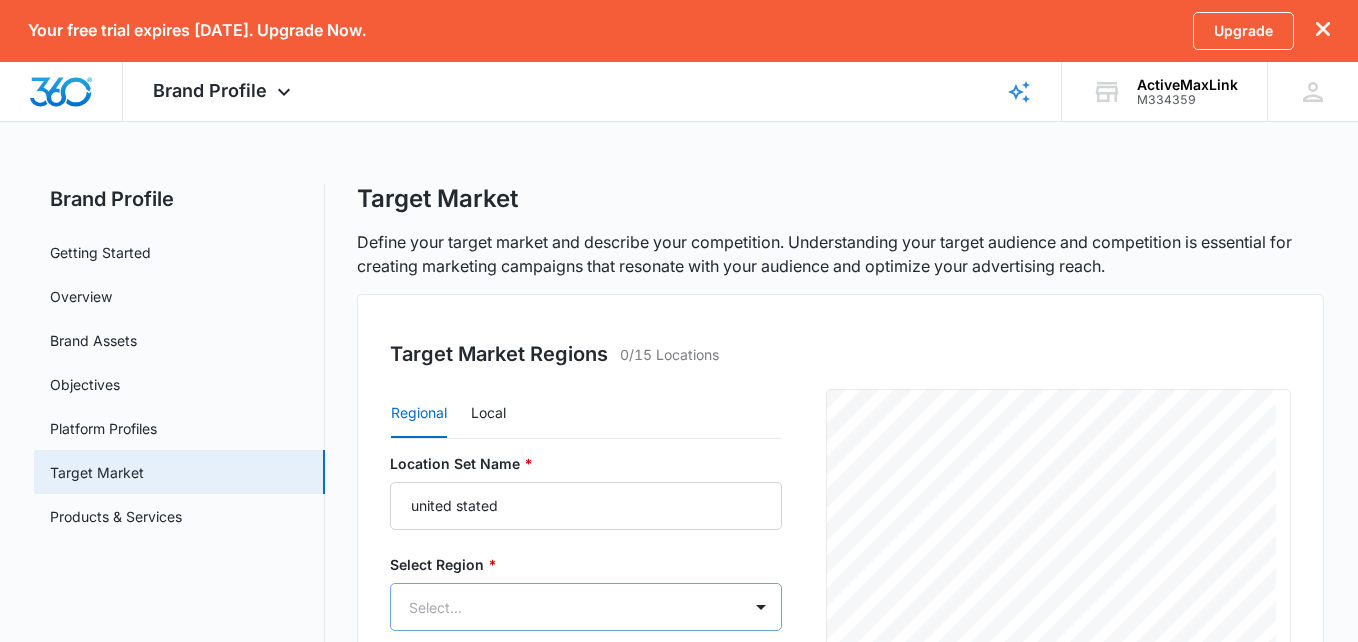 click on "Your free trial expires [DATE]. Upgrade Now. Upgrade Brand Profile Apps Reputation Websites Forms CRM Email Shop Payments POS Ads Intelligence Brand Settings ActiveMaxLink M334359 Your Accounts View All CL [PERSON_NAME] [EMAIL_ADDRESS][DOMAIN_NAME] My Profile Notifications Support Logout Terms & Conditions   •   Privacy Policy Brand Profile Getting Started Overview Brand Assets Objectives Platform Profiles Target Market Products & Services Target Market Define your target market and describe your competition. Understanding your target audience and competition is essential for creating marketing campaigns that resonate with your audience and optimize your advertising reach. Target Market Regions 0/15 Locations Regional Local Location Set Name * united stated Select Region * Select... Add as excluded region Cancel Save © Mapbox   © OpenStreetMap   Improve this map Target Customers 0/15 Customers Add Customer Profile Add Competitor 0/15 Competitors Add Competitor" at bounding box center (679, 644) 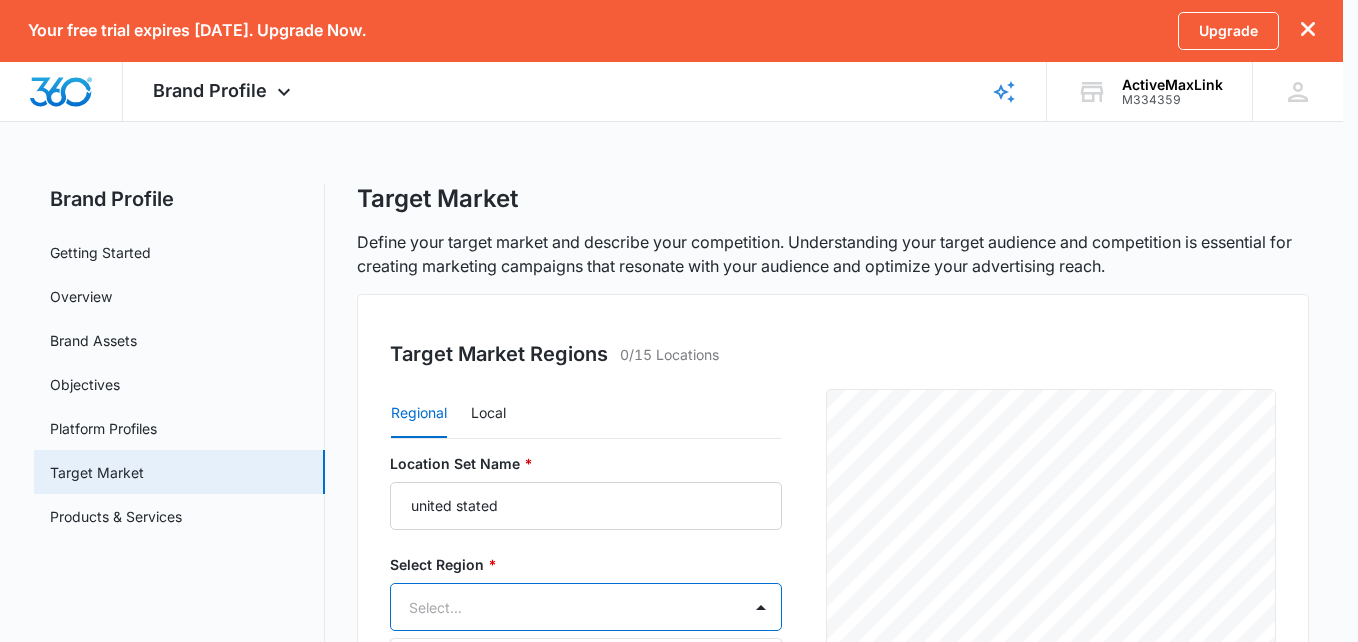 click at bounding box center (679, 321) 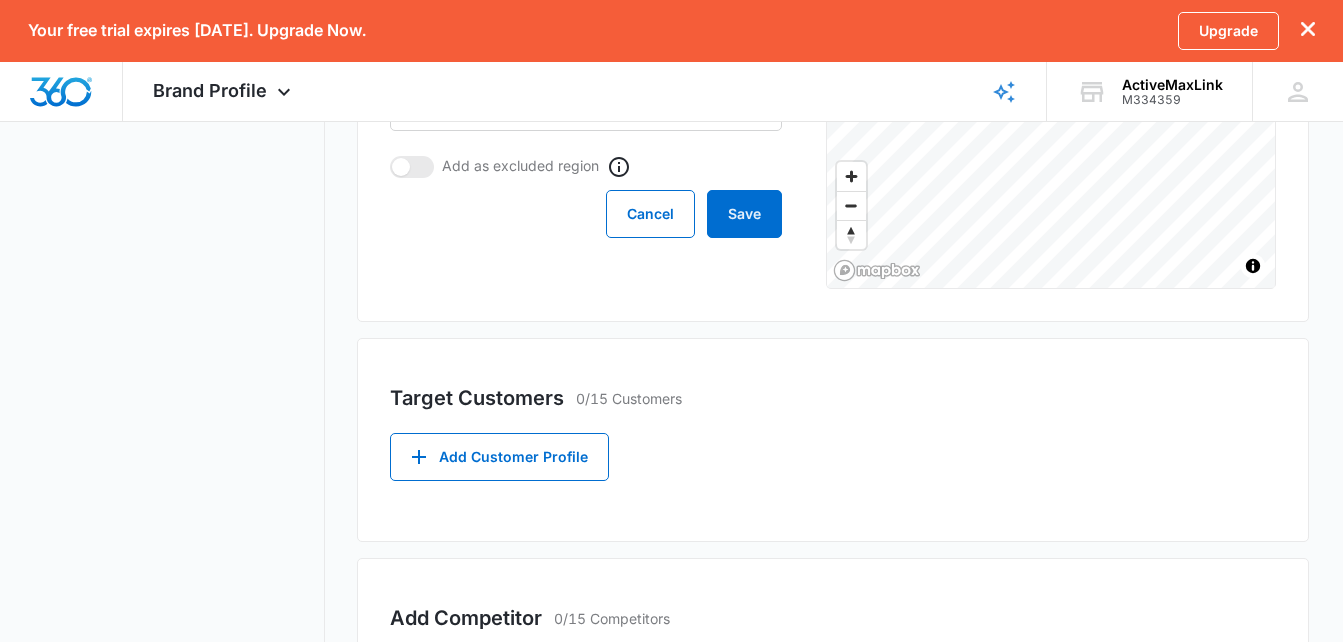 scroll, scrollTop: 400, scrollLeft: 0, axis: vertical 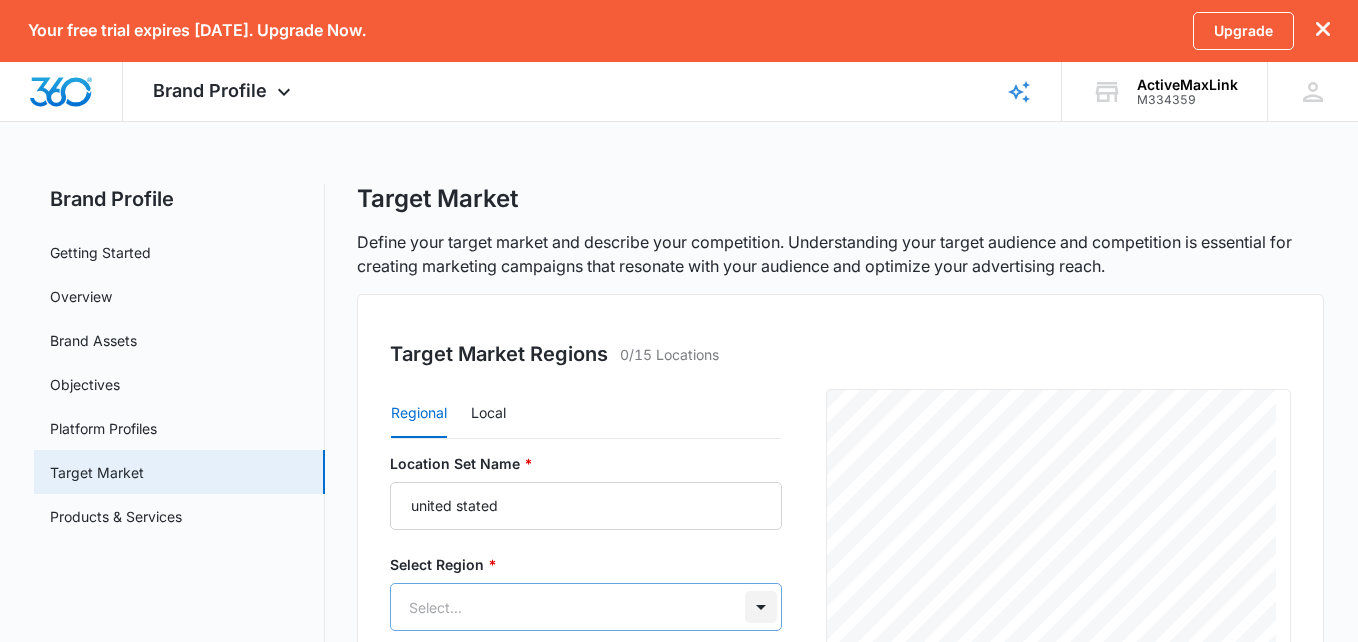 click on "Your free trial expires [DATE]. Upgrade Now. Upgrade Brand Profile Apps Reputation Websites Forms CRM Email Shop Payments POS Ads Intelligence Brand Settings ActiveMaxLink M334359 Your Accounts View All CL [PERSON_NAME] [EMAIL_ADDRESS][DOMAIN_NAME] My Profile Notifications Support Logout Terms & Conditions   •   Privacy Policy Brand Profile Getting Started Overview Brand Assets Objectives Platform Profiles Target Market Products & Services Target Market Define your target market and describe your competition. Understanding your target audience and competition is essential for creating marketing campaigns that resonate with your audience and optimize your advertising reach. Target Market Regions 0/15 Locations Regional Local Location Set Name * united stated Select Region * Select... Add as excluded region Cancel Save © Mapbox   © OpenStreetMap   Improve this map Target Customers 0/15 Customers Add Customer Profile Add Competitor 0/15 Competitors Add Competitor" at bounding box center (679, 644) 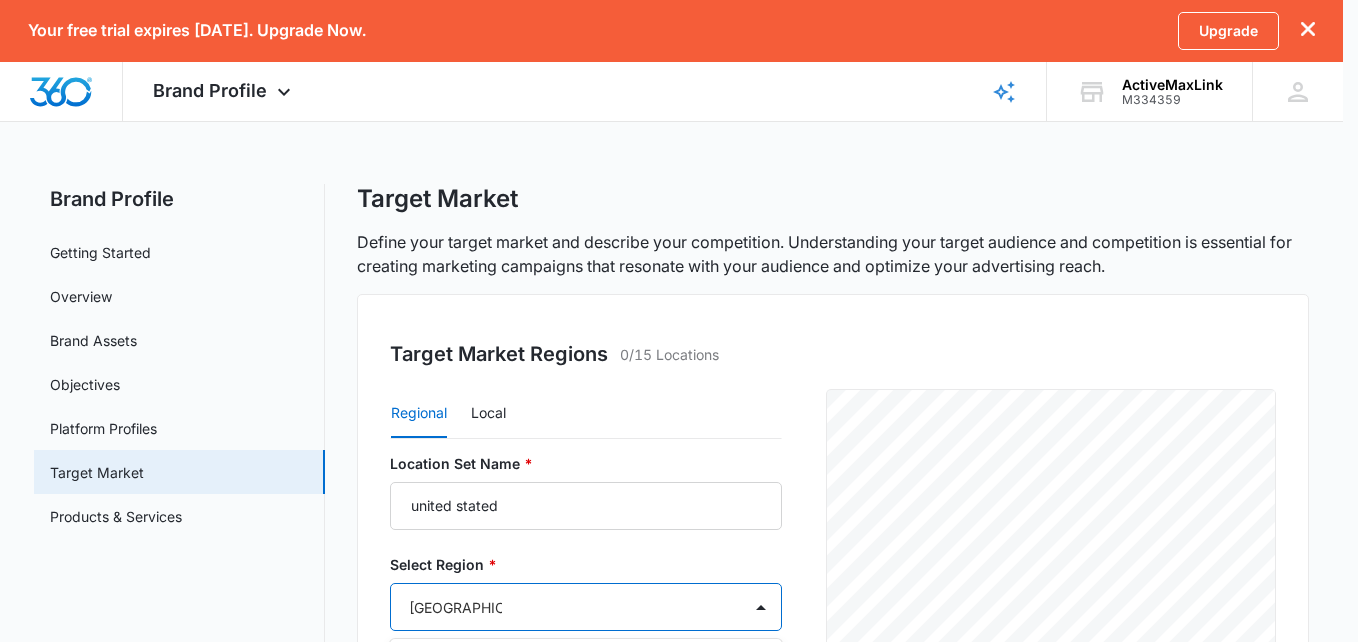 click at bounding box center [679, 321] 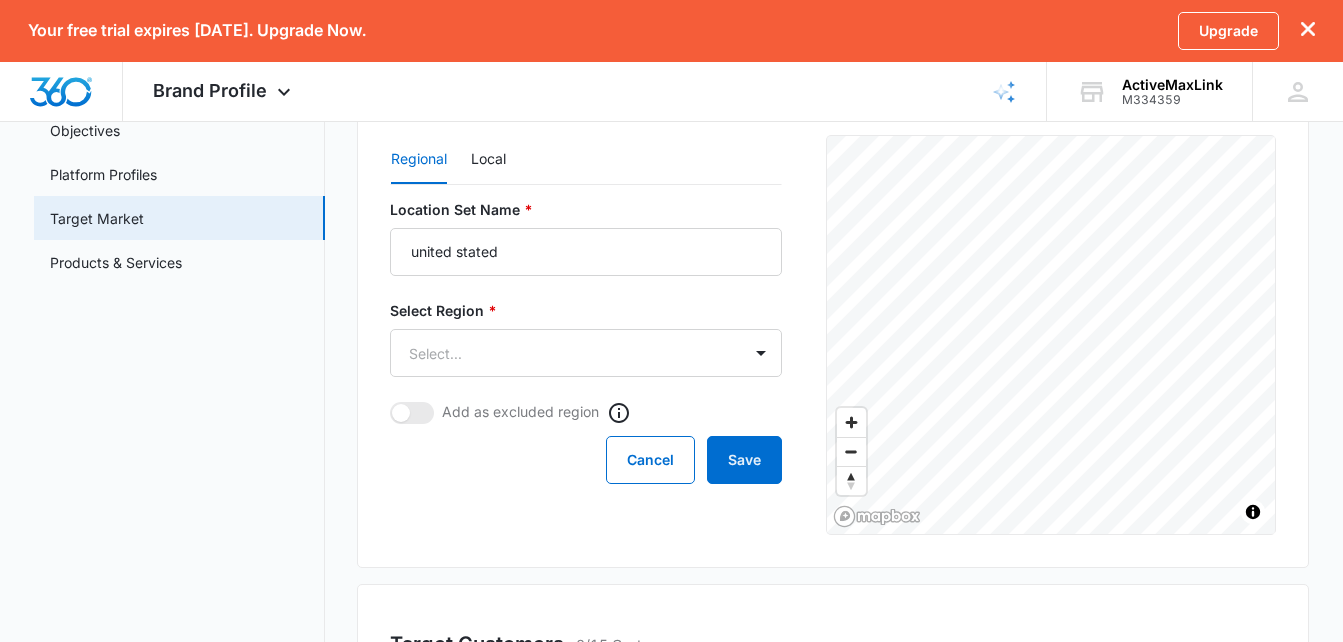 scroll, scrollTop: 400, scrollLeft: 0, axis: vertical 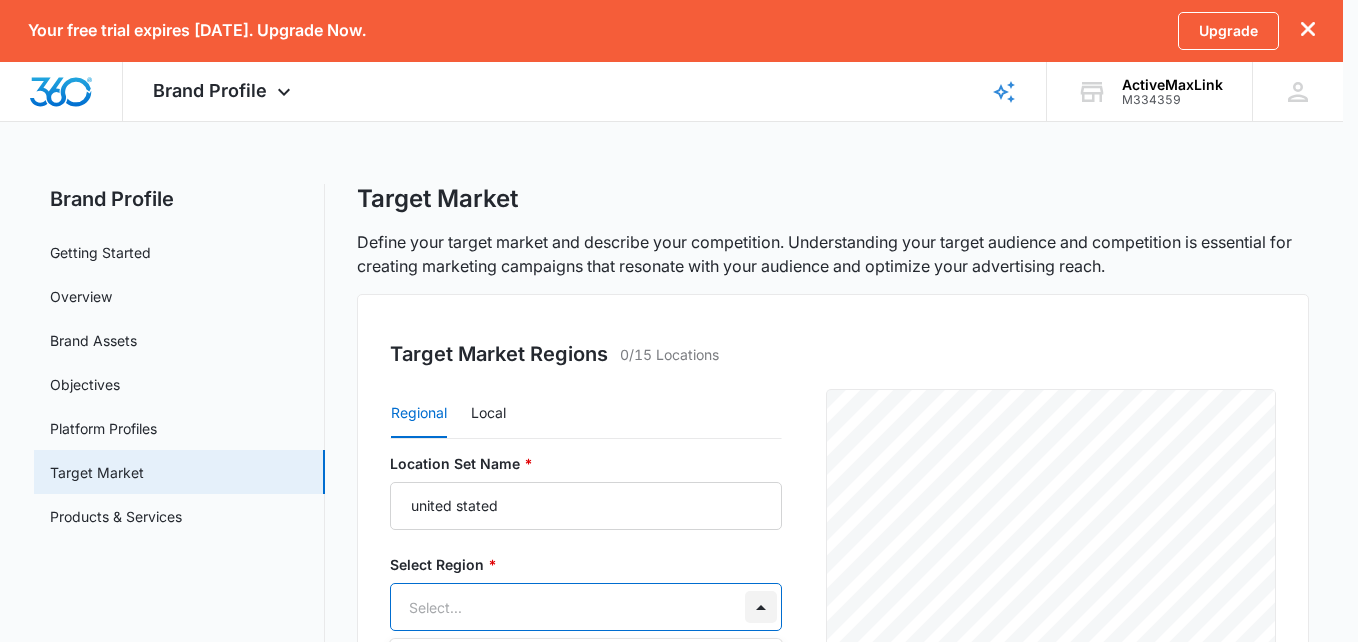 click on "Your free trial expires [DATE]. Upgrade Now. Upgrade Brand Profile Apps Reputation Websites Forms CRM Email Shop Payments POS Ads Intelligence Brand Settings ActiveMaxLink M334359 Your Accounts View All CL [PERSON_NAME] [EMAIL_ADDRESS][DOMAIN_NAME] My Profile Notifications Support Logout Terms & Conditions   •   Privacy Policy Brand Profile Getting Started Overview Brand Assets Objectives Platform Profiles Target Market Products & Services Target Market Define your target market and describe your competition. Understanding your target audience and competition is essential for creating marketing campaigns that resonate with your audience and optimize your advertising reach. Target Market Regions 0/15 Locations Regional Local Location Set Name * united stated Select Region * 66 results available. Use Up and Down to choose options, press Enter to select the currently focused option, press Escape to exit the menu, press Tab to select the option and exit the menu. Select... Add as excluded region Cancel Save" at bounding box center [679, 321] 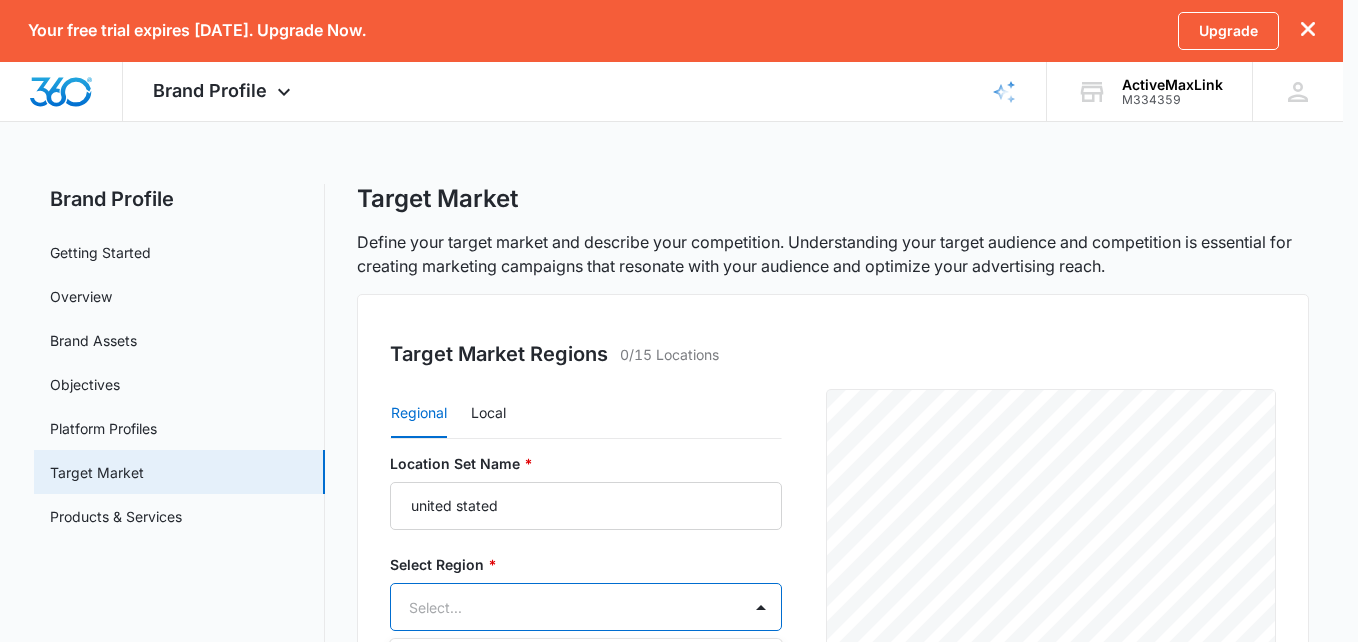 click at bounding box center (679, 321) 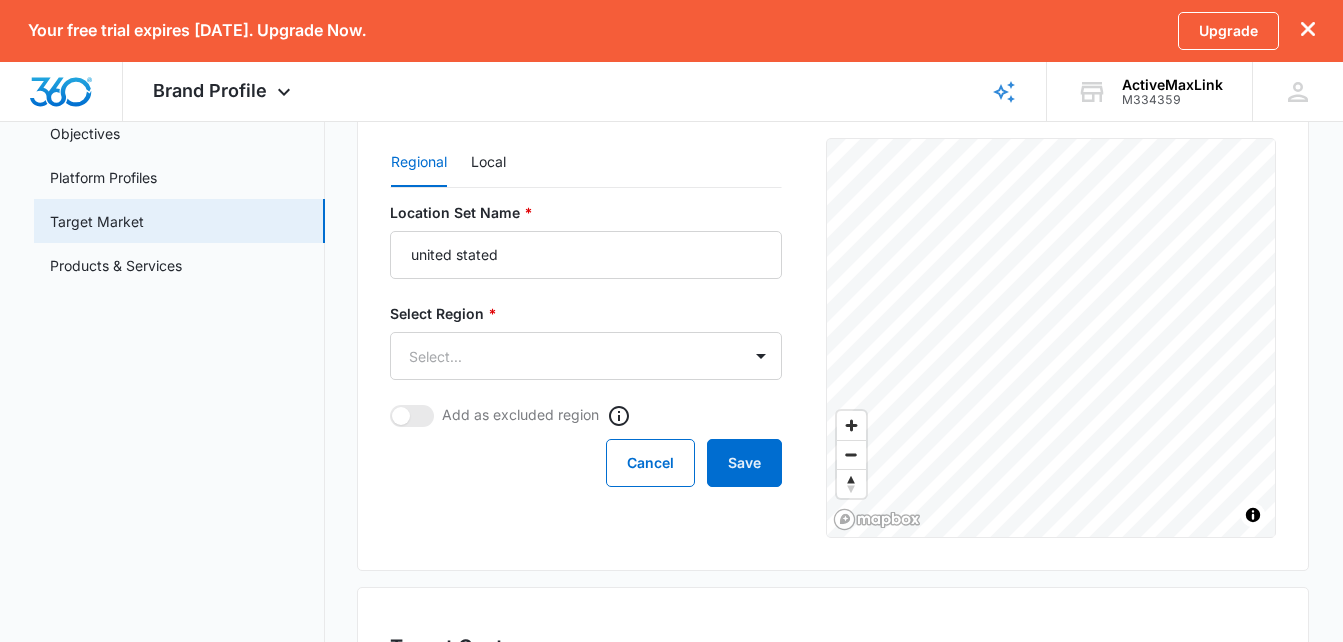 scroll, scrollTop: 300, scrollLeft: 0, axis: vertical 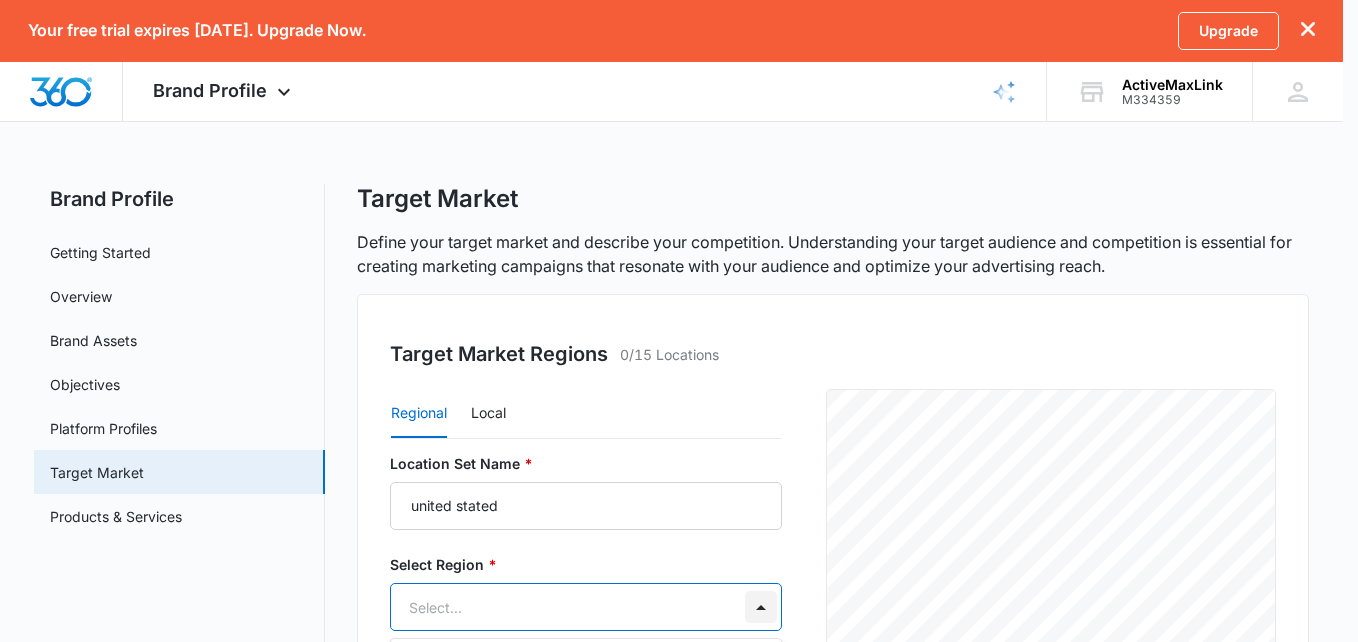 click on "Your free trial expires [DATE]. Upgrade Now. Upgrade Brand Profile Apps Reputation Websites Forms CRM Email Shop Payments POS Ads Intelligence Brand Settings ActiveMaxLink M334359 Your Accounts View All CL [PERSON_NAME] [EMAIL_ADDRESS][DOMAIN_NAME] My Profile Notifications Support Logout Terms & Conditions   •   Privacy Policy Brand Profile Getting Started Overview Brand Assets Objectives Platform Profiles Target Market Products & Services Target Market Define your target market and describe your competition. Understanding your target audience and competition is essential for creating marketing campaigns that resonate with your audience and optimize your advertising reach. Target Market Regions 0/15 Locations Regional Local Location Set Name * united stated Select Region * 66 results available. Use Up and Down to choose options, press Enter to select the currently focused option, press Escape to exit the menu, press Tab to select the option and exit the menu. Select... Add as excluded region Cancel Save" at bounding box center (679, 321) 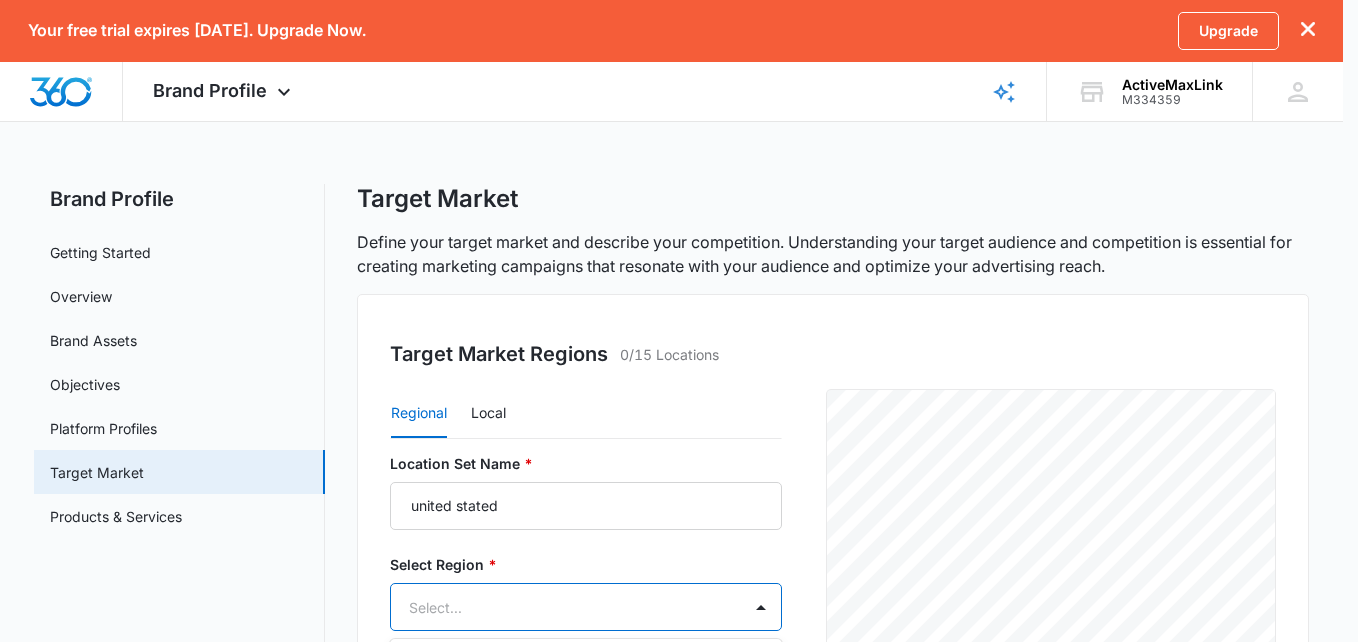 click at bounding box center [679, 321] 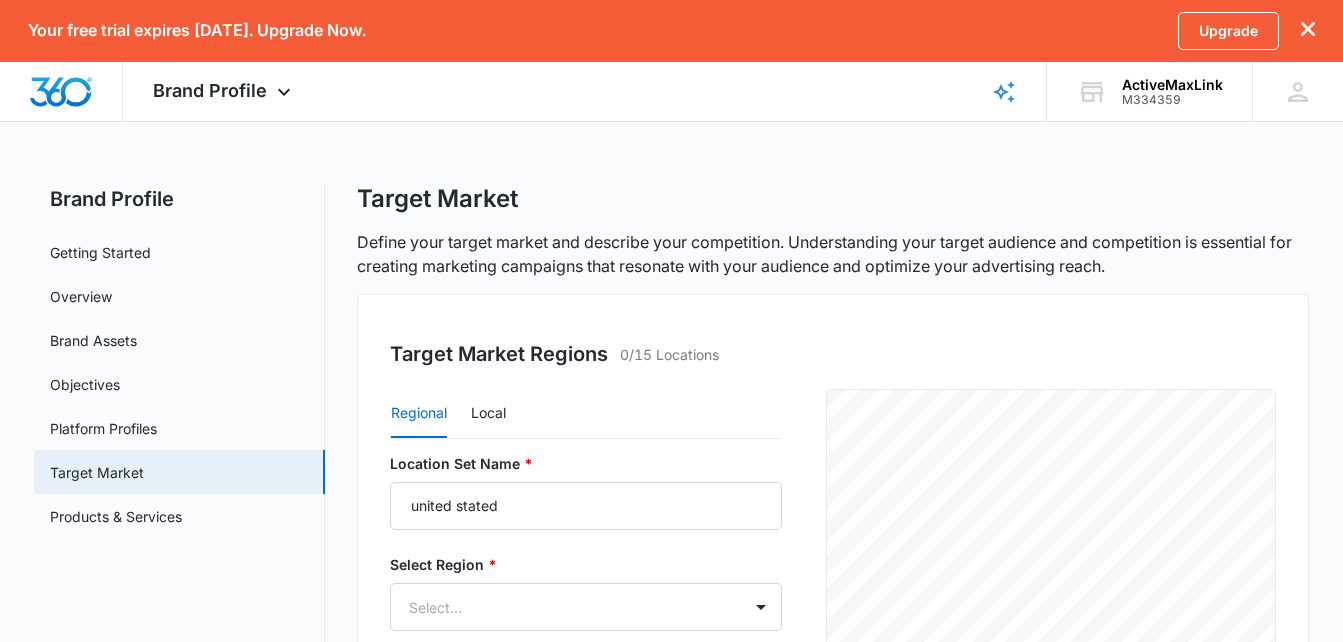 scroll, scrollTop: 400, scrollLeft: 0, axis: vertical 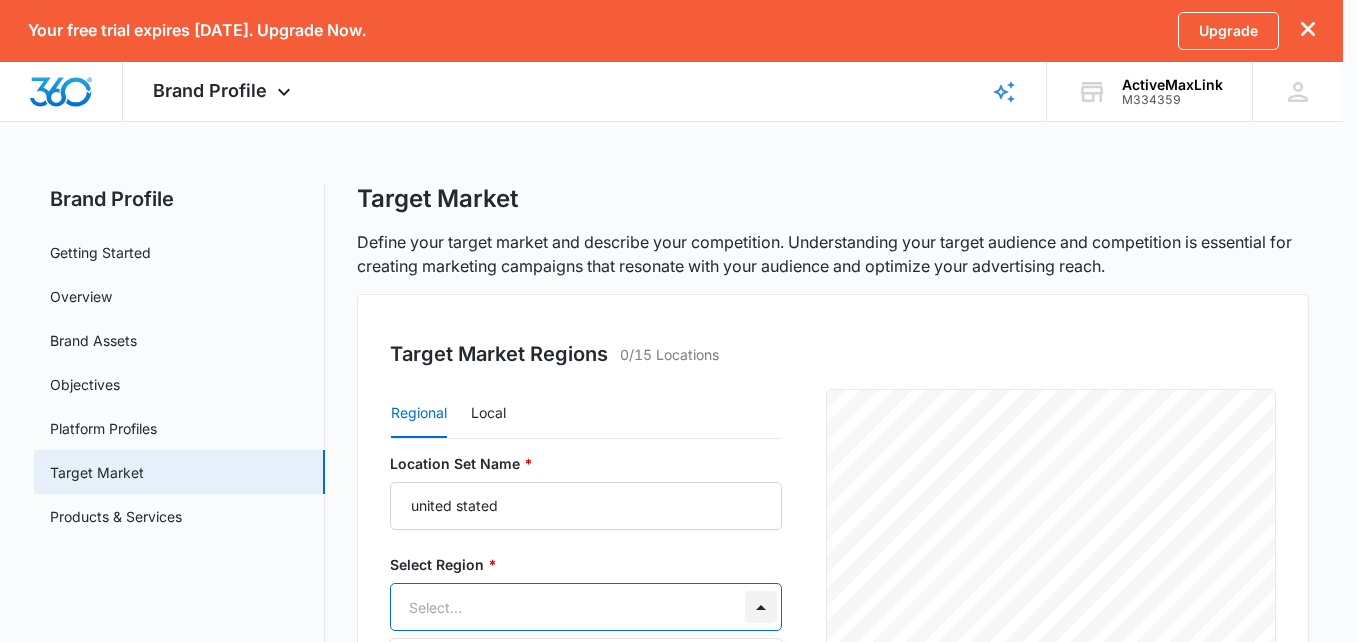 click on "Your free trial expires [DATE]. Upgrade Now. Upgrade Brand Profile Apps Reputation Websites Forms CRM Email Shop Payments POS Ads Intelligence Brand Settings ActiveMaxLink M334359 Your Accounts View All CL [PERSON_NAME] [EMAIL_ADDRESS][DOMAIN_NAME] My Profile Notifications Support Logout Terms & Conditions   •   Privacy Policy Brand Profile Getting Started Overview Brand Assets Objectives Platform Profiles Target Market Products & Services Target Market Define your target market and describe your competition. Understanding your target audience and competition is essential for creating marketing campaigns that resonate with your audience and optimize your advertising reach. Target Market Regions 0/15 Locations Regional Local Location Set Name * united stated Select Region * 66 results available. Use Up and Down to choose options, press Enter to select the currently focused option, press Escape to exit the menu, press Tab to select the option and exit the menu. Select... Add as excluded region Cancel Save" at bounding box center [679, 321] 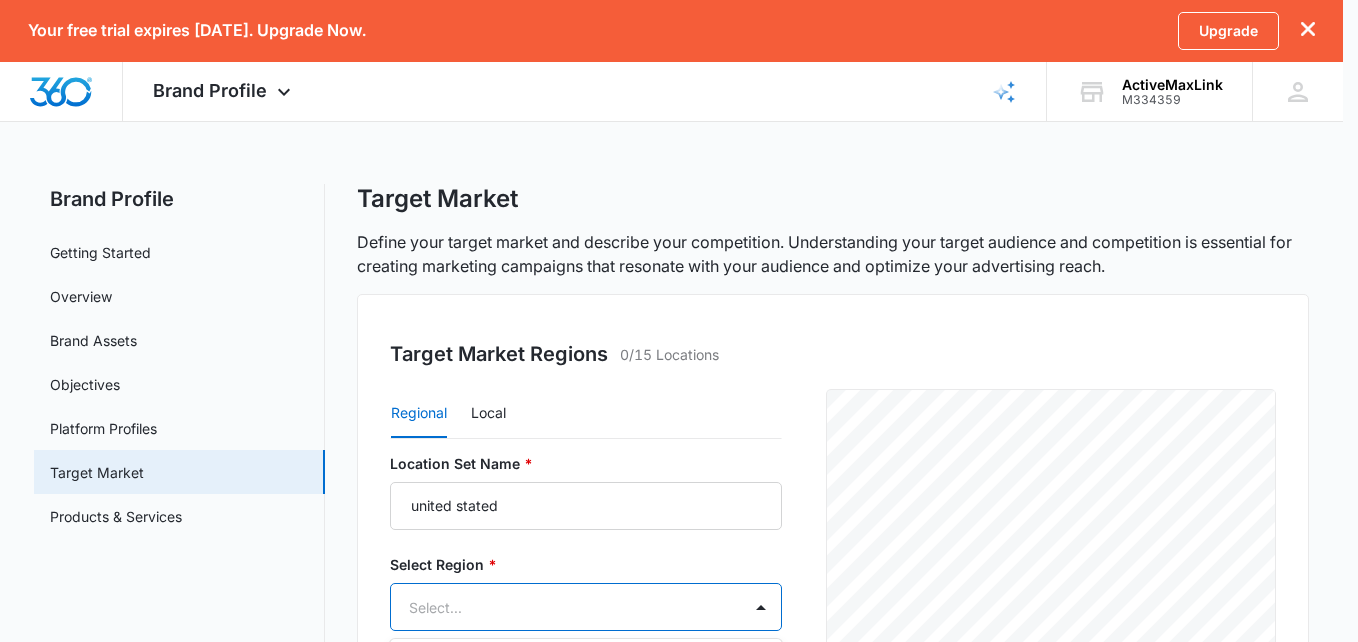click at bounding box center (679, 321) 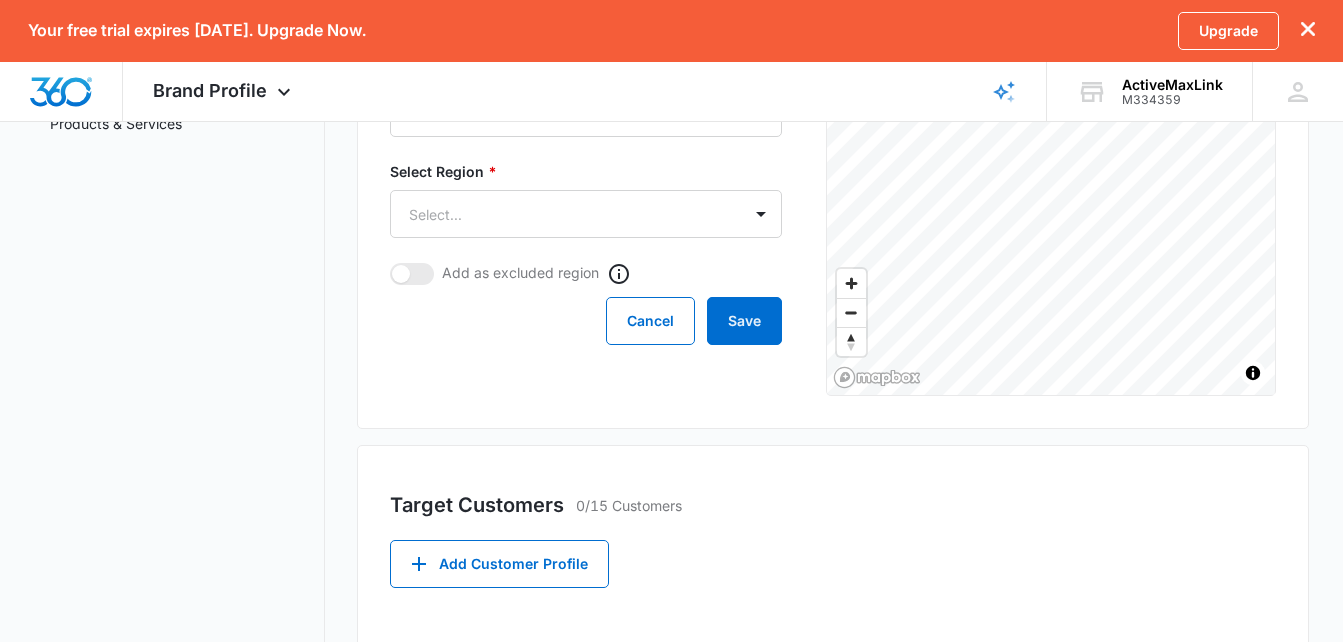 scroll, scrollTop: 400, scrollLeft: 0, axis: vertical 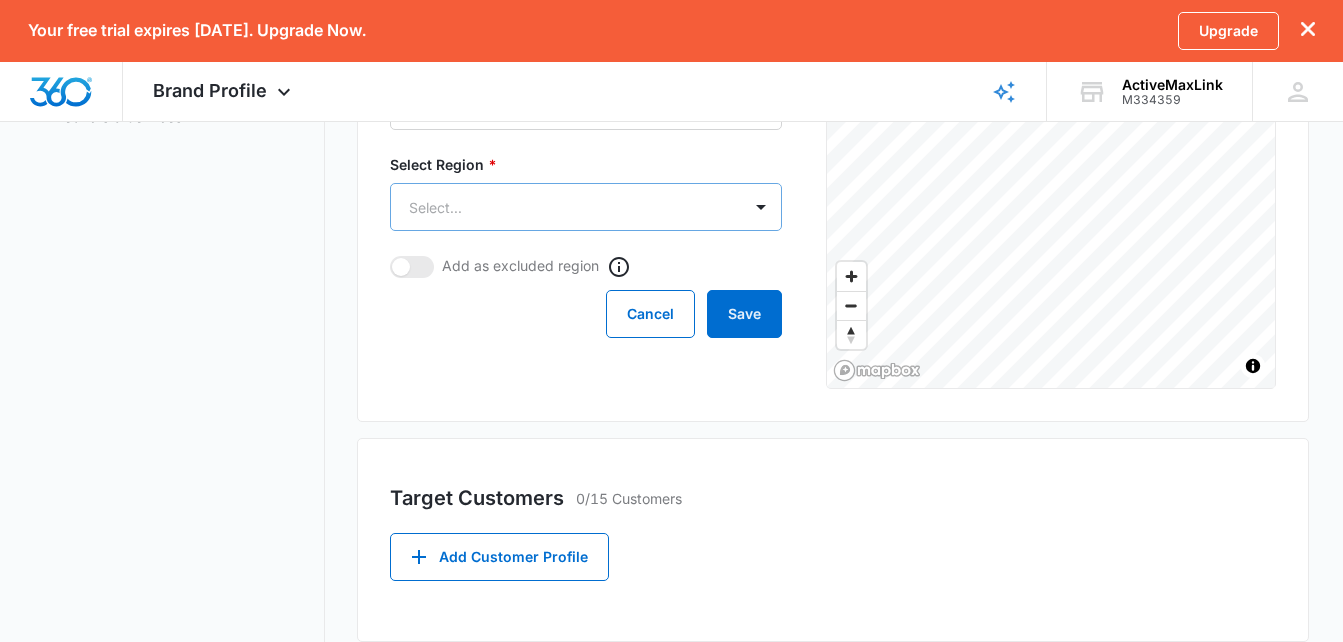 click on "Your free trial expires [DATE]. Upgrade Now. Upgrade Brand Profile Apps Reputation Websites Forms CRM Email Shop Payments POS Ads Intelligence Brand Settings ActiveMaxLink M334359 Your Accounts View All CL [PERSON_NAME] [EMAIL_ADDRESS][DOMAIN_NAME] My Profile Notifications Support Logout Terms & Conditions   •   Privacy Policy Brand Profile Getting Started Overview Brand Assets Objectives Platform Profiles Target Market Products & Services Target Market Define your target market and describe your competition. Understanding your target audience and competition is essential for creating marketing campaigns that resonate with your audience and optimize your advertising reach. Target Market Regions 0/15 Locations Regional Local Location Set Name * united stated Select Region * Select... Add as excluded region Cancel Save © Mapbox   © OpenStreetMap   Improve this map Target Customers 0/15 Customers Add Customer Profile Add Competitor 0/15 Competitors Add Competitor" at bounding box center (671, 244) 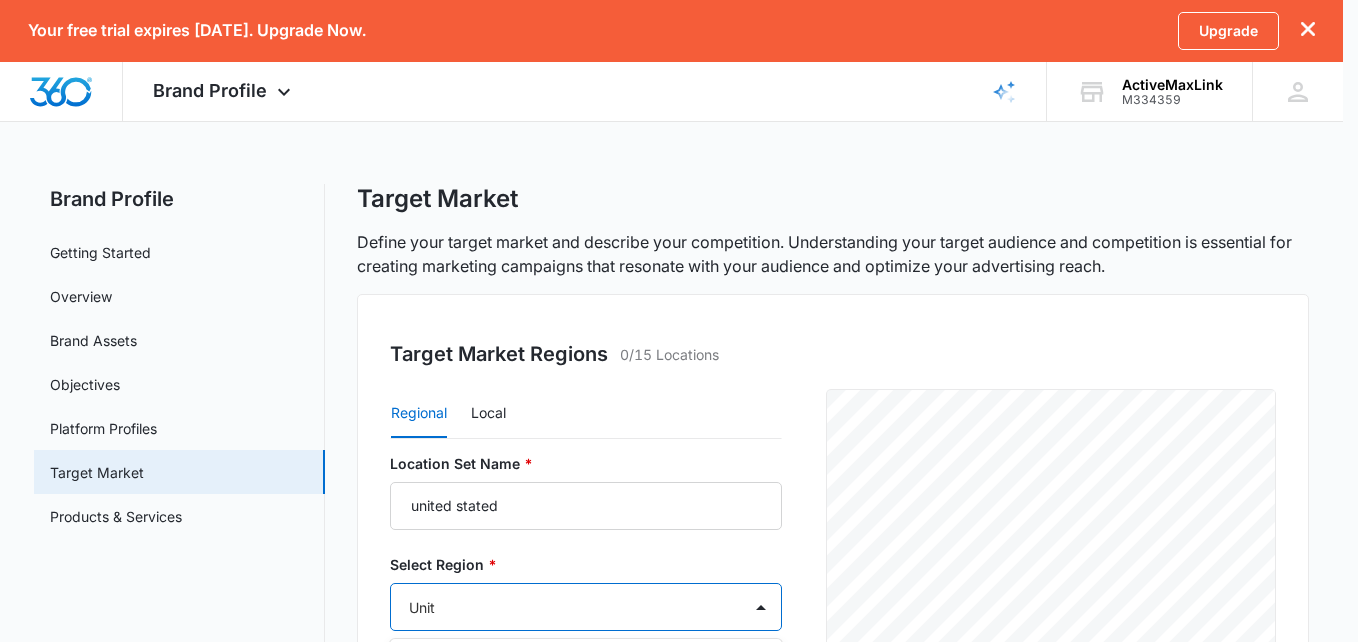 click at bounding box center (679, 321) 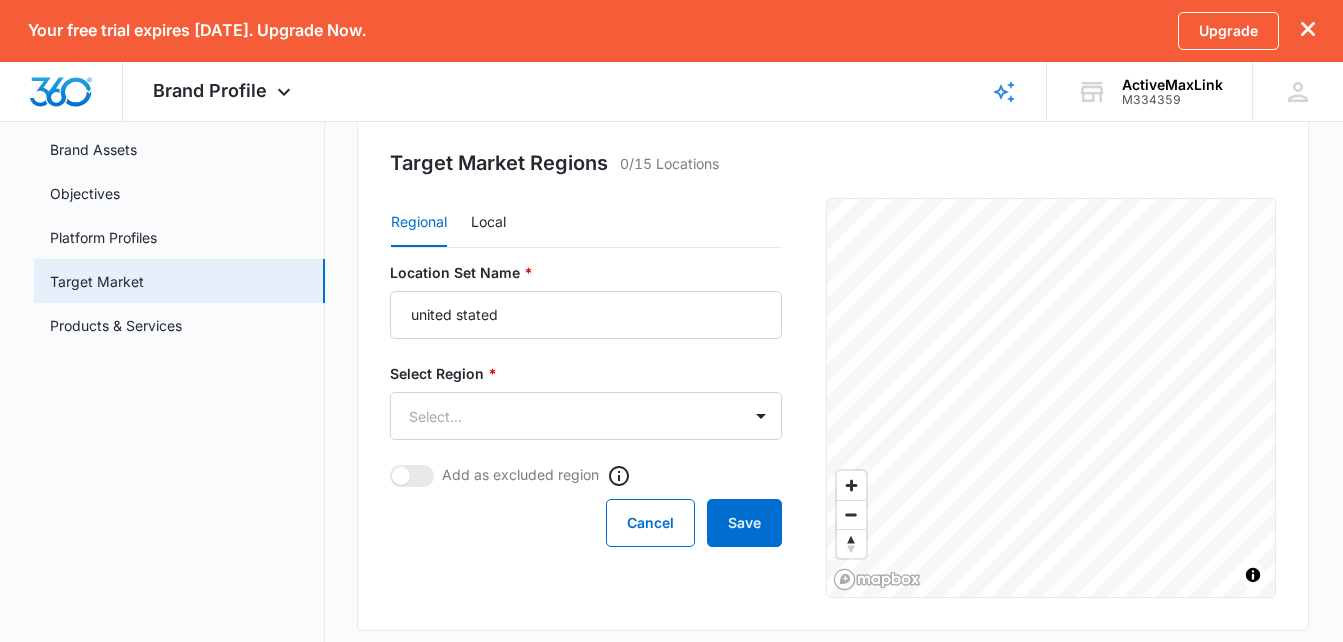 scroll, scrollTop: 200, scrollLeft: 0, axis: vertical 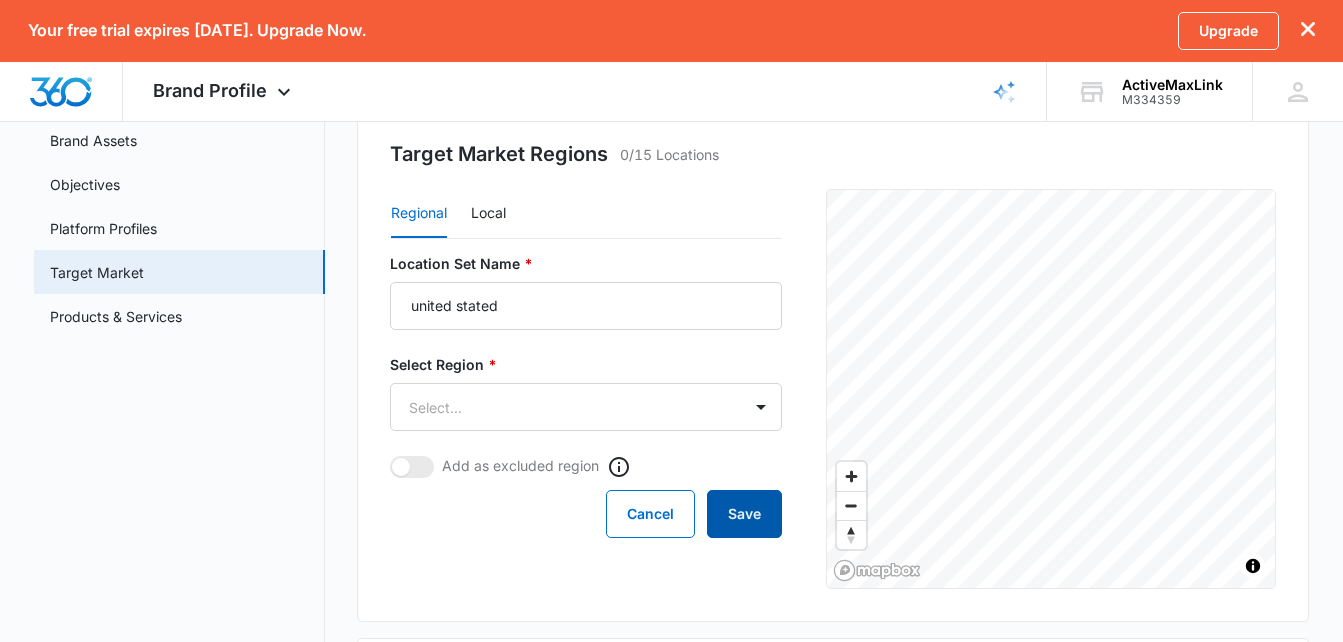 click on "Save" at bounding box center (744, 514) 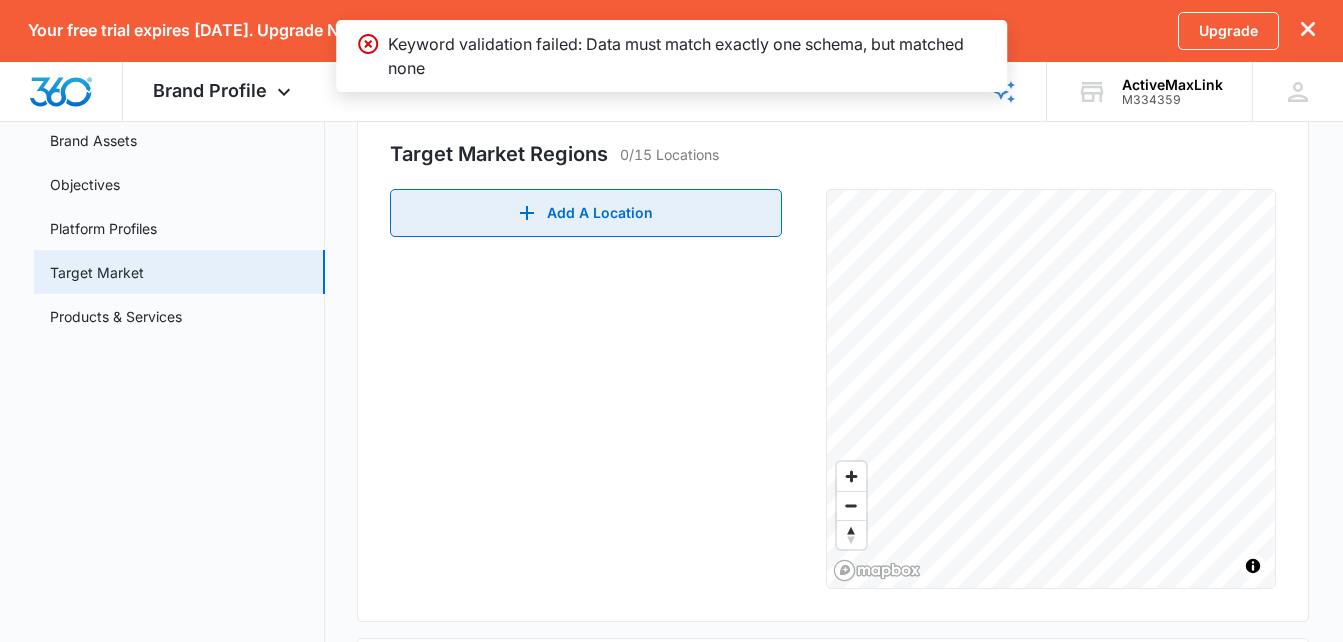 click on "Add A Location" at bounding box center (586, 213) 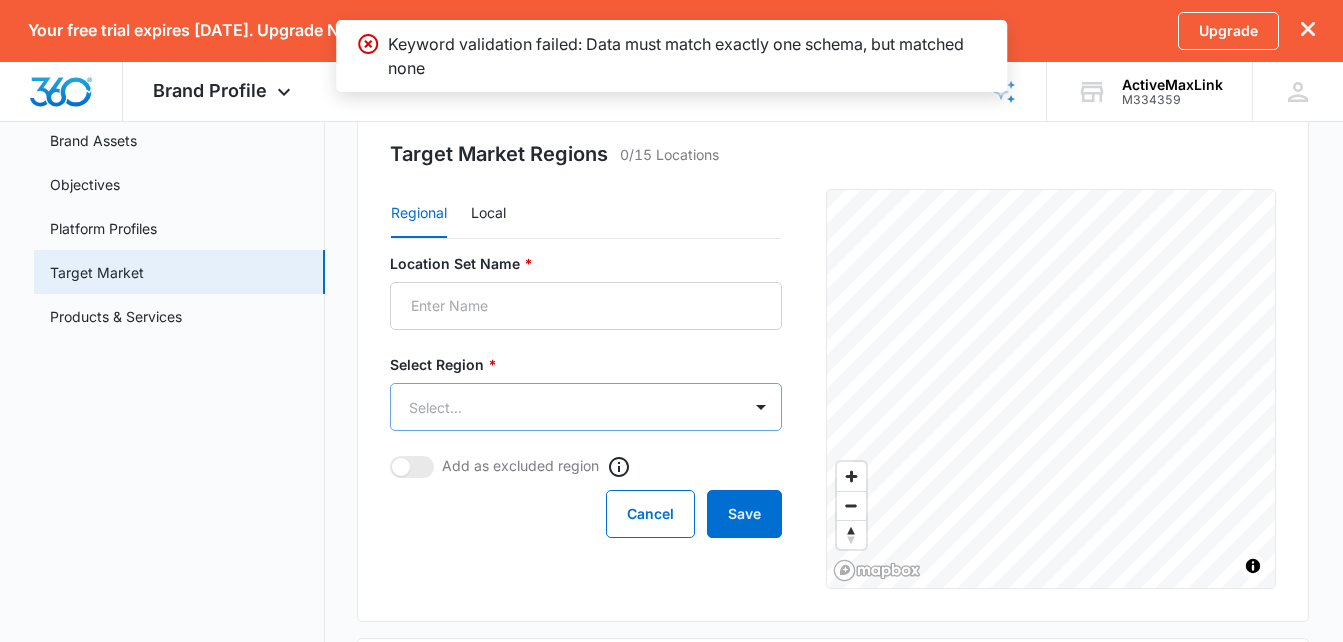 scroll, scrollTop: 0, scrollLeft: 0, axis: both 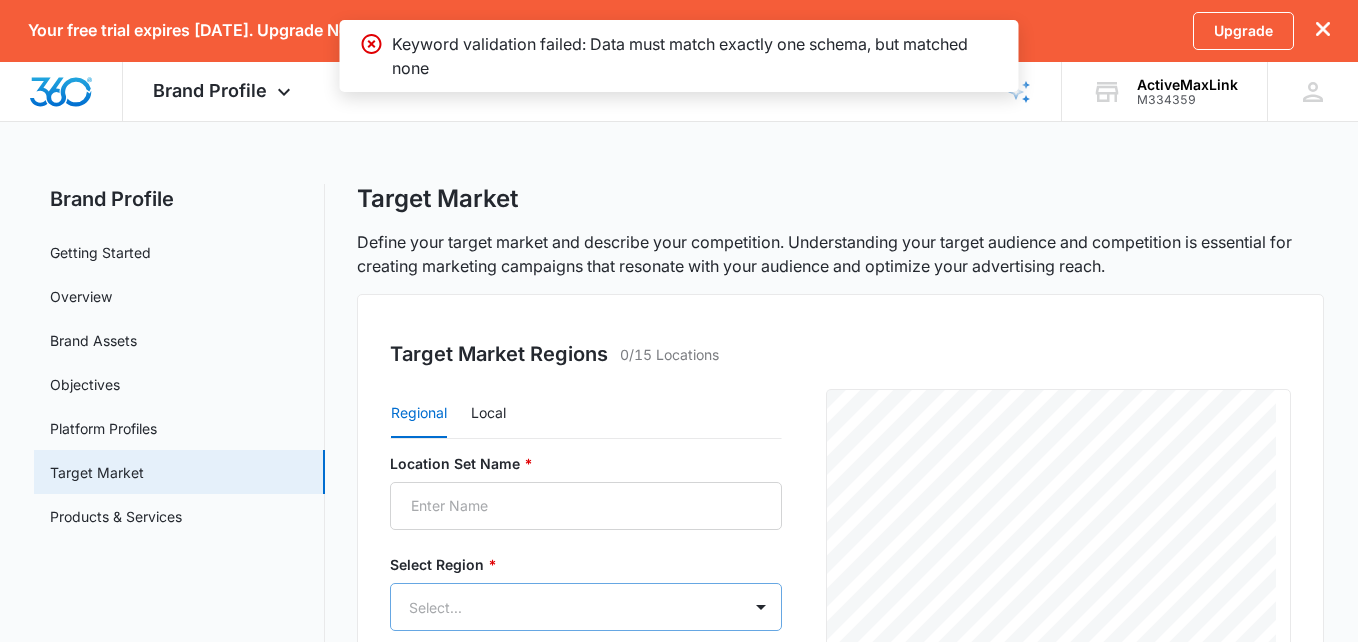 click on "Your free trial expires [DATE]. Upgrade Now. Upgrade Brand Profile Apps Reputation Websites Forms CRM Email Shop Payments POS Ads Intelligence Brand Settings ActiveMaxLink M334359 Your Accounts View All CL [PERSON_NAME] [EMAIL_ADDRESS][DOMAIN_NAME] My Profile Notifications Support Logout Terms & Conditions   •   Privacy Policy Brand Profile Getting Started Overview Brand Assets Objectives Platform Profiles Target Market Products & Services Target Market Define your target market and describe your competition. Understanding your target audience and competition is essential for creating marketing campaigns that resonate with your audience and optimize your advertising reach. Target Market Regions 0/15 Locations Regional Local Location Set Name * Select Region * Select... Add as excluded region Cancel Save © Mapbox   © OpenStreetMap   Improve this map Target Customers 0/15 Customers Add Customer Profile Add Competitor 0/15 Competitors Add Competitor" at bounding box center (679, 644) 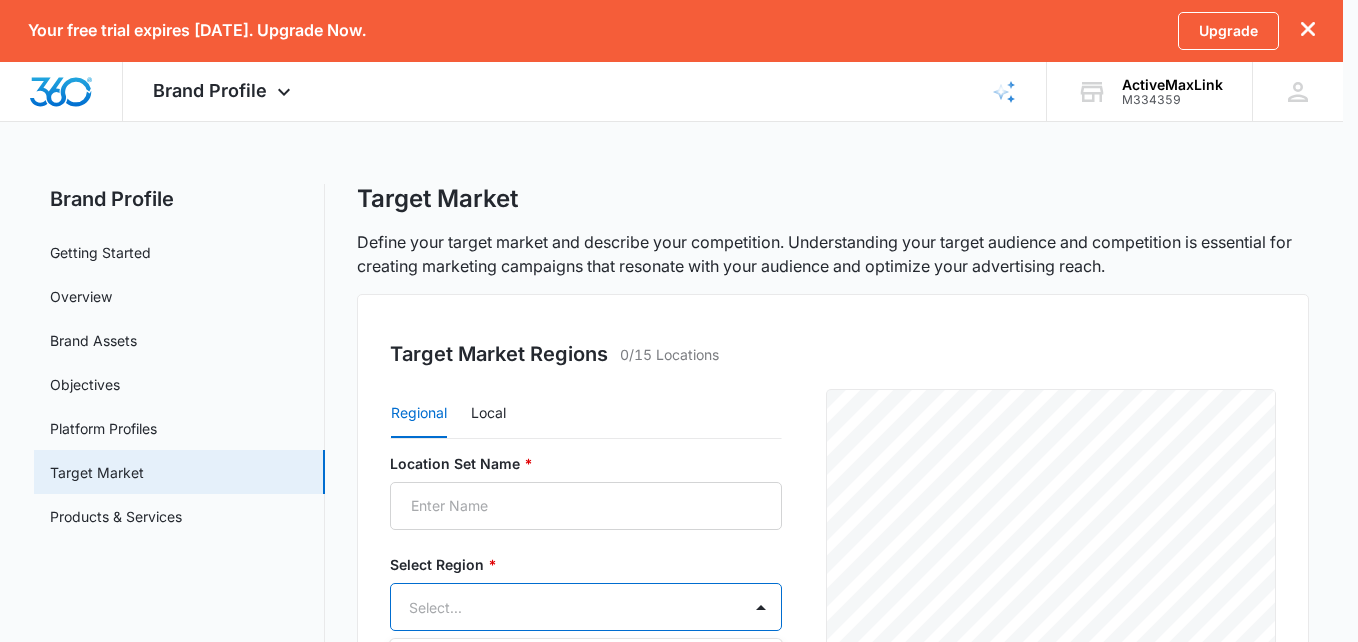 click at bounding box center (679, 321) 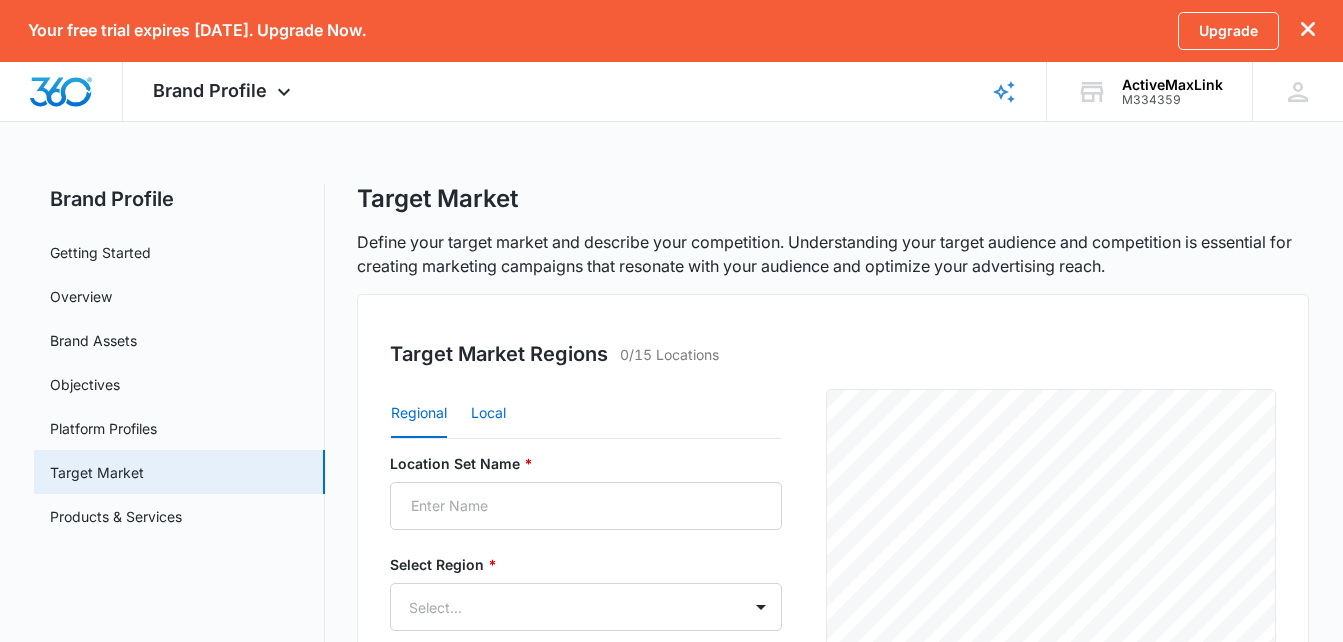 click on "Local" at bounding box center [488, 414] 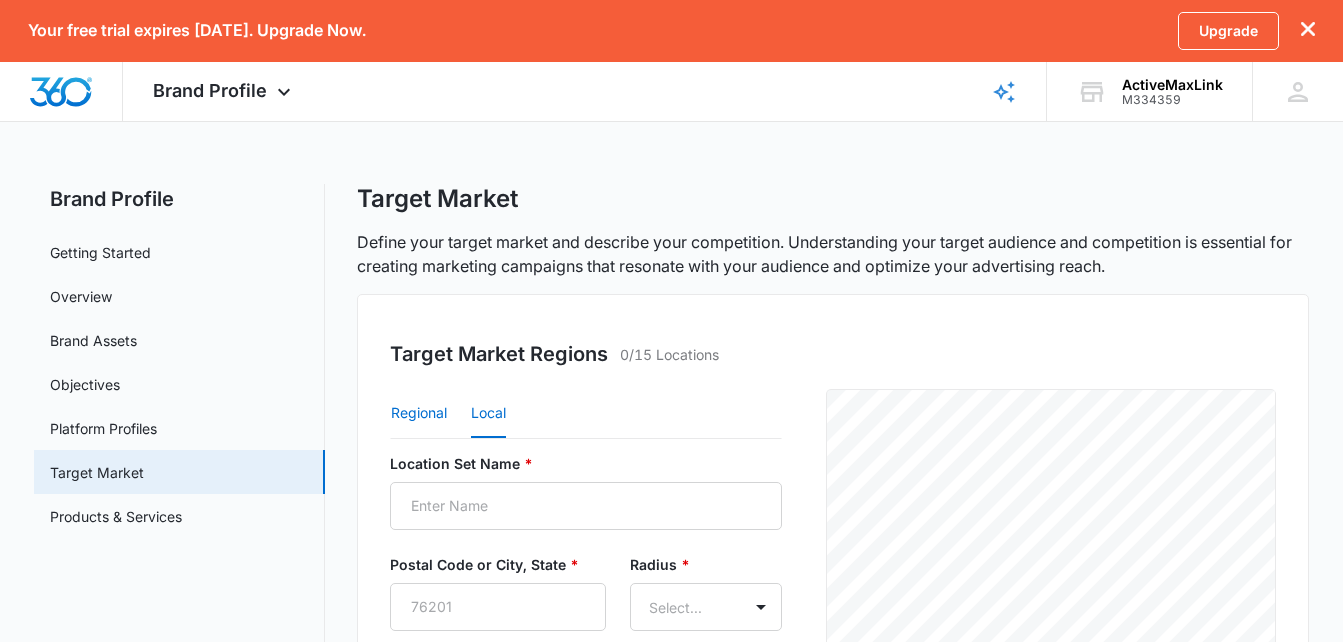 click on "Regional" at bounding box center [419, 414] 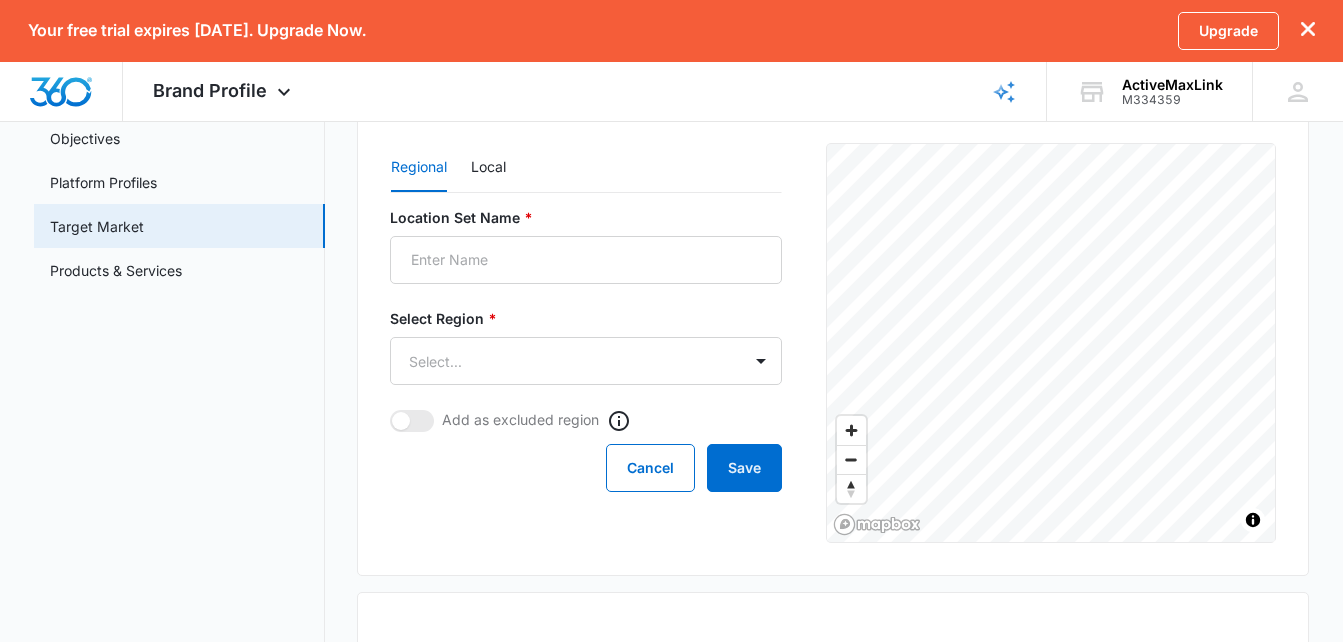 scroll, scrollTop: 0, scrollLeft: 0, axis: both 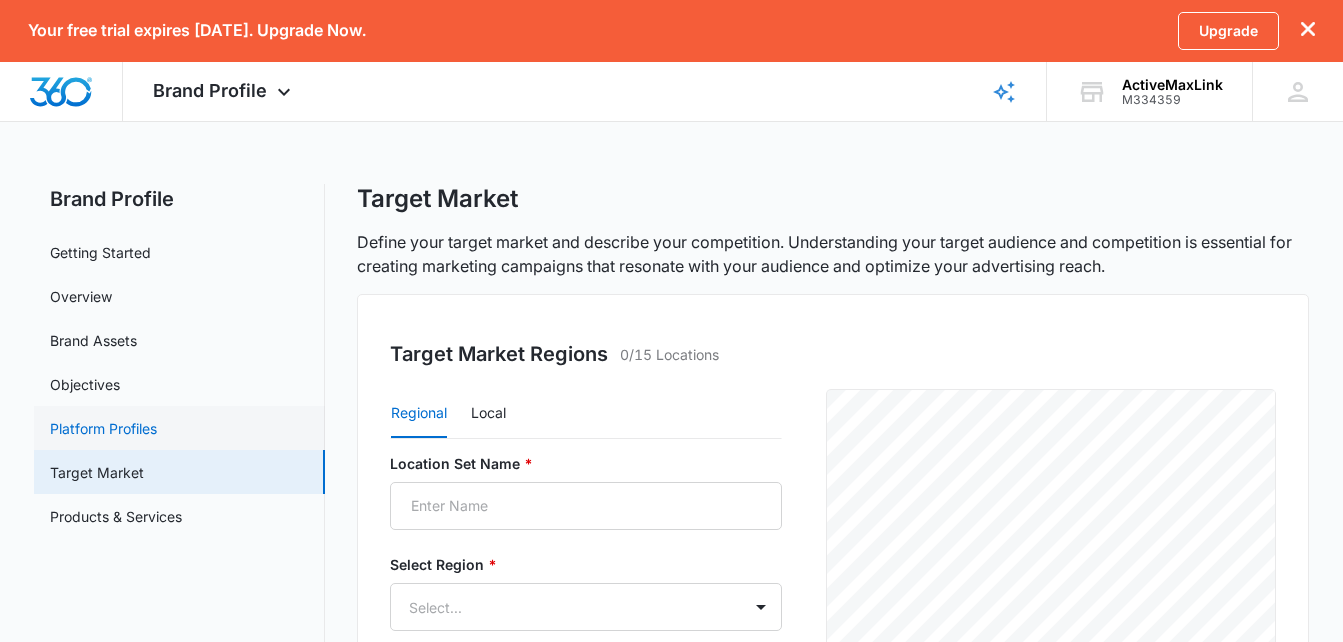 click on "Platform Profiles" at bounding box center [103, 428] 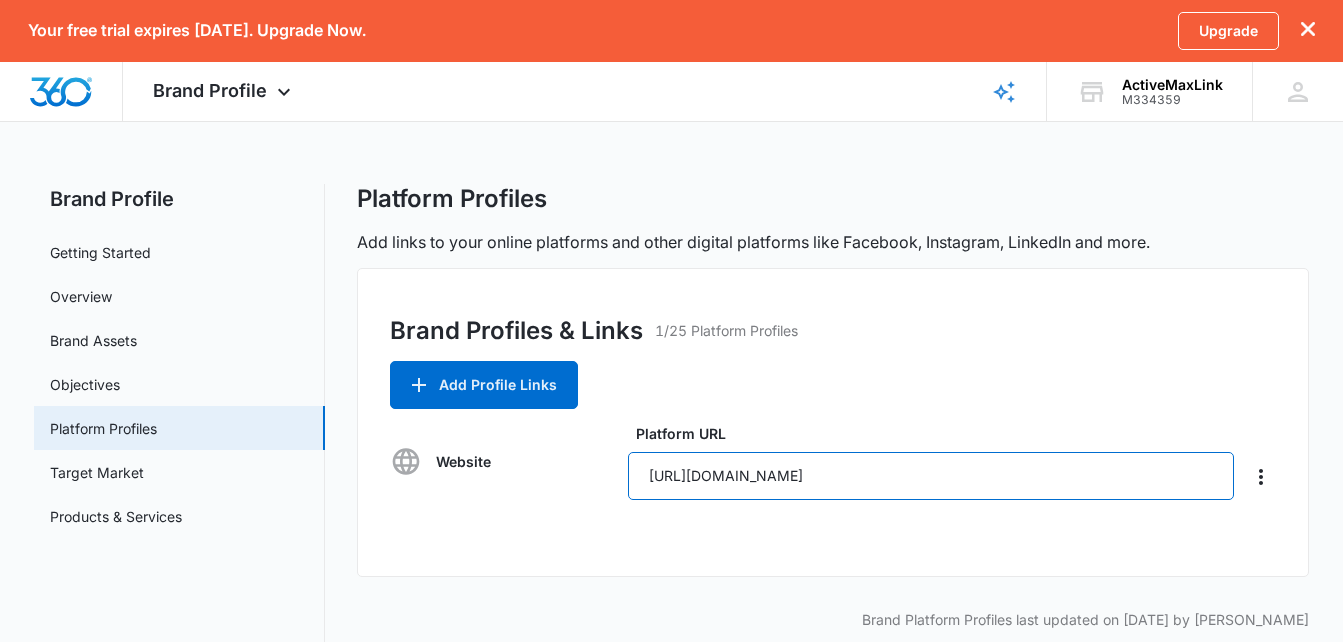 click on "[URL][DOMAIN_NAME]" at bounding box center [931, 476] 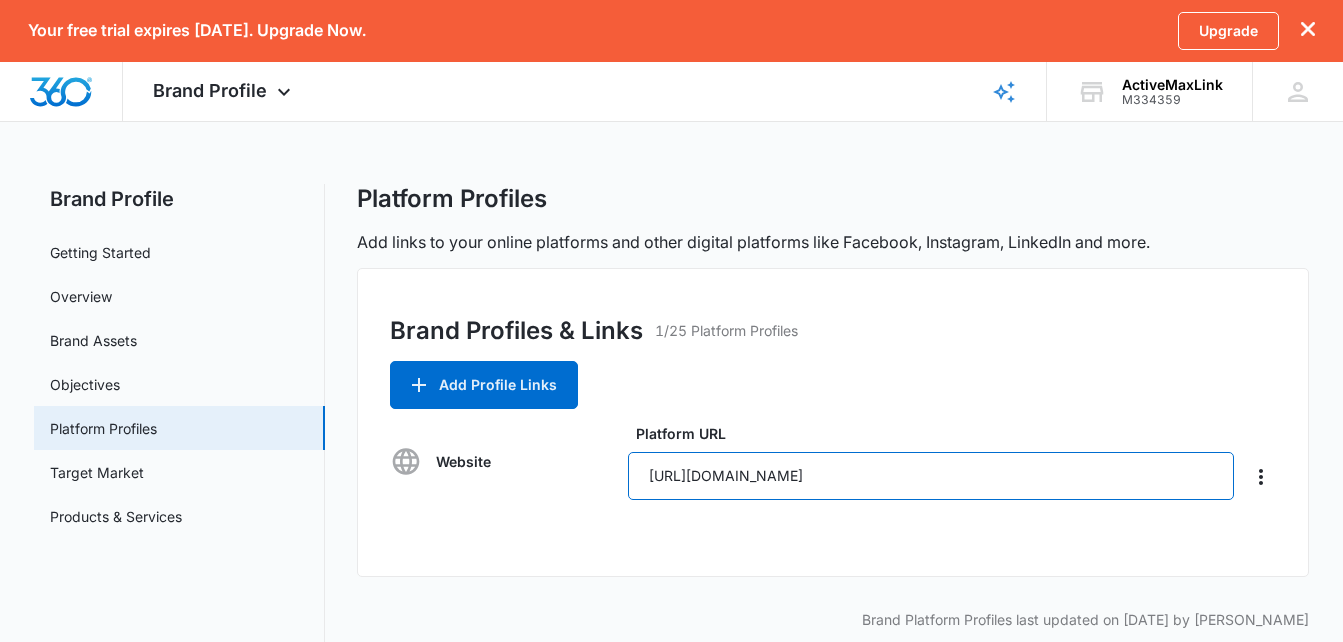 drag, startPoint x: 788, startPoint y: 480, endPoint x: 611, endPoint y: 463, distance: 177.81451 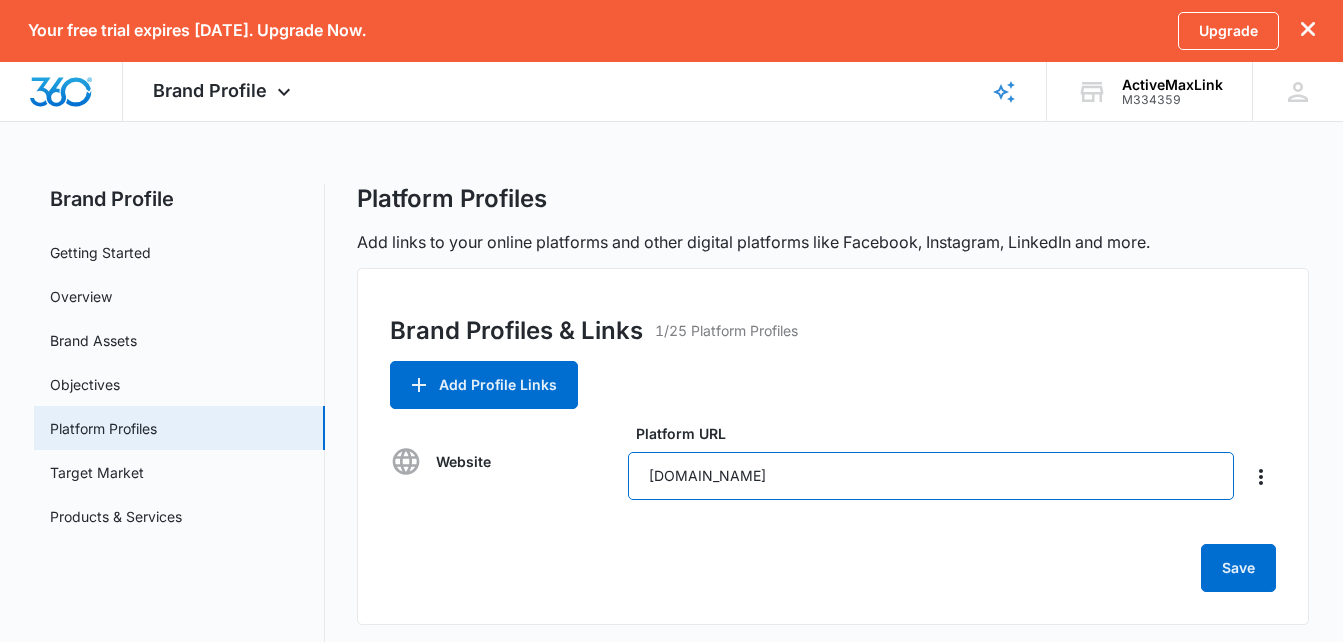 type on "[DOMAIN_NAME]" 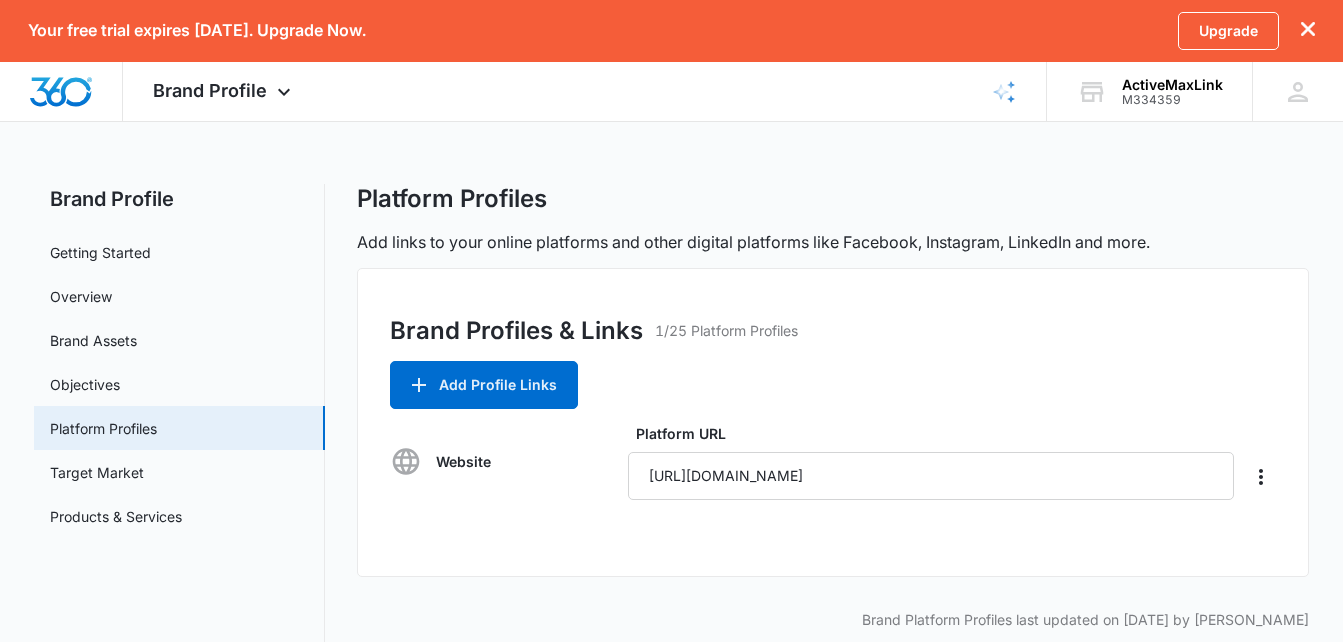 scroll, scrollTop: 26, scrollLeft: 0, axis: vertical 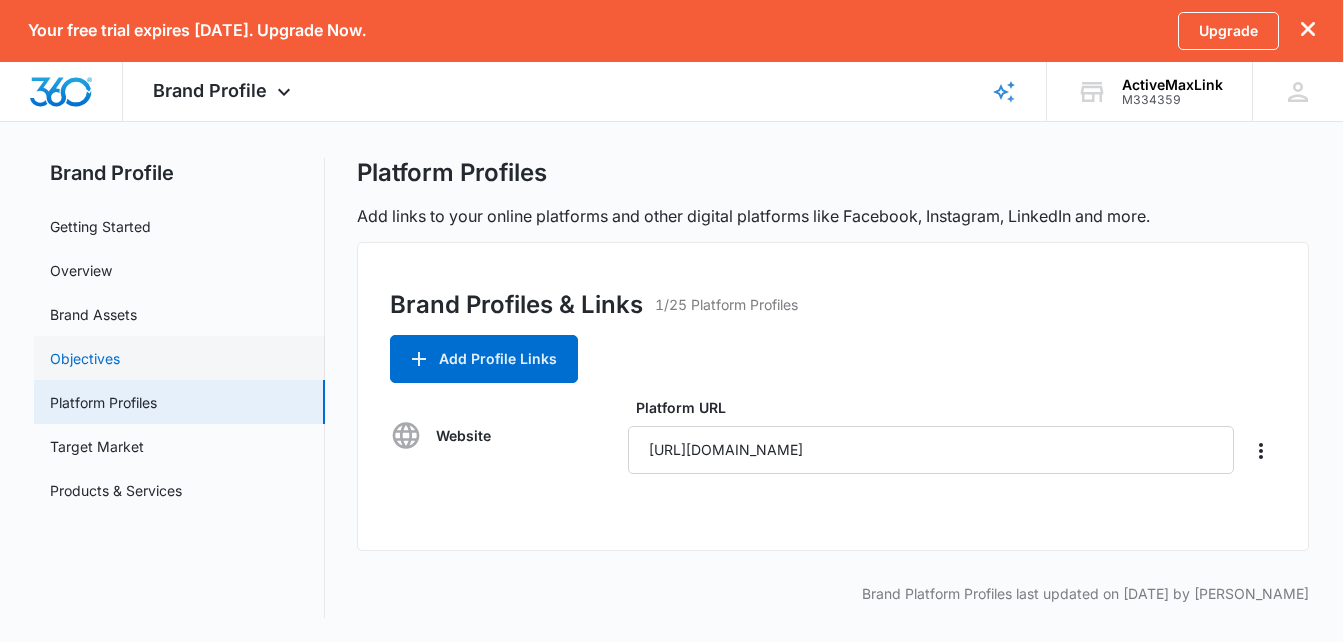 click on "Objectives" at bounding box center (85, 358) 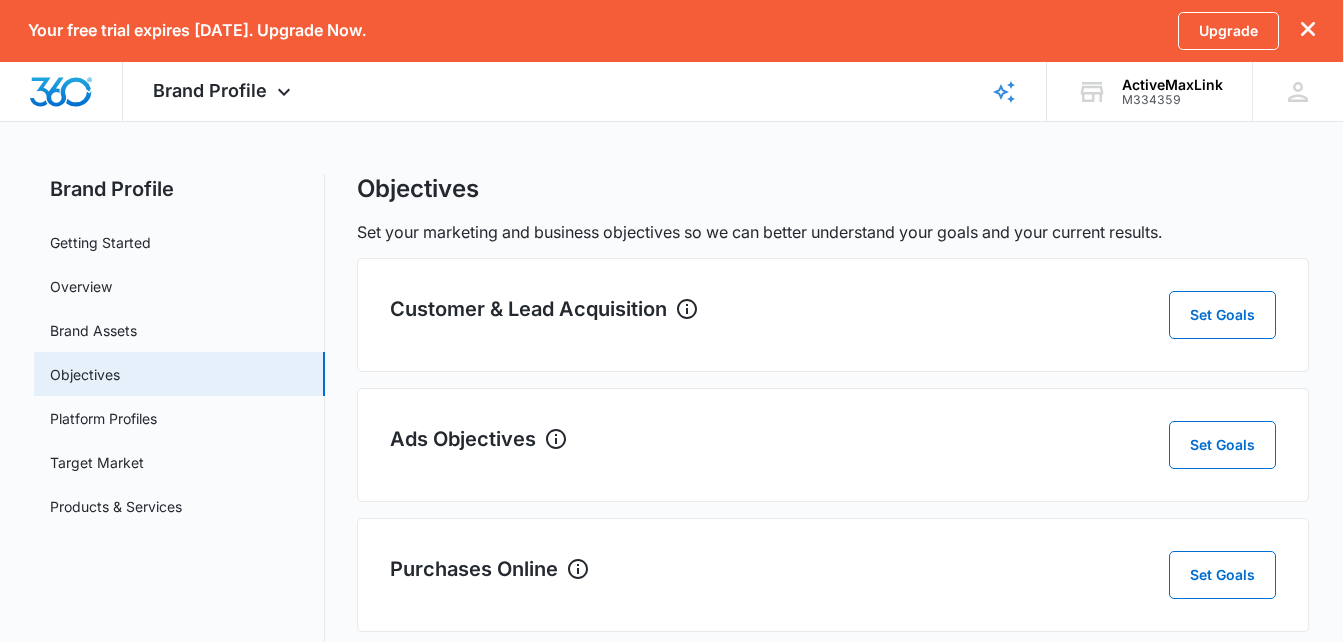 scroll, scrollTop: 0, scrollLeft: 0, axis: both 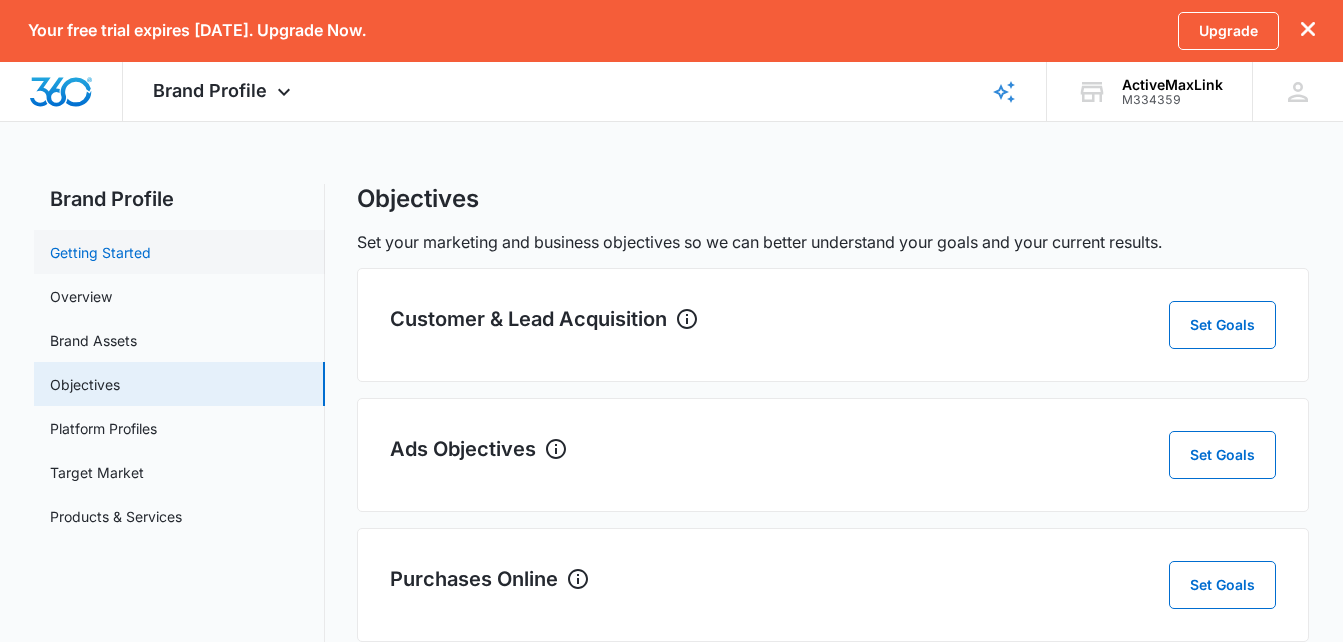 click on "Getting Started" at bounding box center [100, 252] 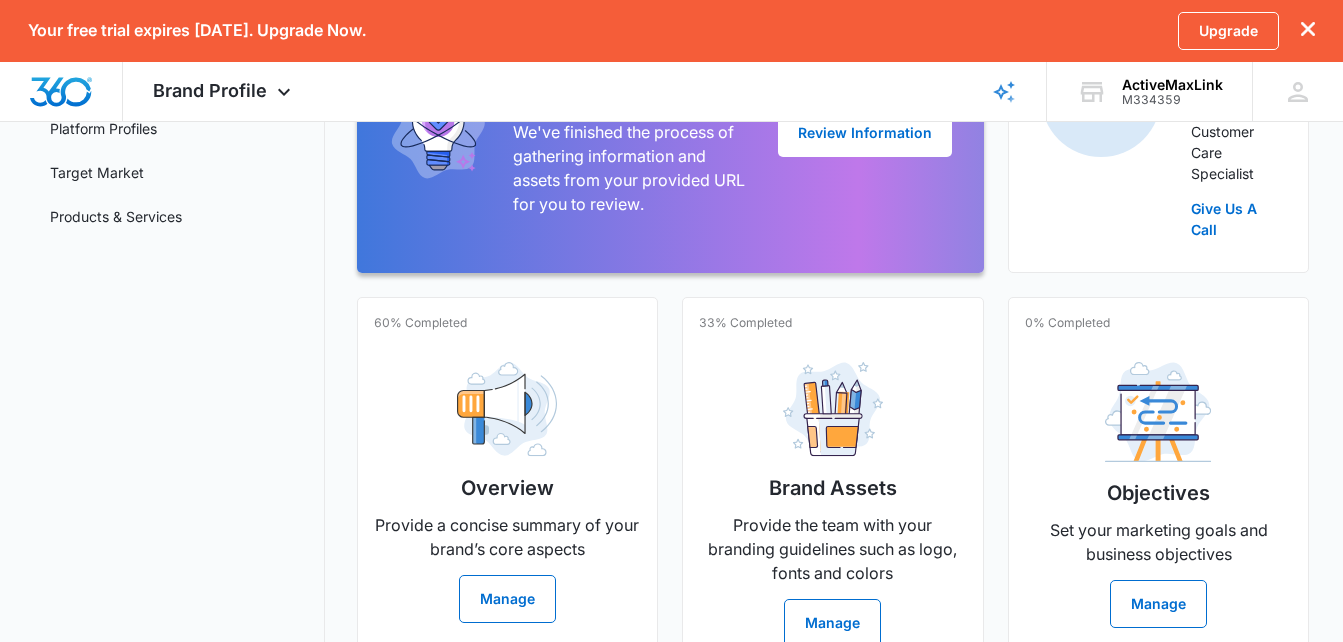 scroll, scrollTop: 500, scrollLeft: 0, axis: vertical 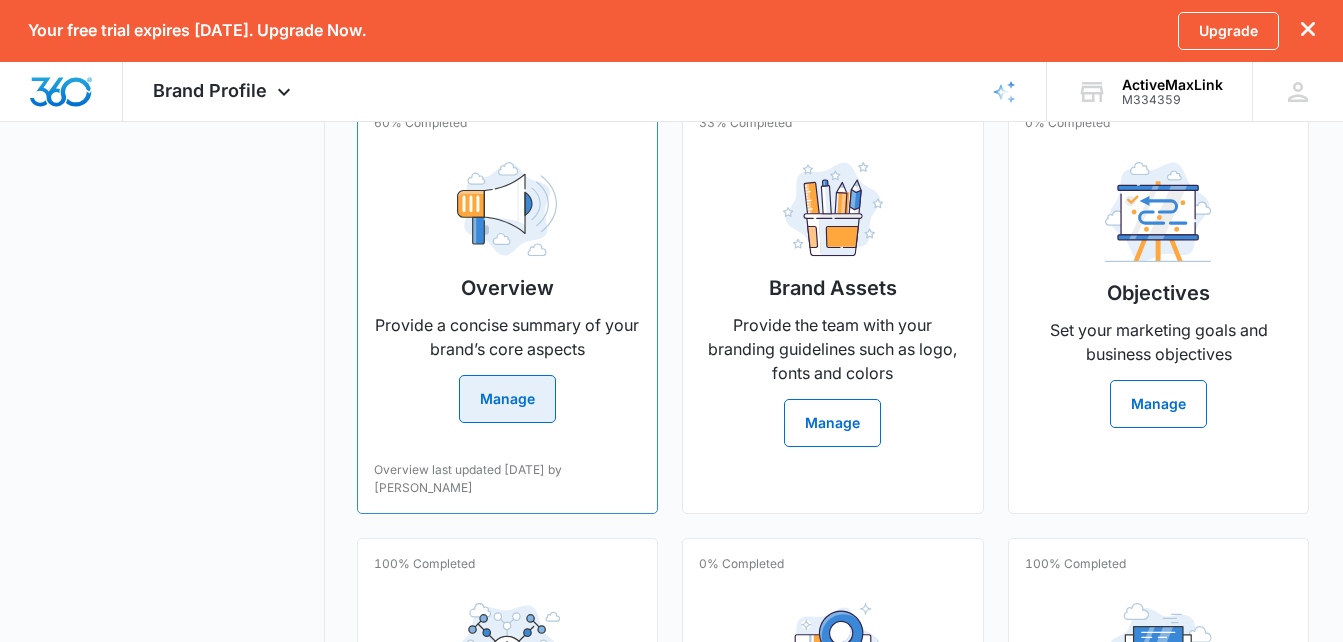 click on "Manage" at bounding box center (507, 399) 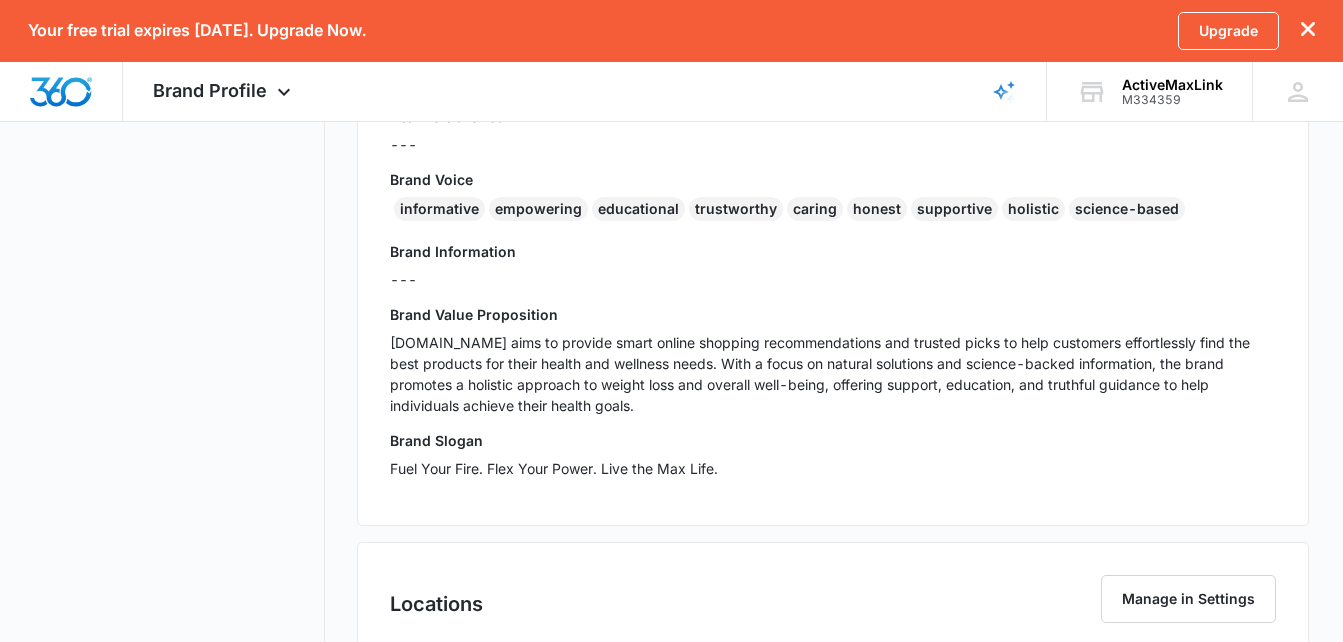 scroll, scrollTop: 0, scrollLeft: 0, axis: both 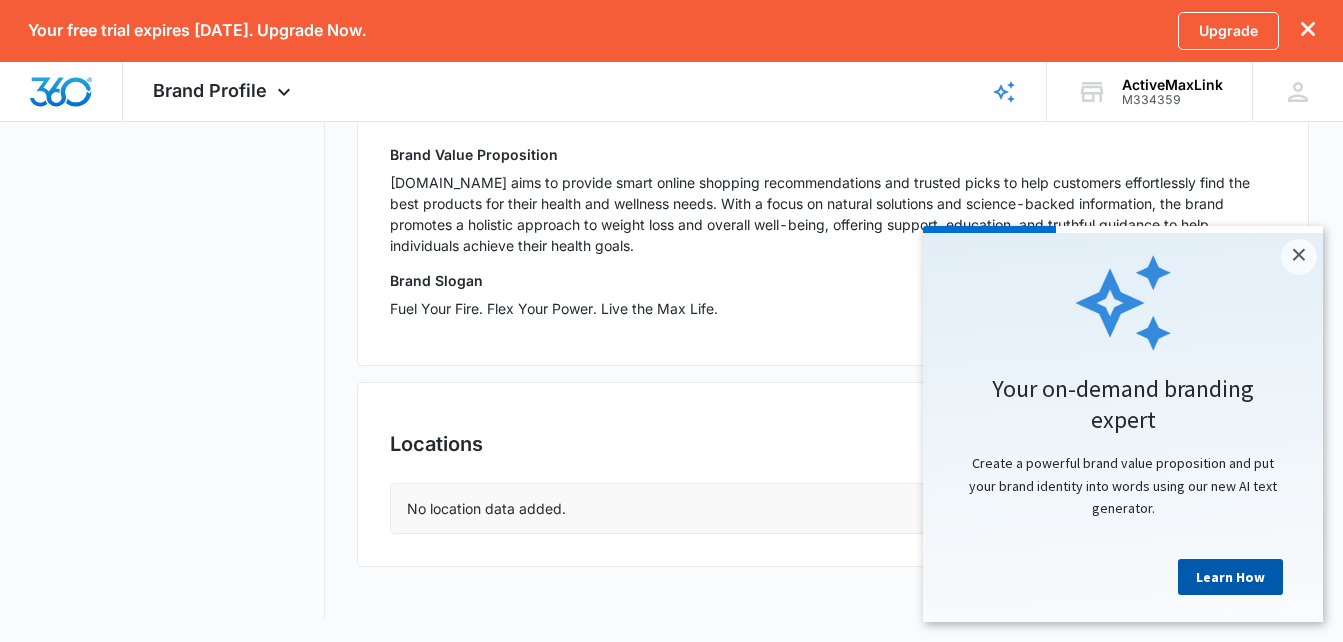 click on "Learn How" at bounding box center (1230, 577) 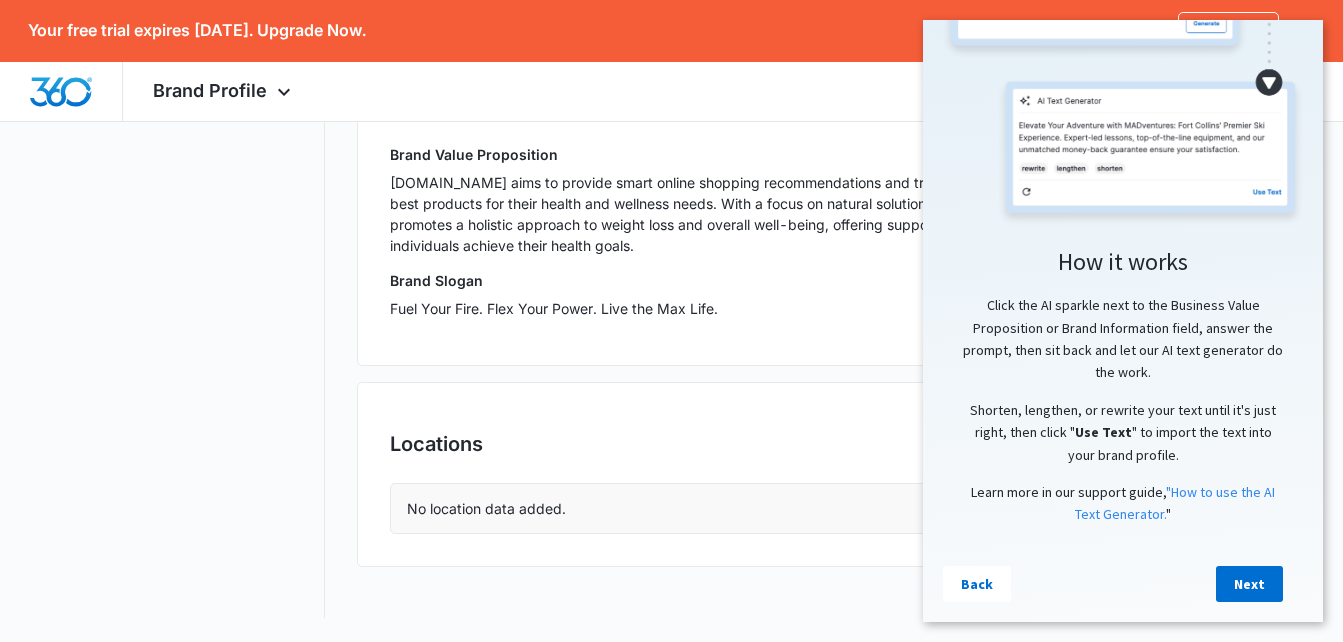 scroll, scrollTop: 151, scrollLeft: 0, axis: vertical 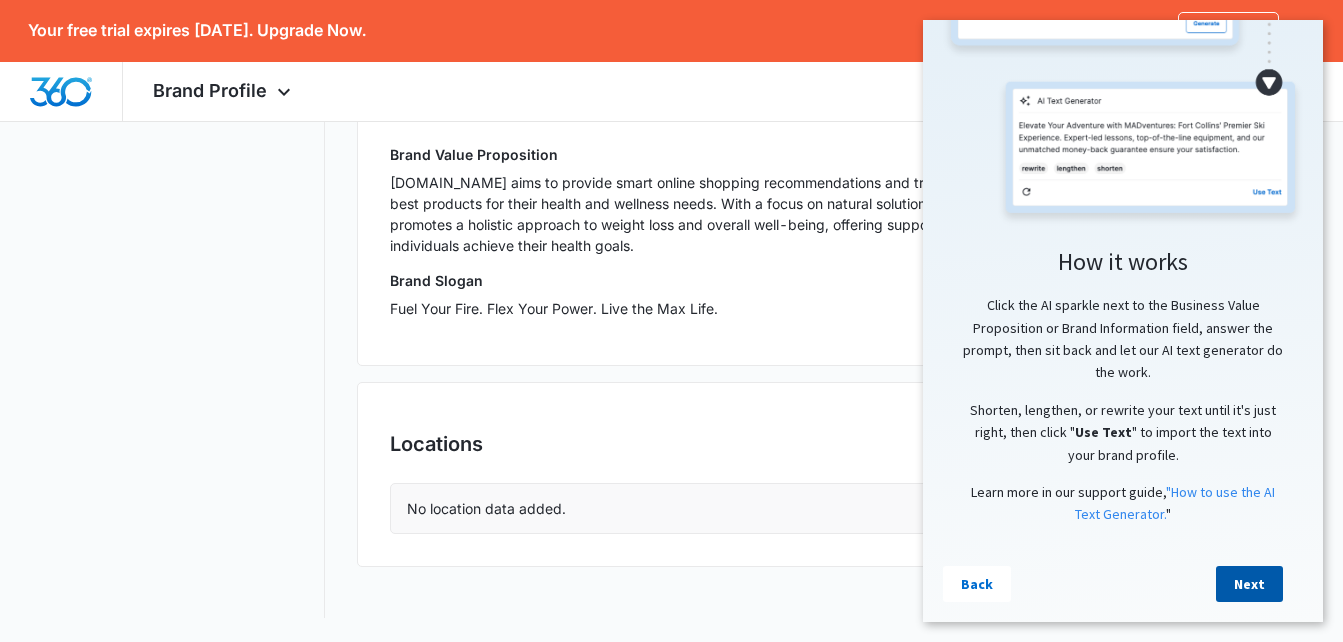click on "Next" at bounding box center [1249, 584] 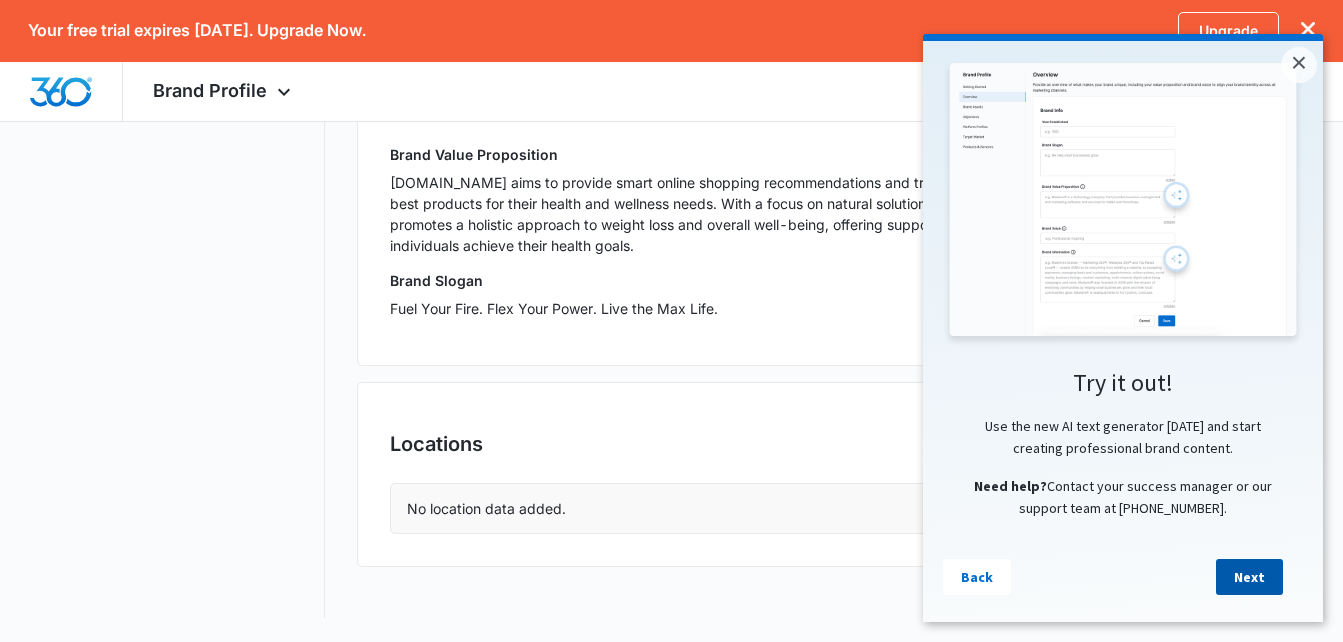 click on "Next" at bounding box center (1249, 577) 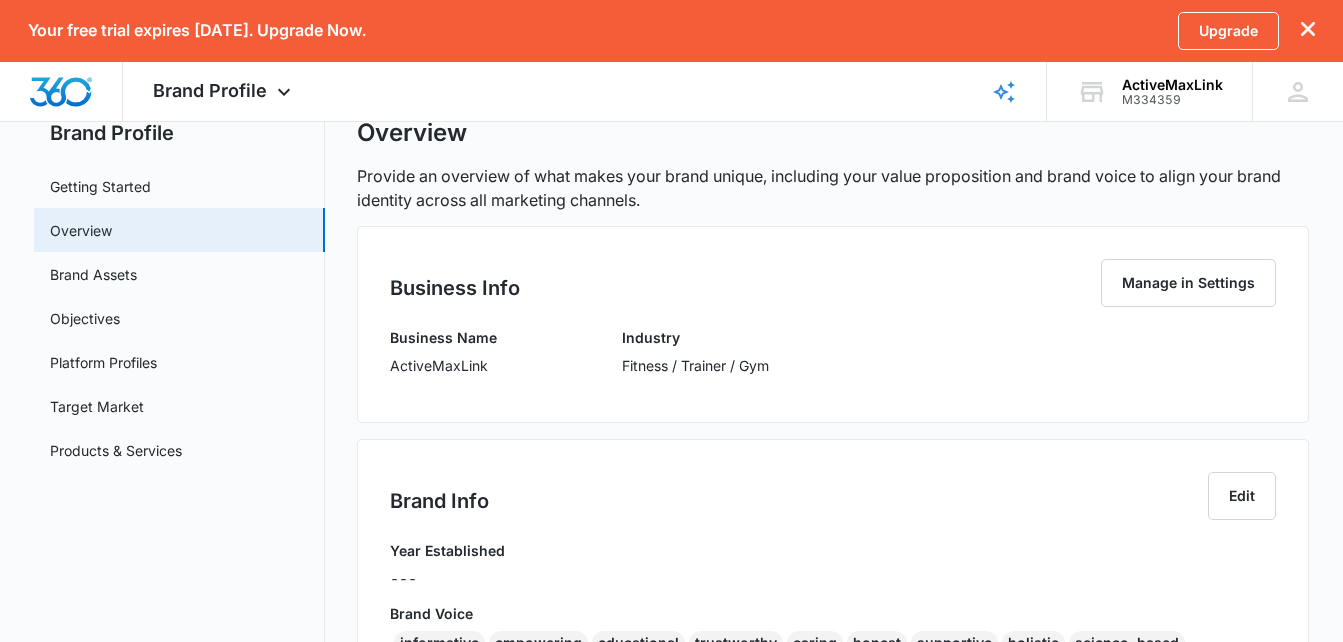 scroll, scrollTop: 0, scrollLeft: 0, axis: both 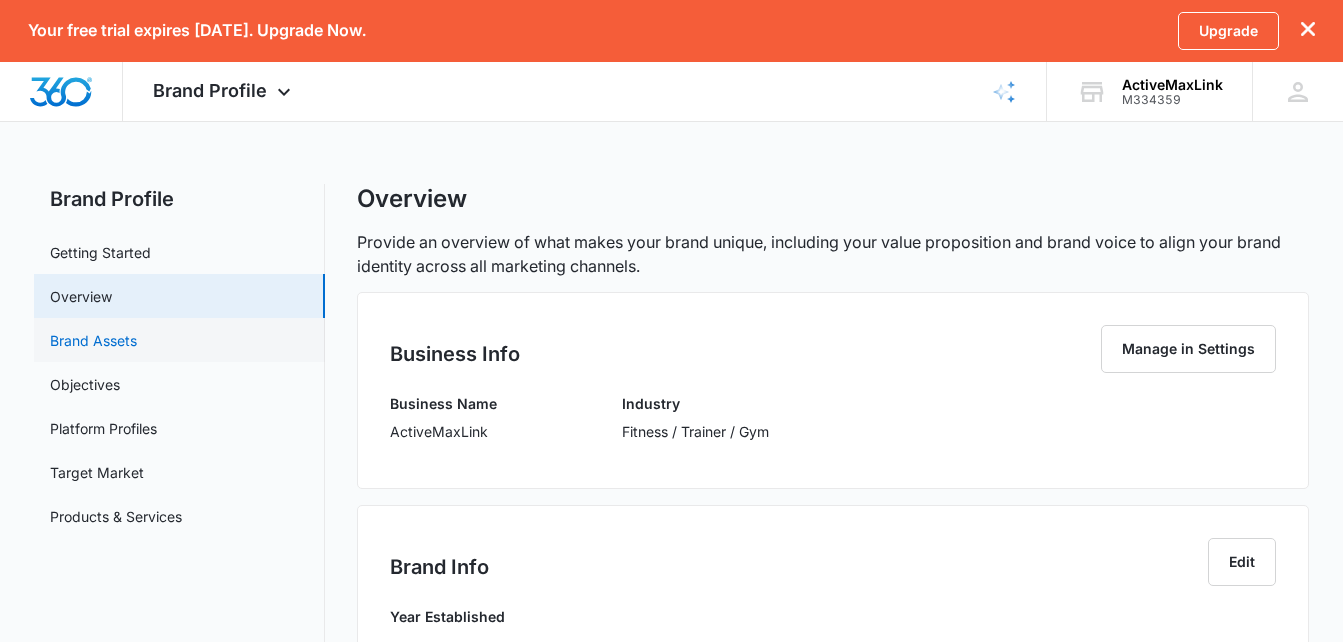 click on "Brand Assets" at bounding box center [93, 340] 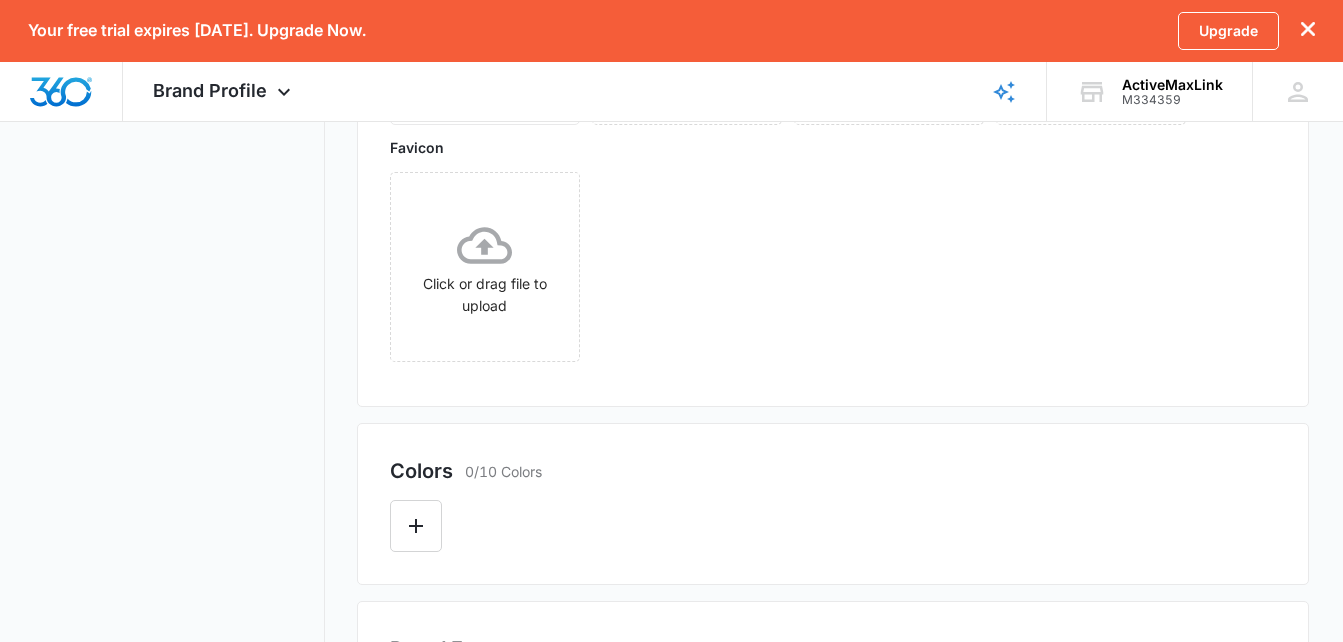 scroll, scrollTop: 500, scrollLeft: 0, axis: vertical 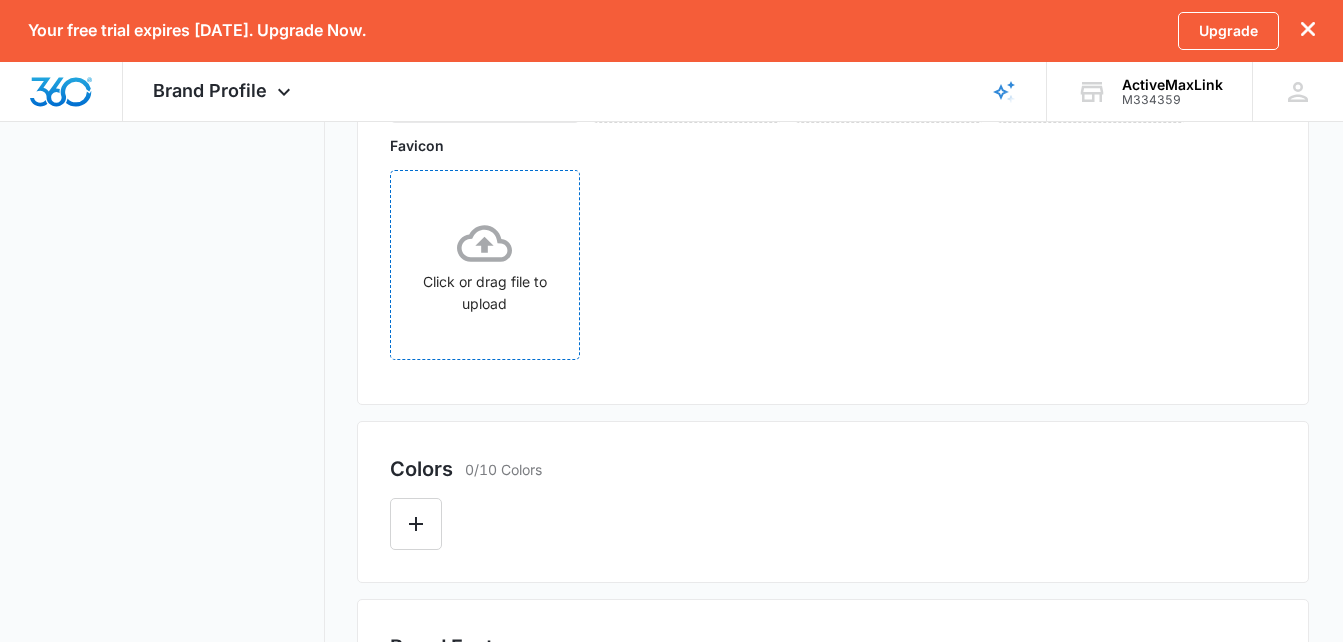 click on "Click or drag file to upload" at bounding box center [485, 265] 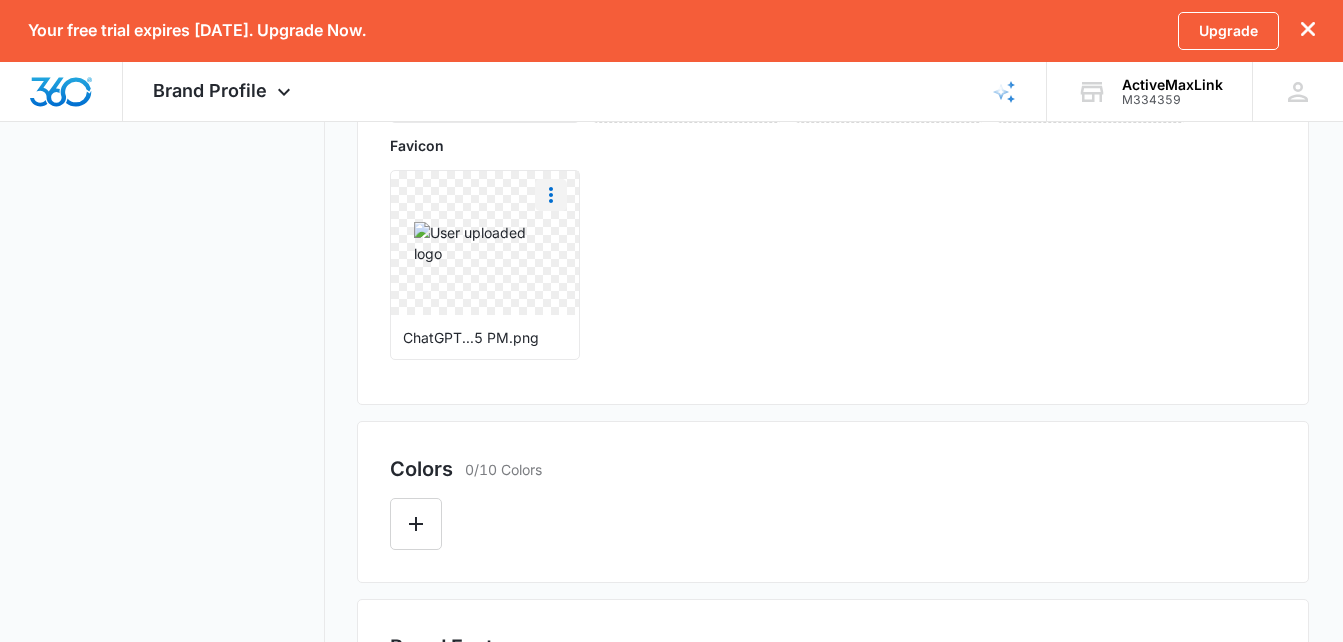 click 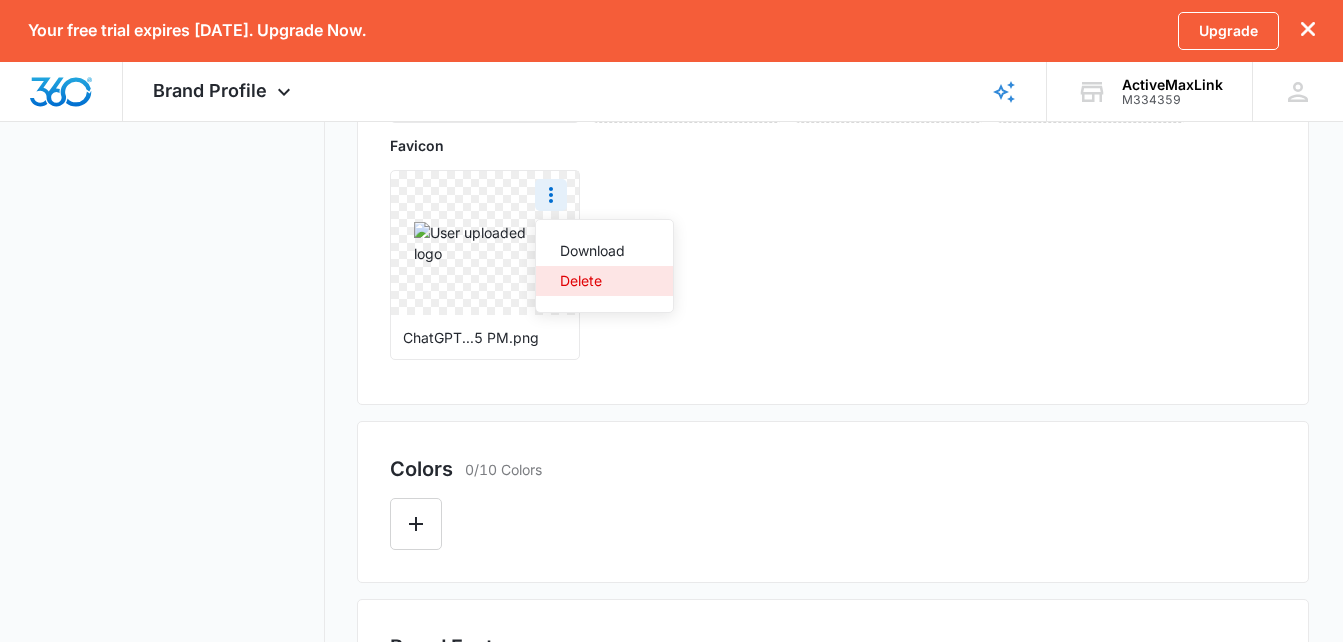 click on "Delete" at bounding box center [604, 281] 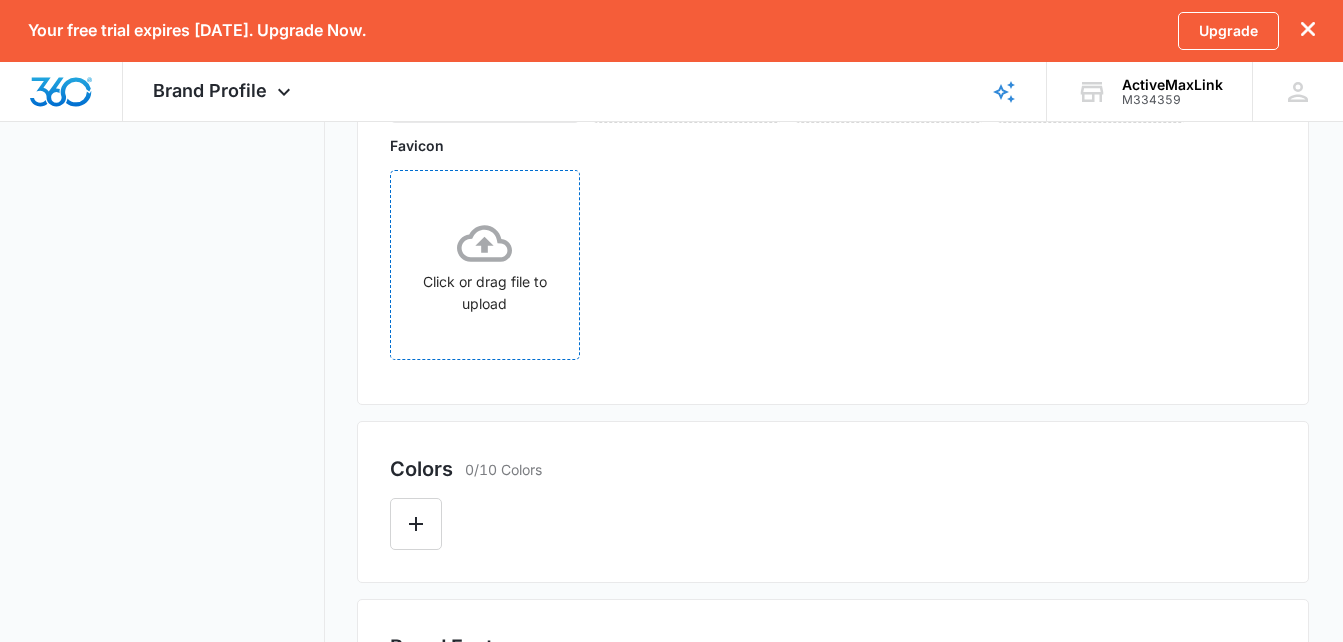 click 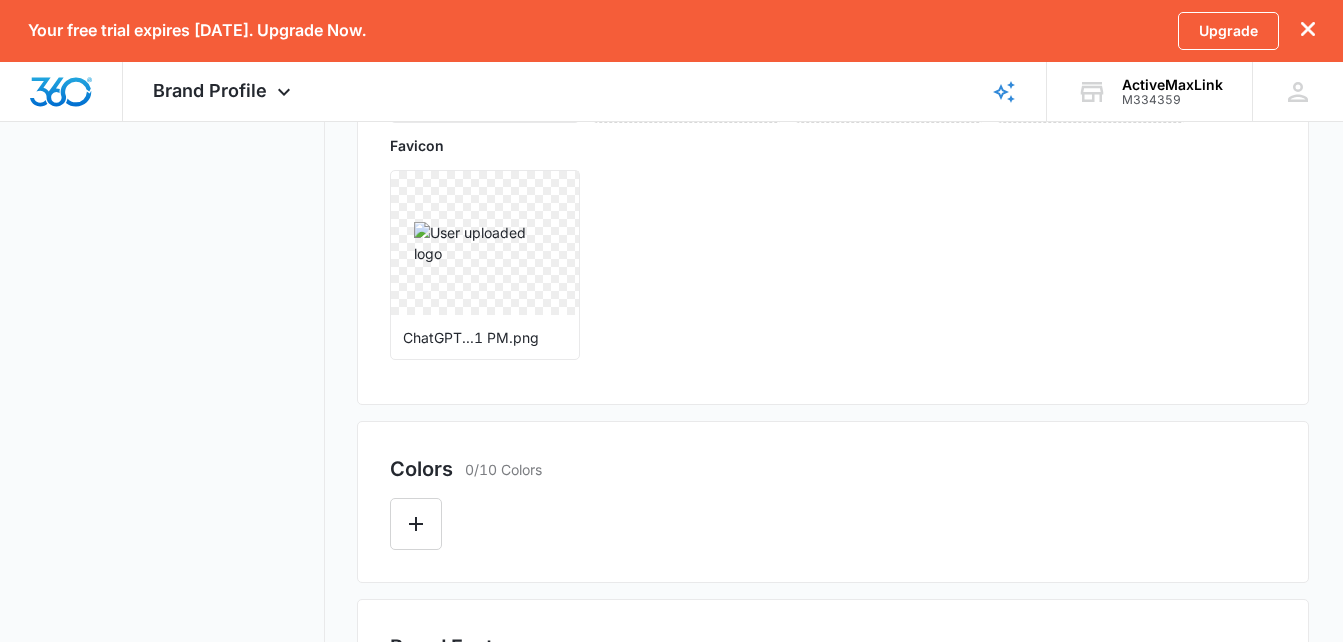click on "Main Logo 1750384...nail.png Dark Background Click or drag file to upload Icon Click or drag file to upload Single Color Click or drag file to upload Favicon ChatGPT...1 PM.png" at bounding box center [833, 135] 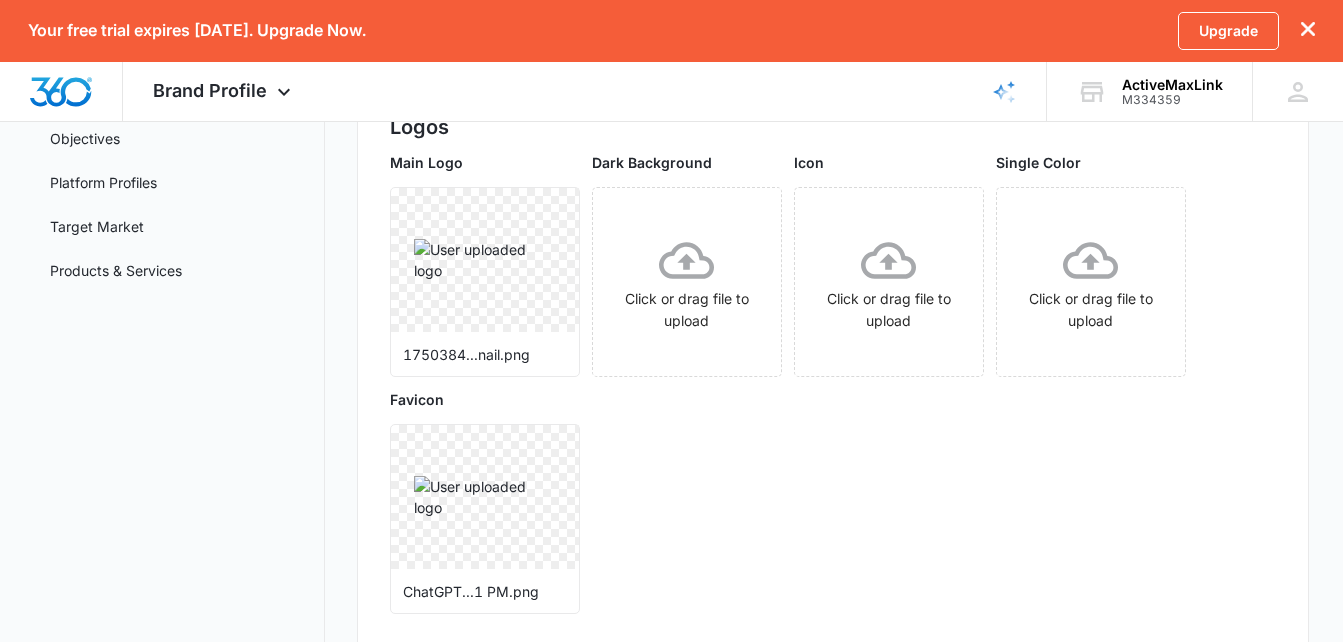 scroll, scrollTop: 200, scrollLeft: 0, axis: vertical 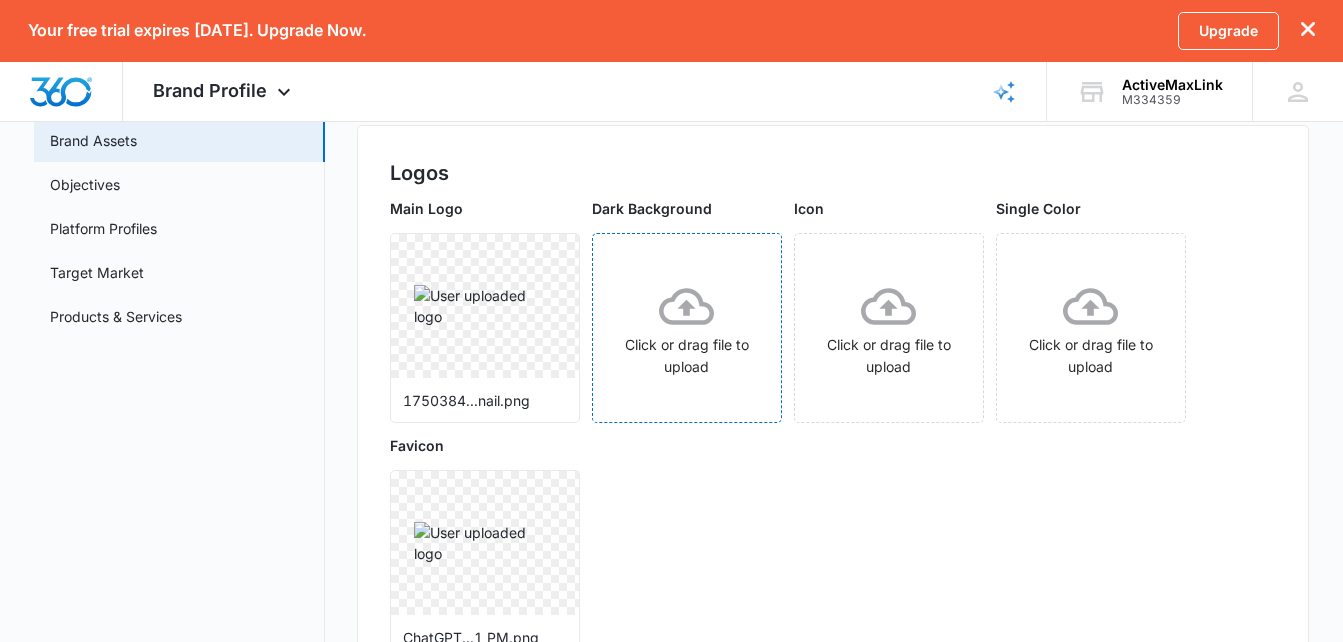 click 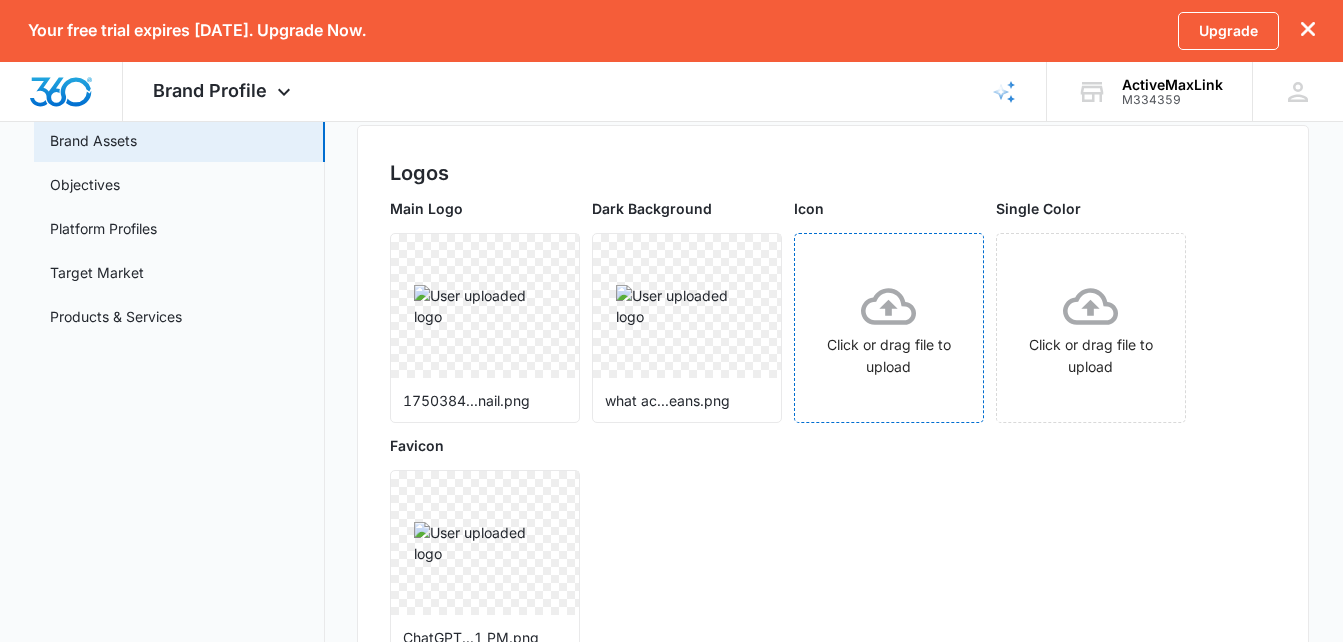 click 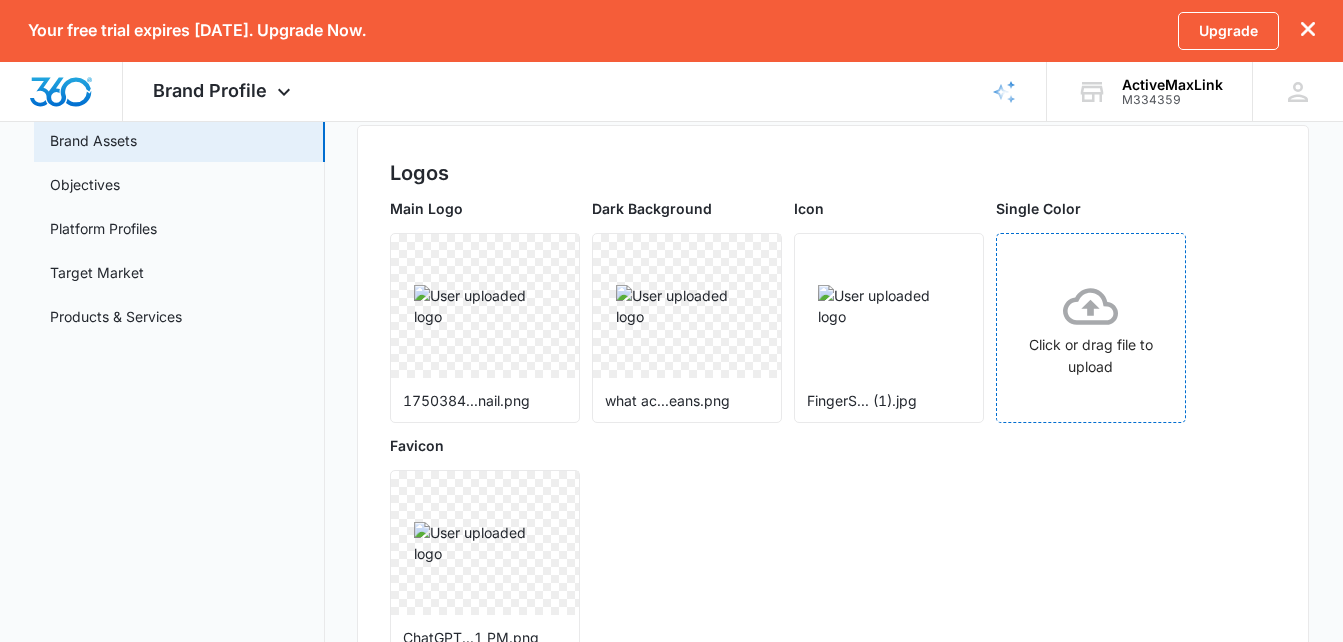 click 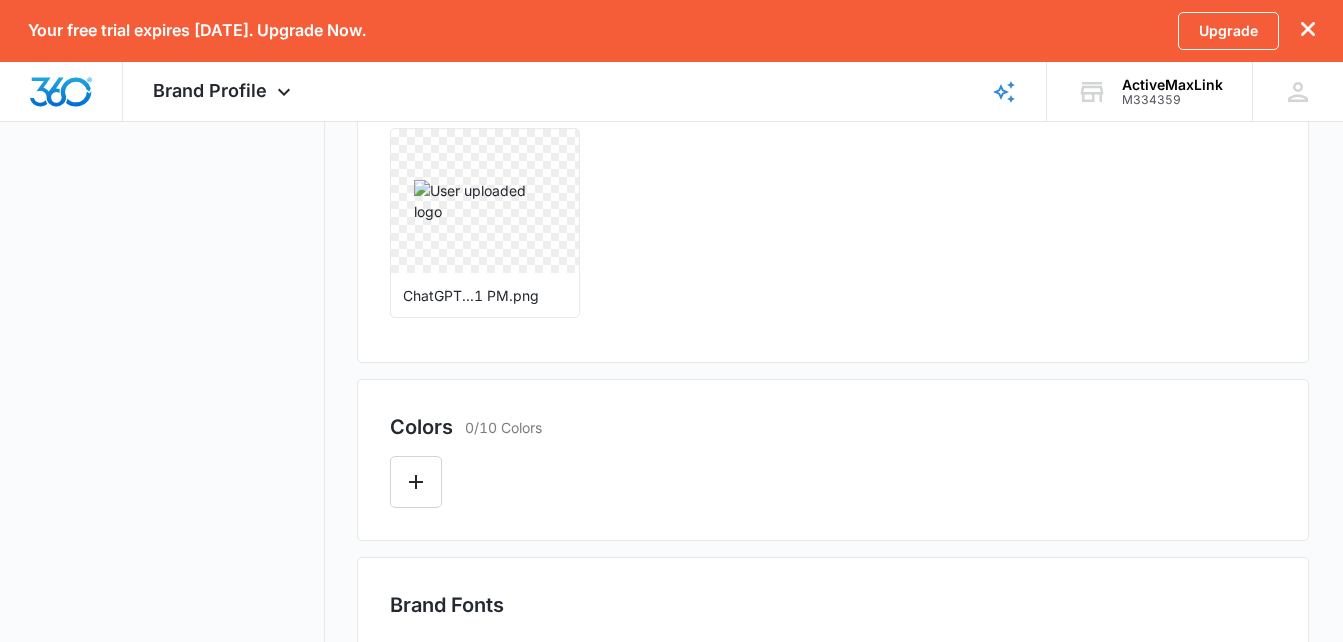 scroll, scrollTop: 500, scrollLeft: 0, axis: vertical 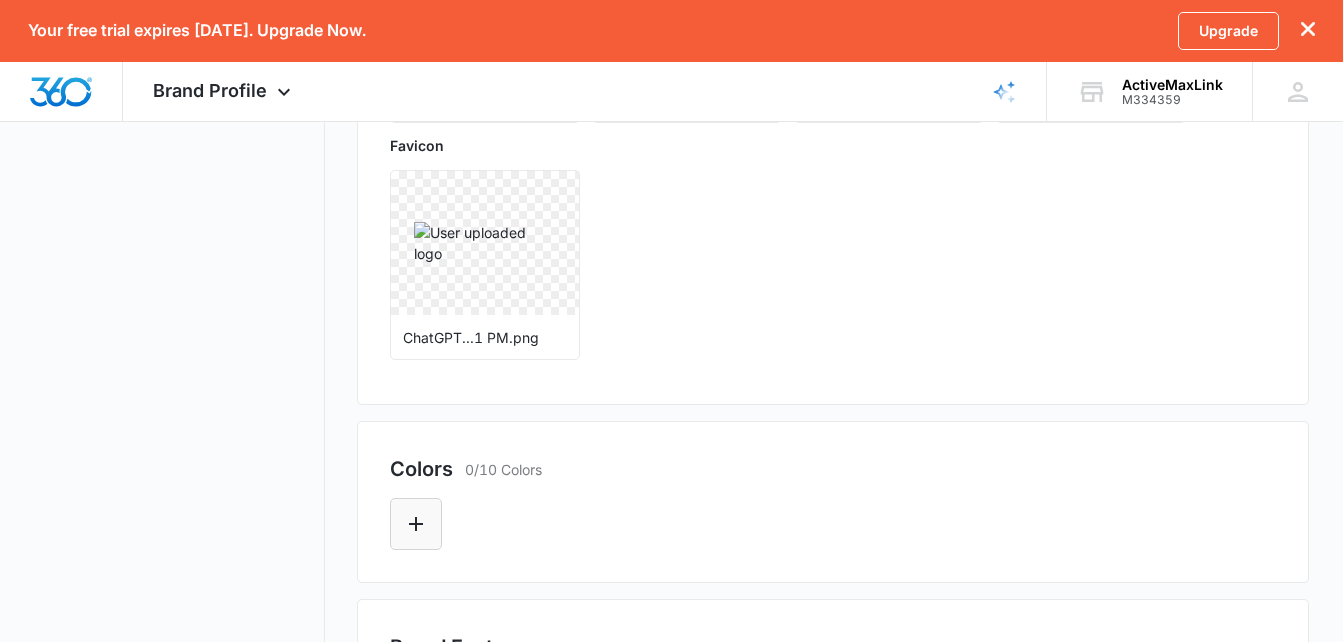 click 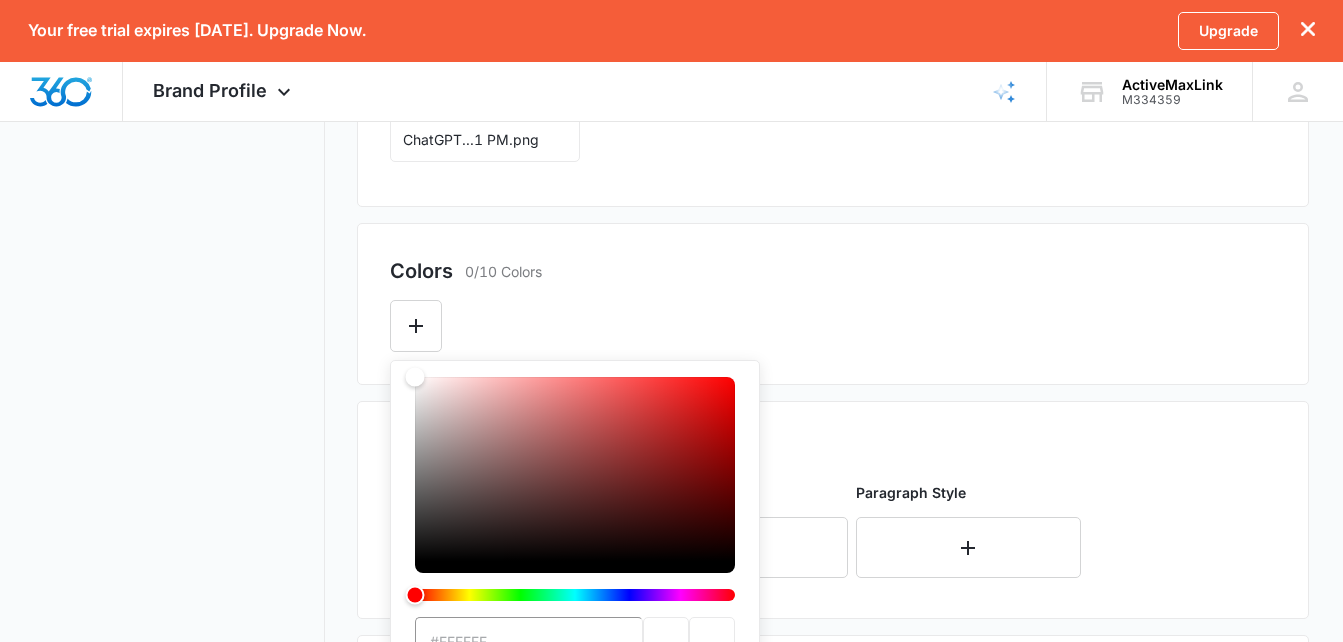 scroll, scrollTop: 700, scrollLeft: 0, axis: vertical 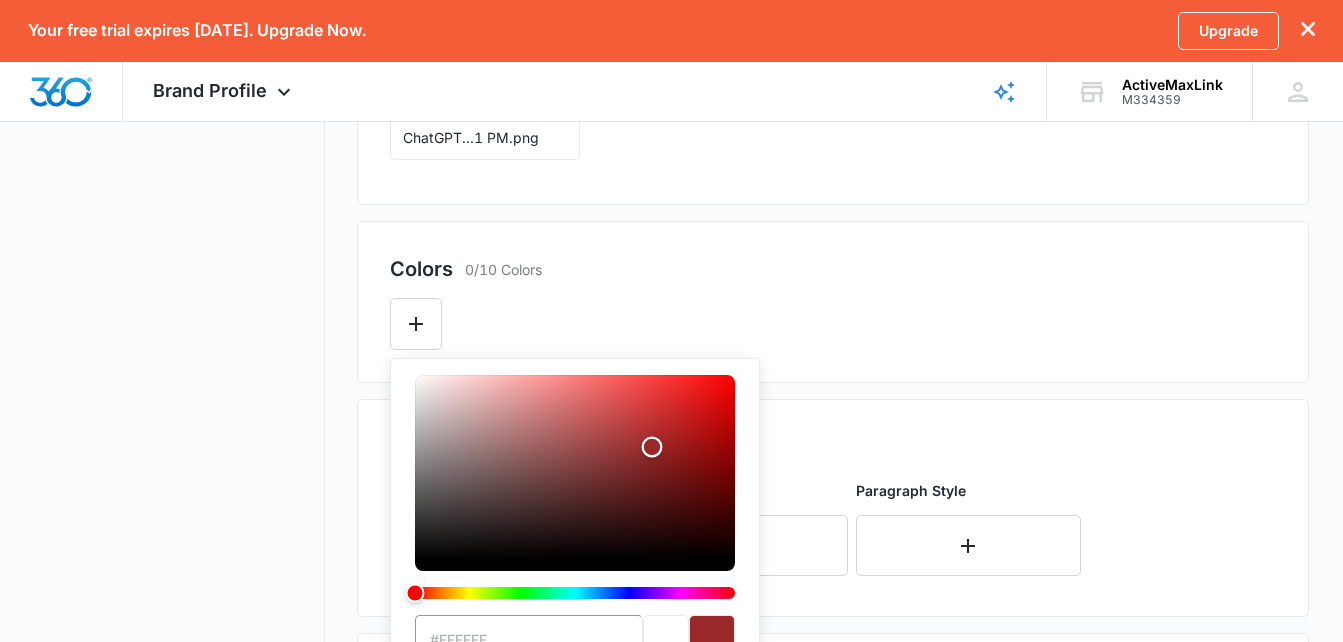 click at bounding box center [575, 467] 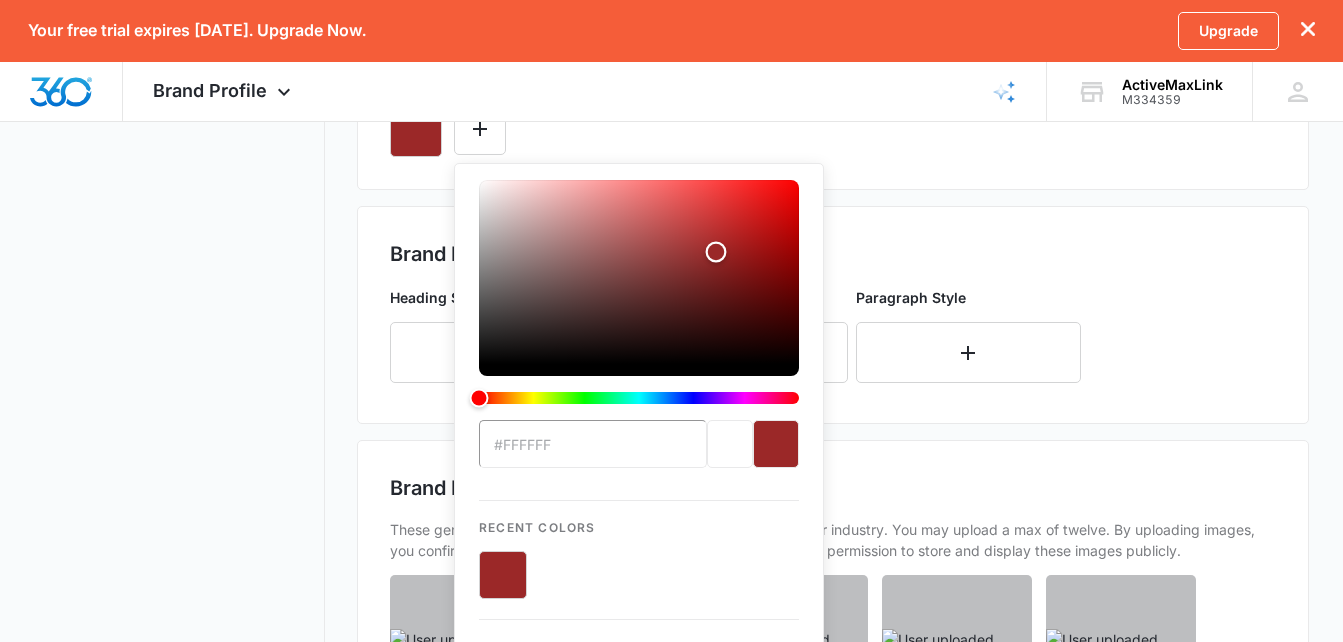 scroll, scrollTop: 900, scrollLeft: 0, axis: vertical 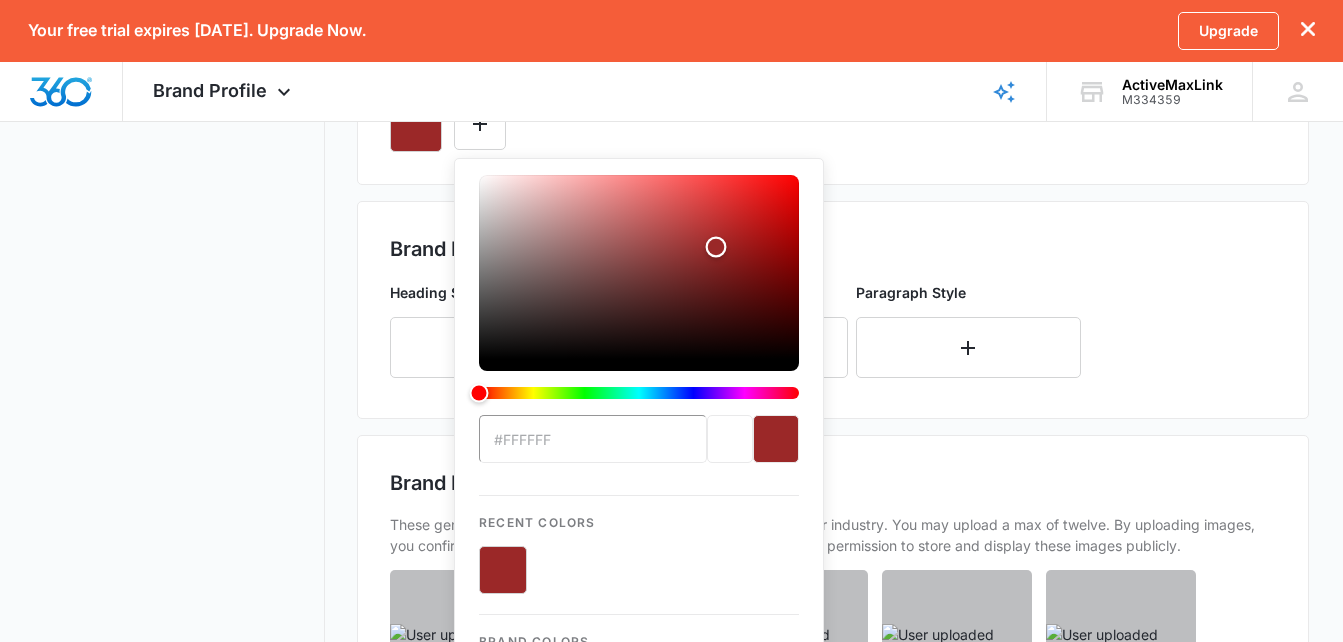 click at bounding box center [639, 267] 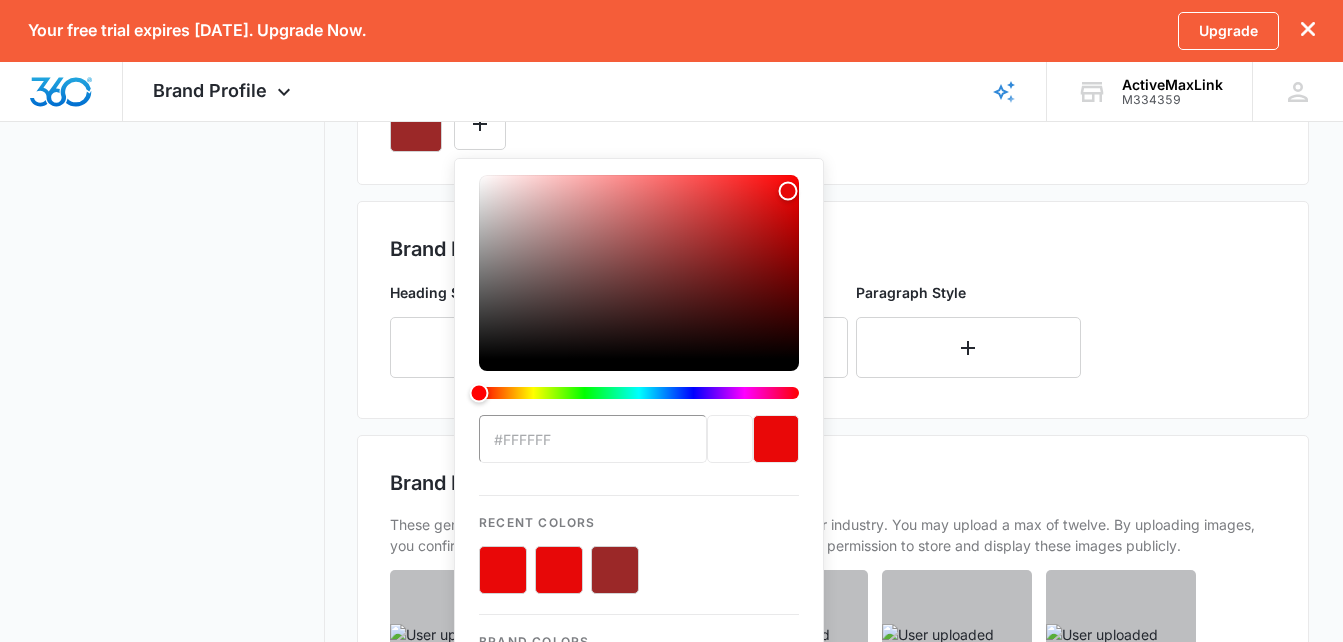 click on "#FFFFFF Recent Colors Brand Colors" at bounding box center (639, 444) 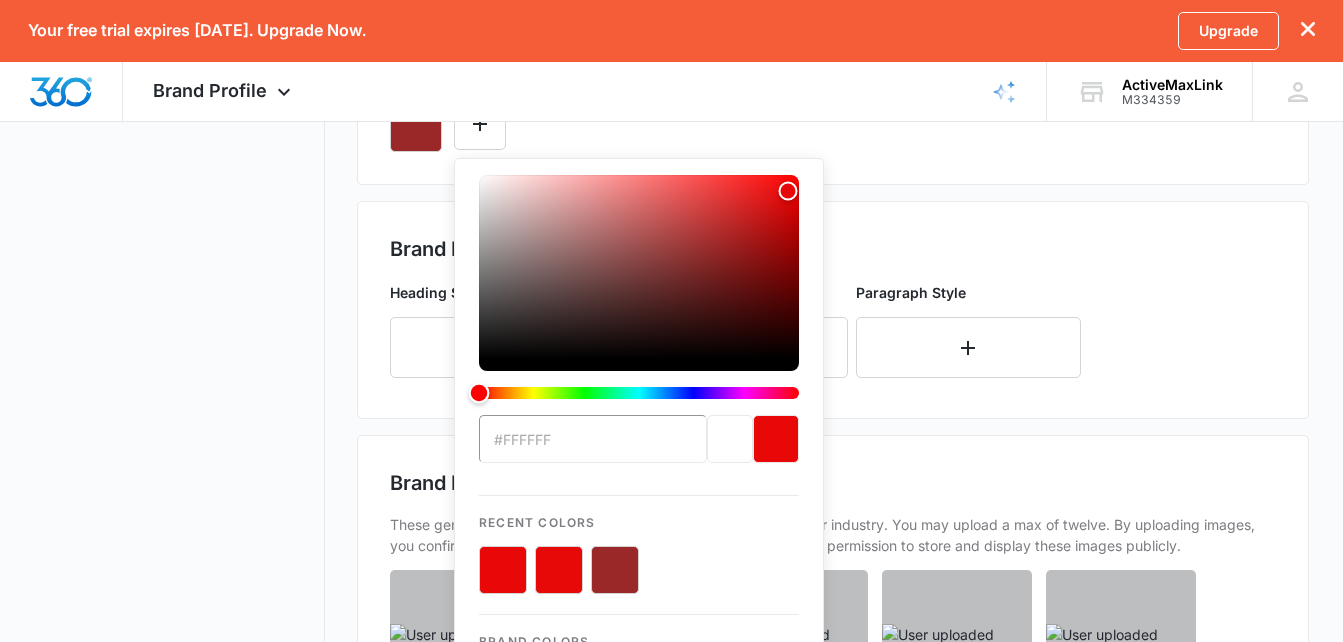 type on "#08e9c3" 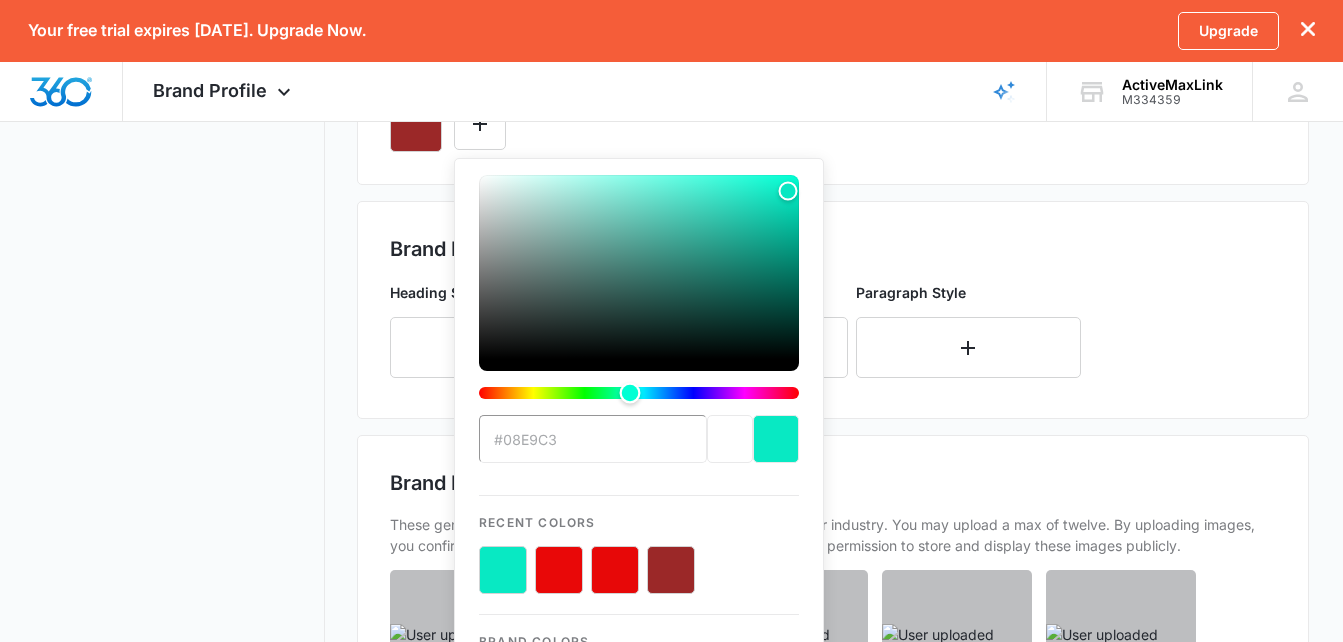click at bounding box center [639, 393] 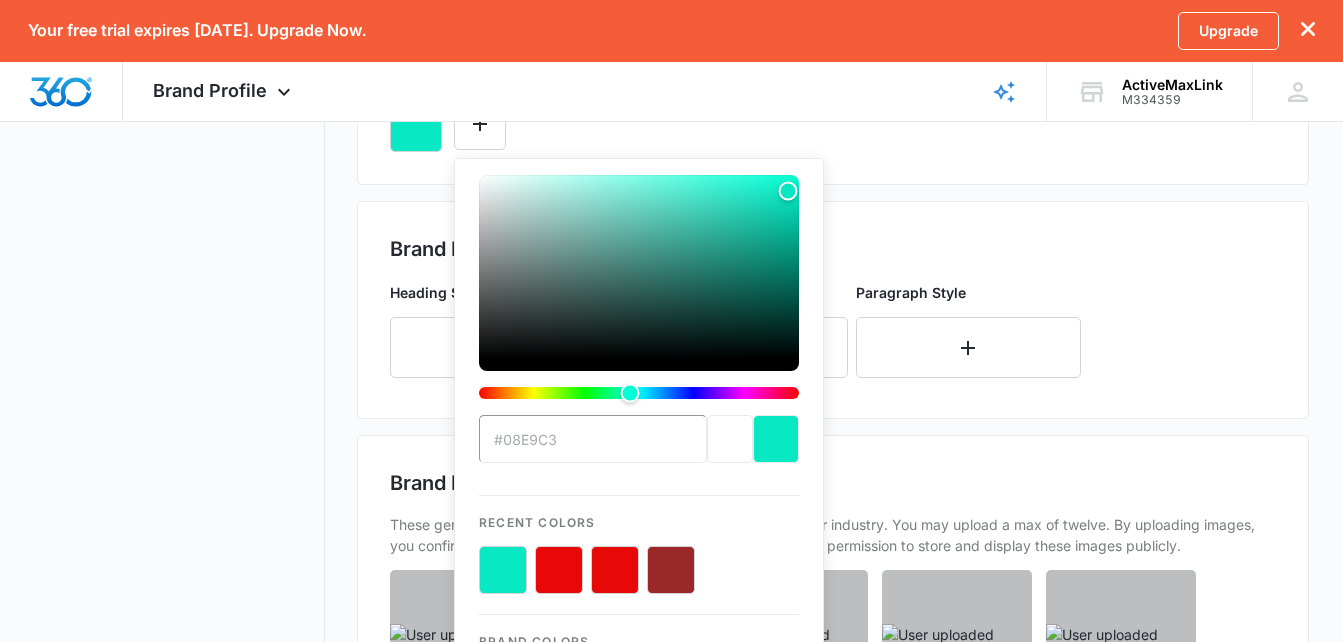 click at bounding box center [776, 439] 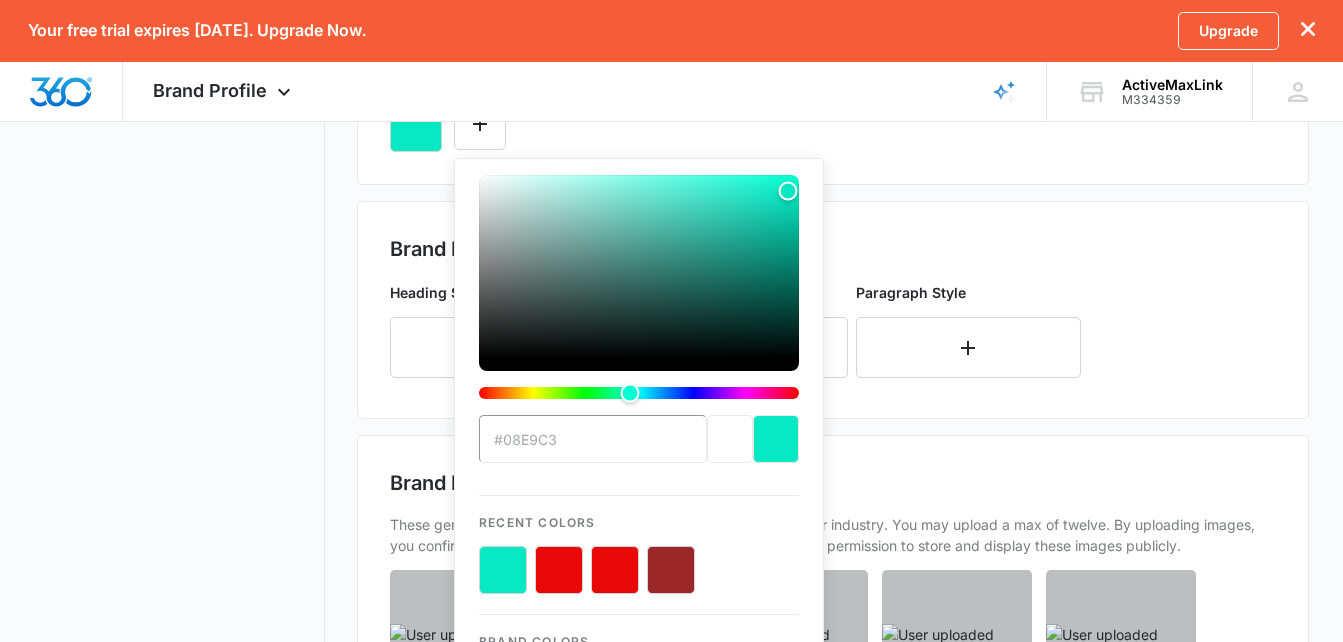 click on "Brand Images 12/12 Images These generalized images represent your company as well as your industry. You may upload a max of twelve. By uploading images, you confirm that you have the legal right to use them and grant us permission to store and display these images publicly. Click or drag file to upload" at bounding box center [833, 764] 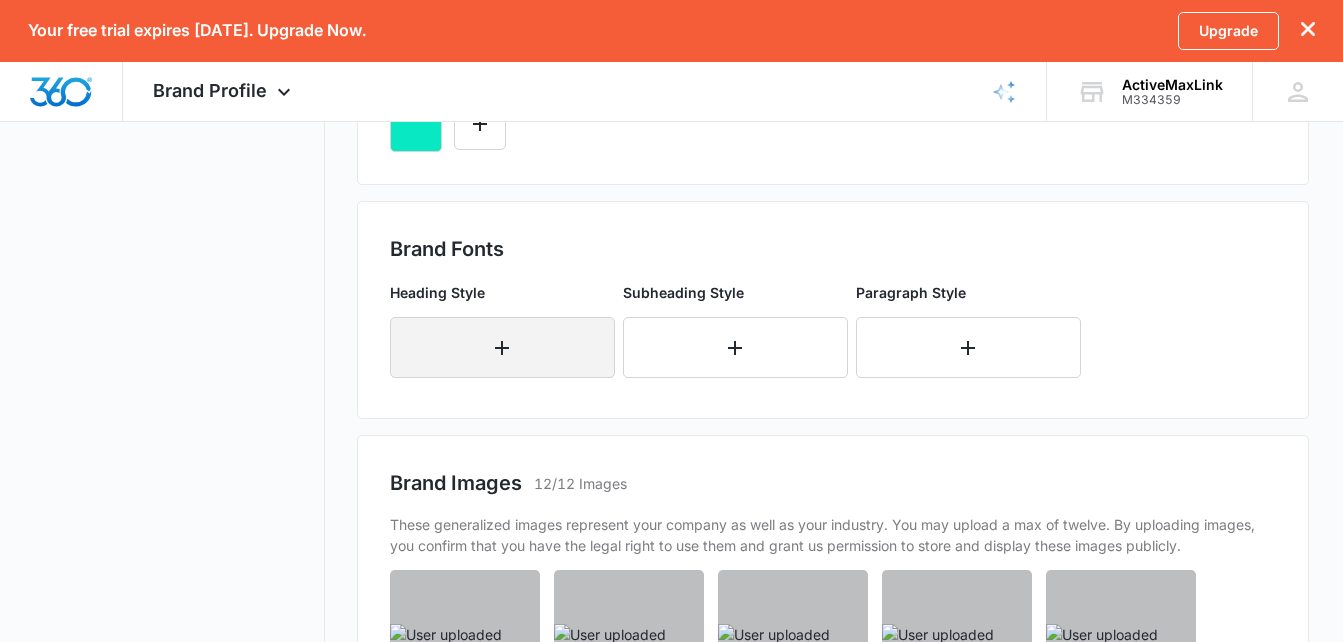 click at bounding box center [502, 347] 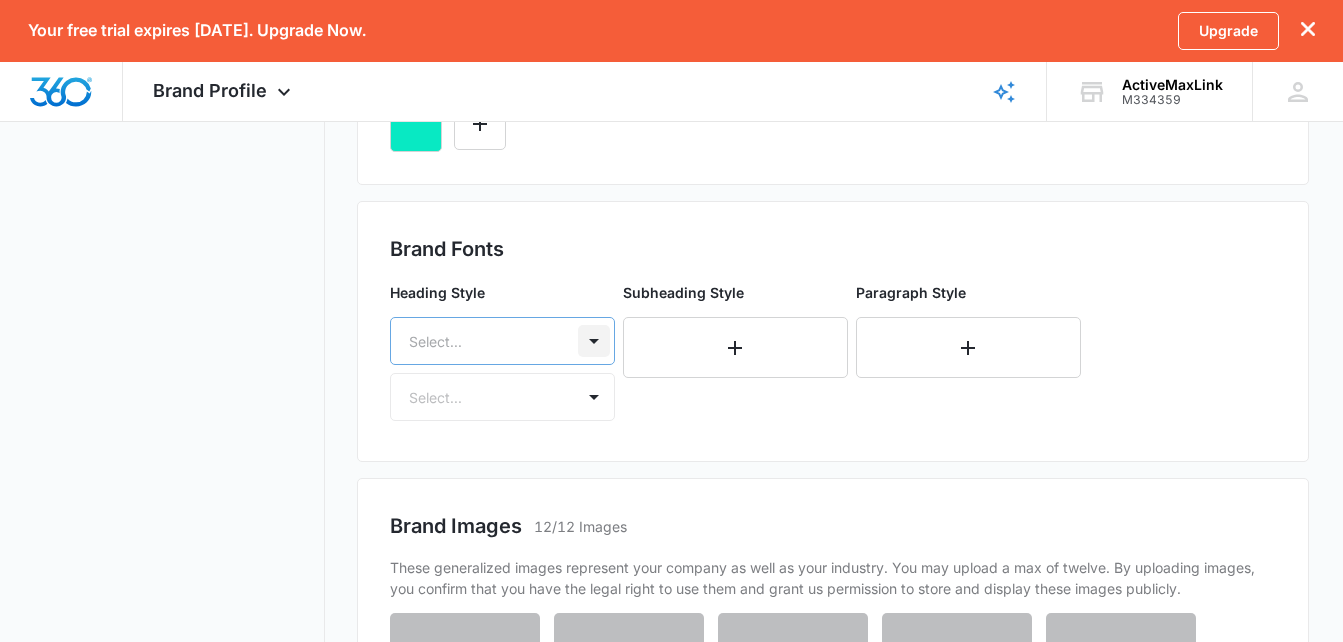 scroll, scrollTop: 945, scrollLeft: 0, axis: vertical 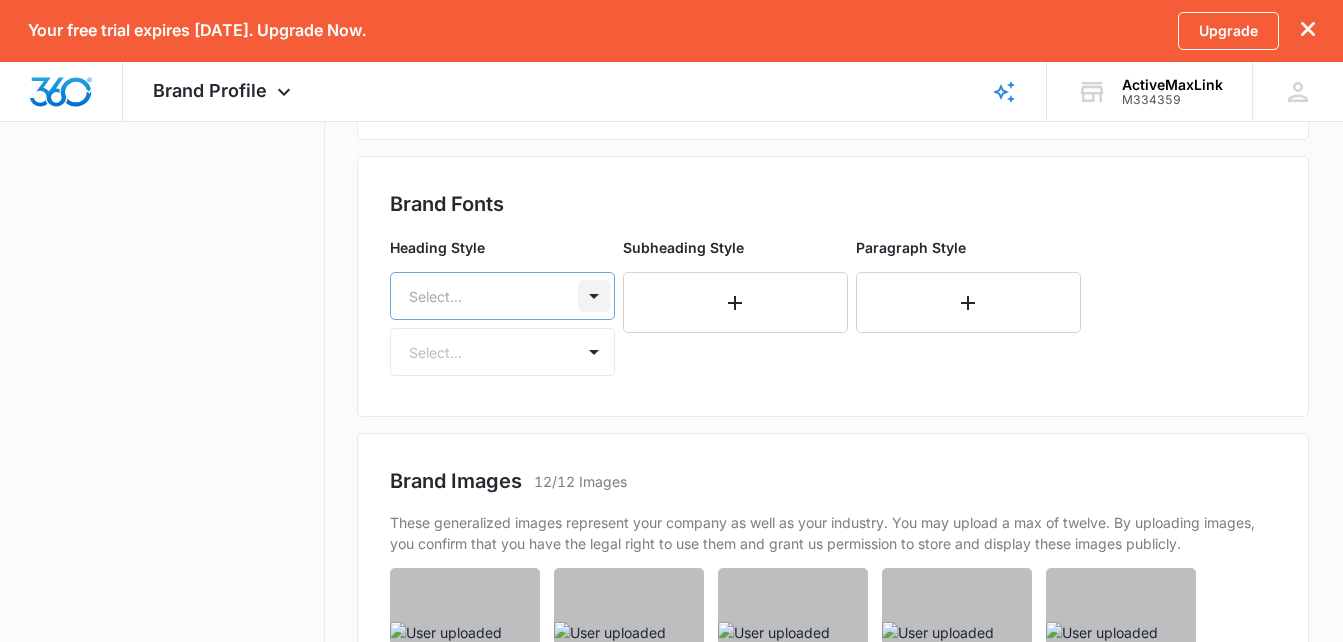 click on "Select..." at bounding box center [502, 296] 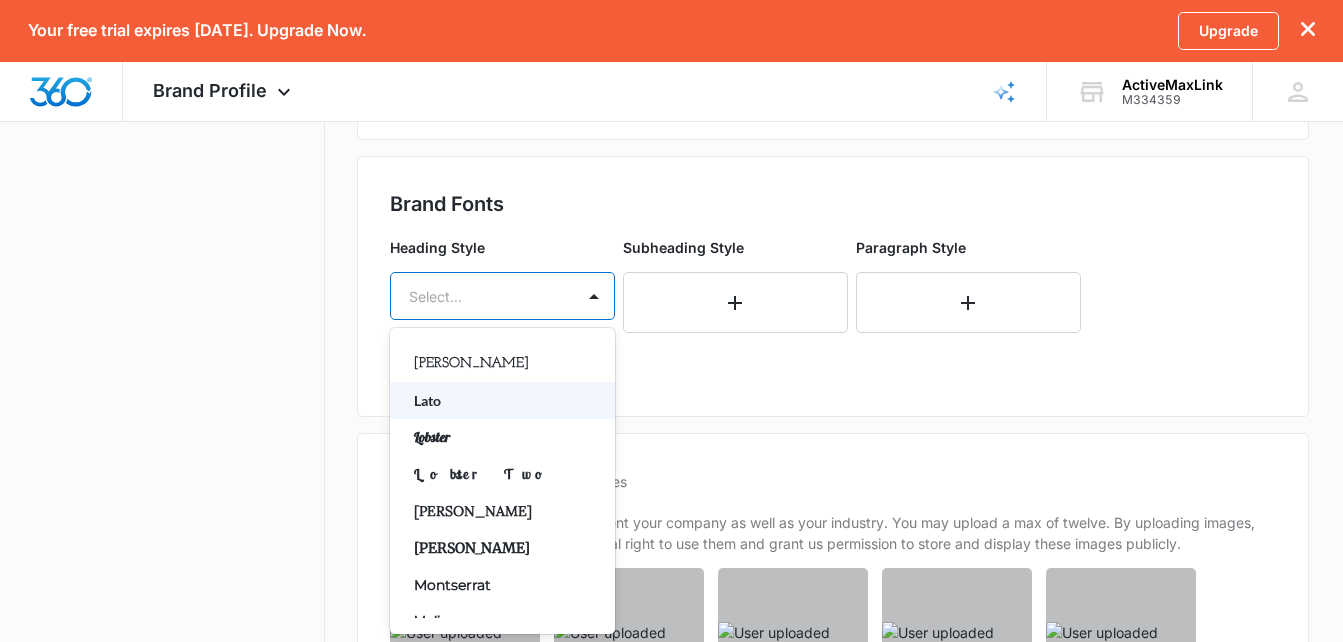 scroll, scrollTop: 700, scrollLeft: 0, axis: vertical 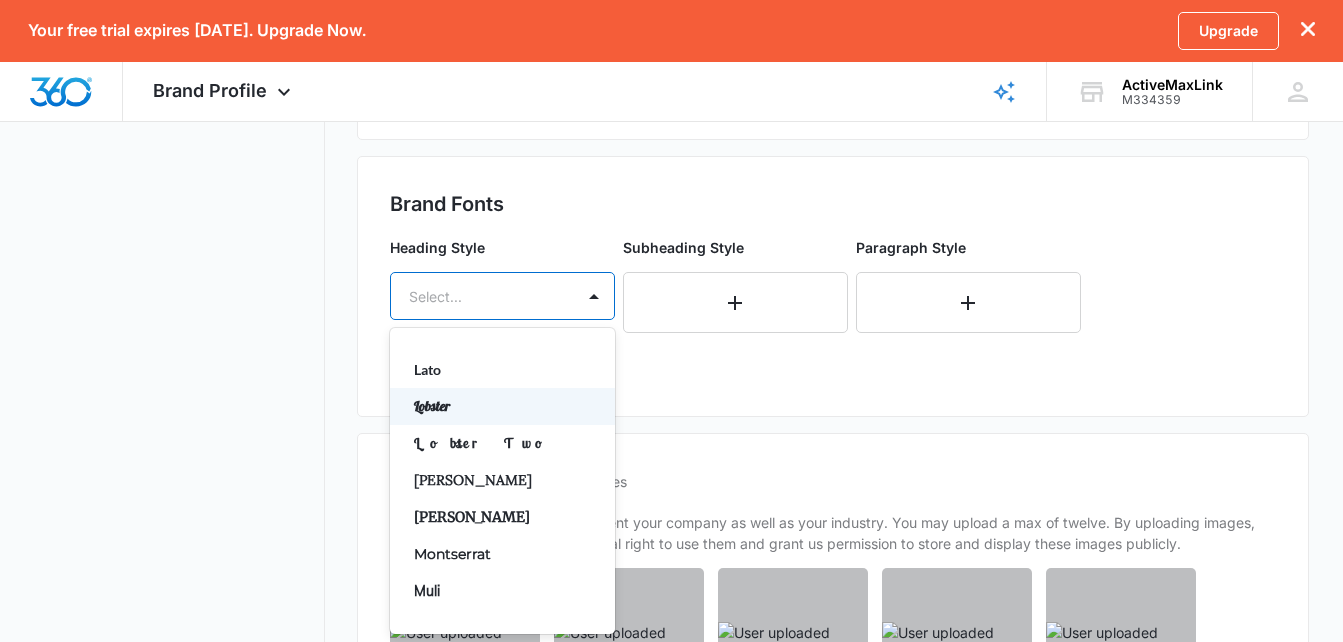 click on "Lobster" at bounding box center [502, 406] 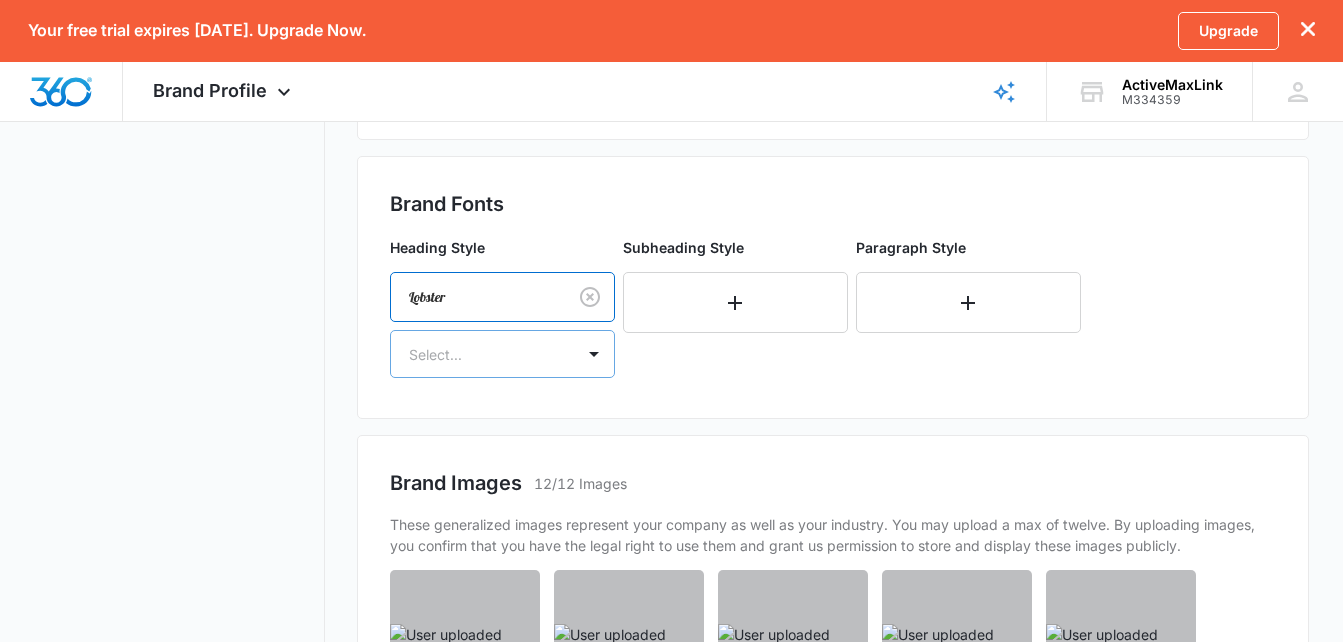 click at bounding box center [594, 354] 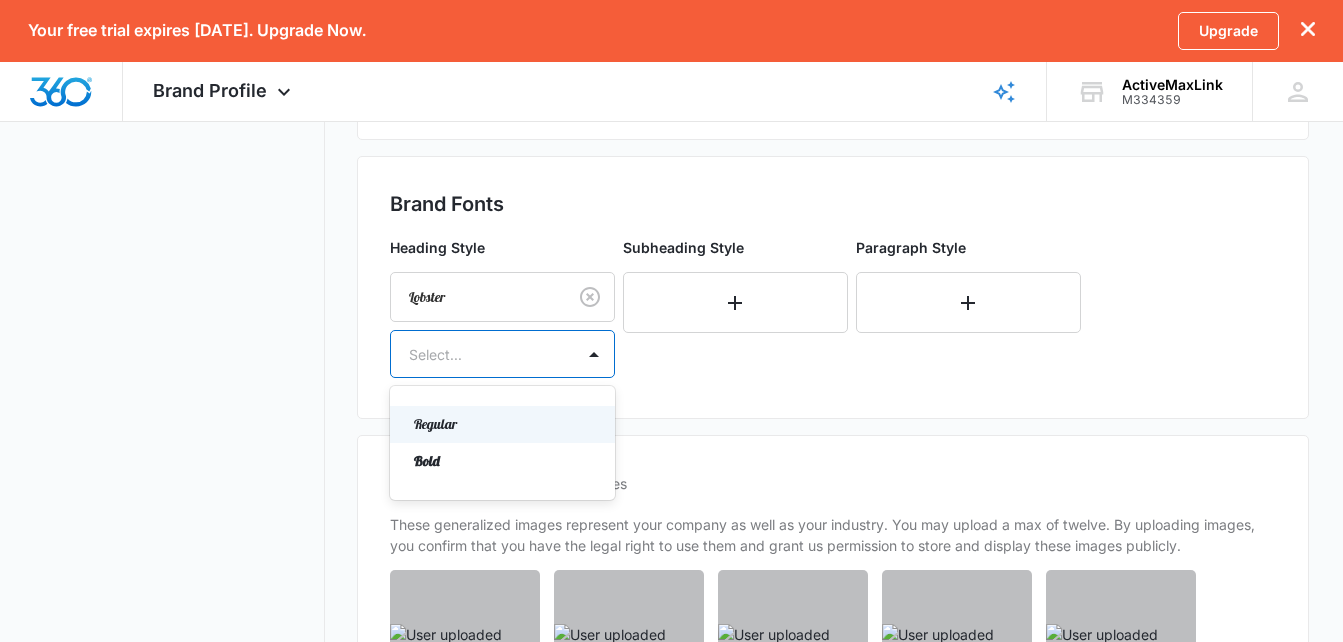 click on "Regular" at bounding box center [502, 424] 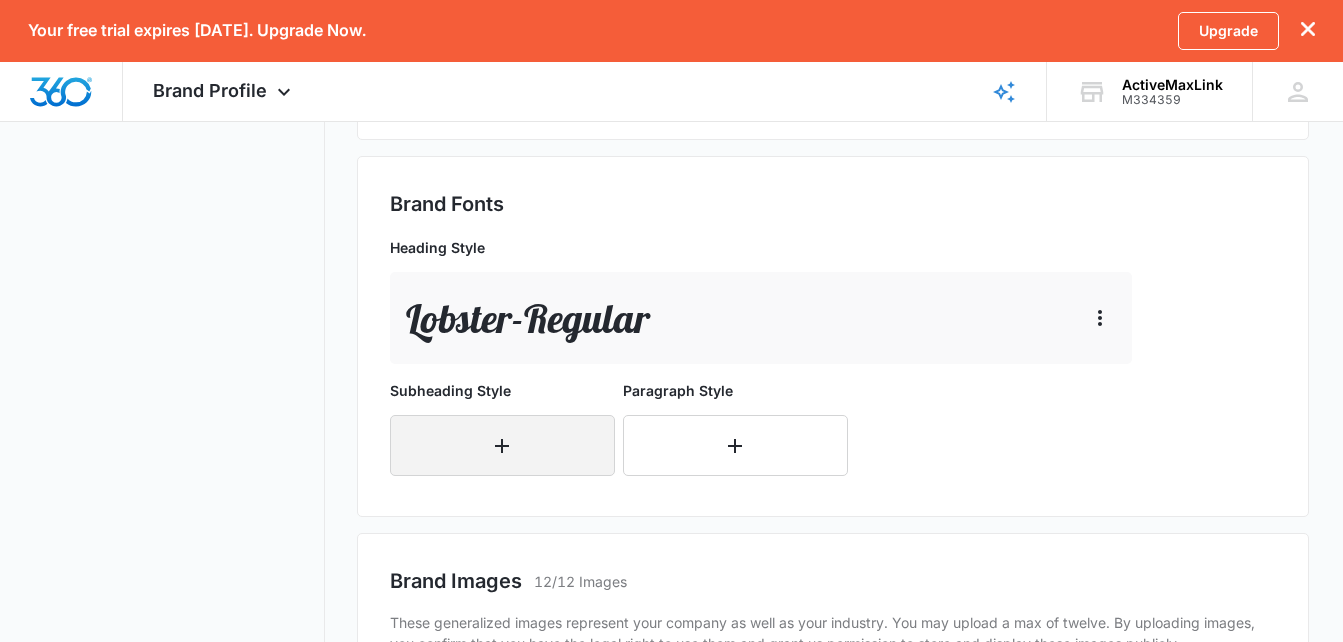 click at bounding box center [502, 445] 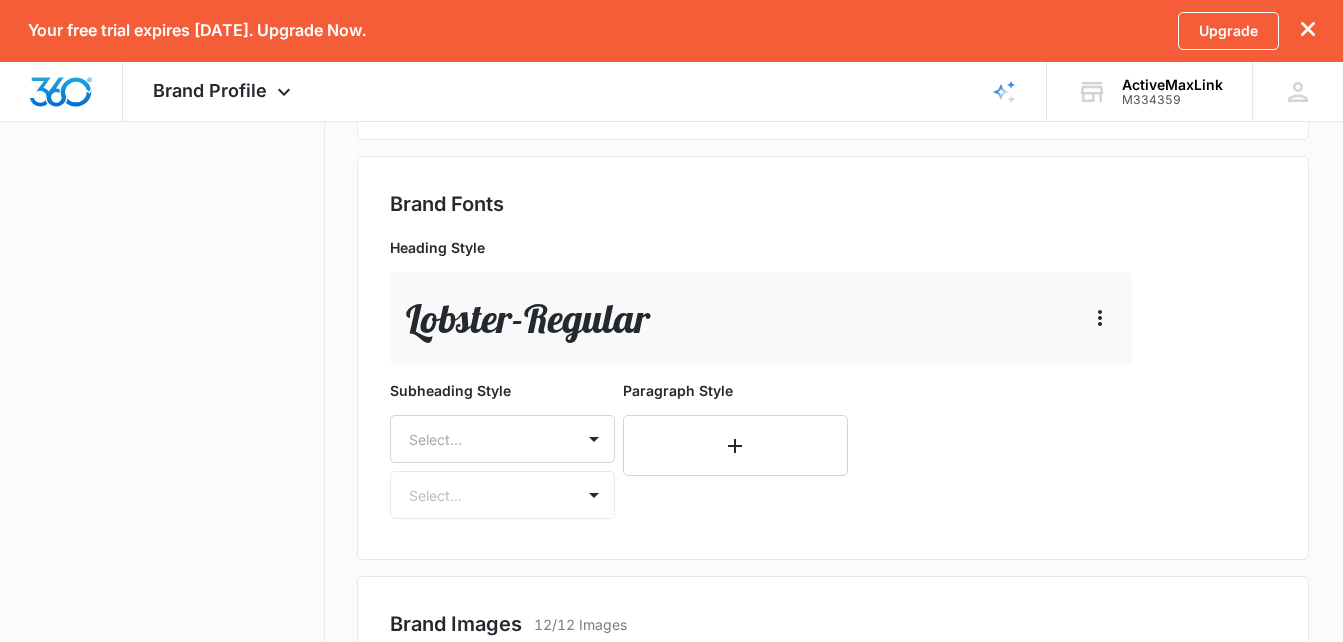scroll, scrollTop: 1088, scrollLeft: 0, axis: vertical 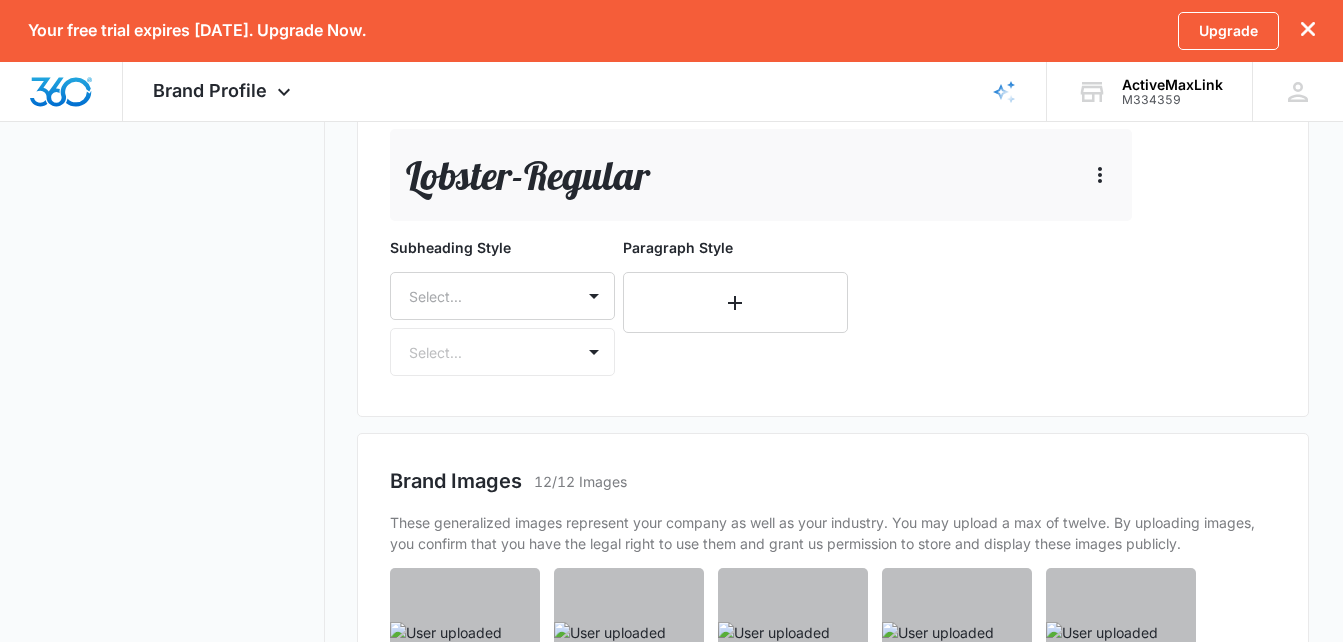 click on "Select..." at bounding box center (502, 296) 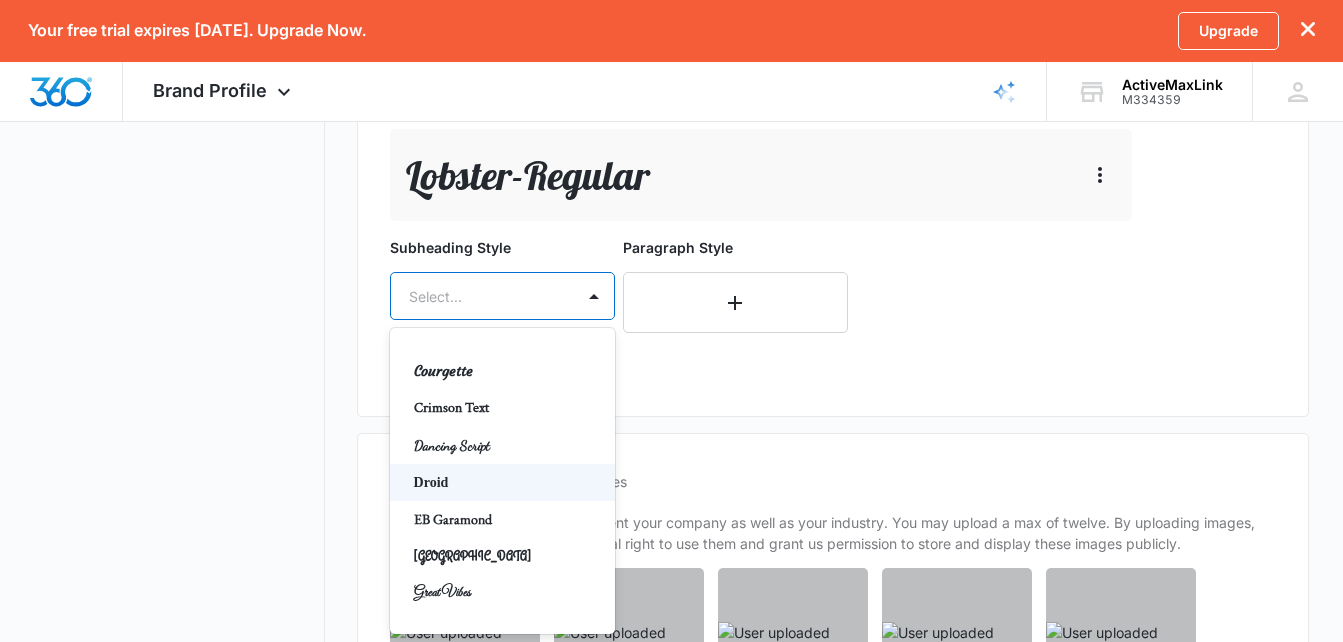 scroll, scrollTop: 400, scrollLeft: 0, axis: vertical 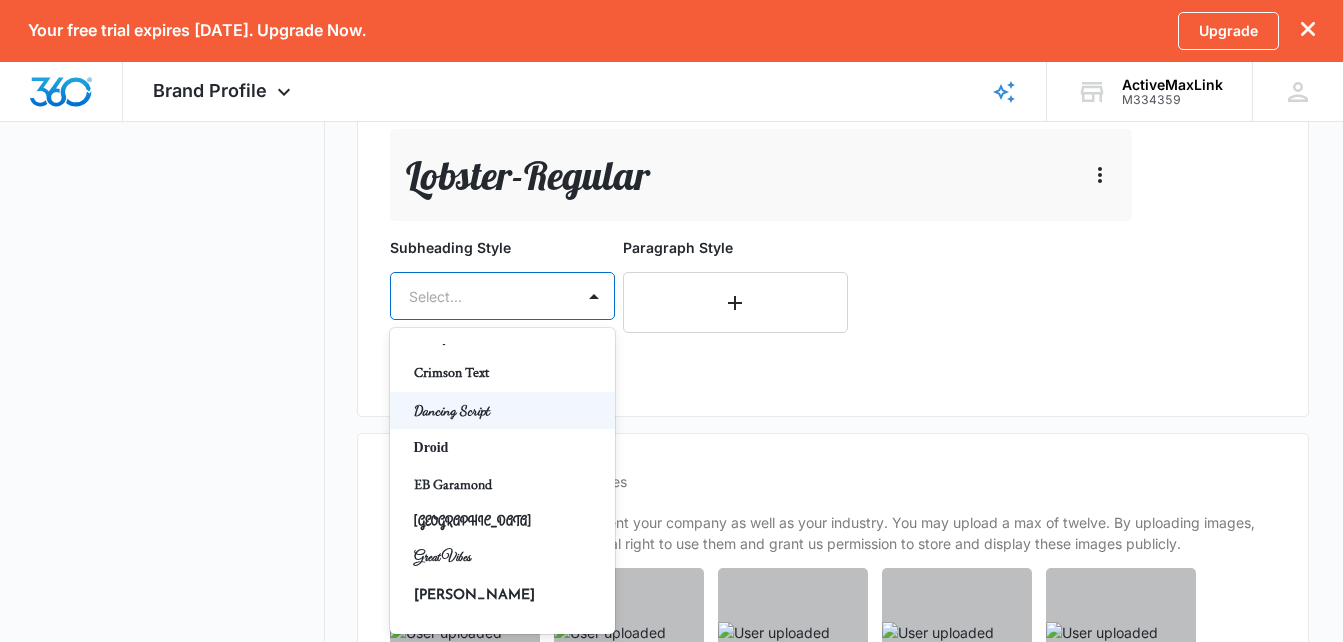 click on "Dancing Script" at bounding box center [502, 410] 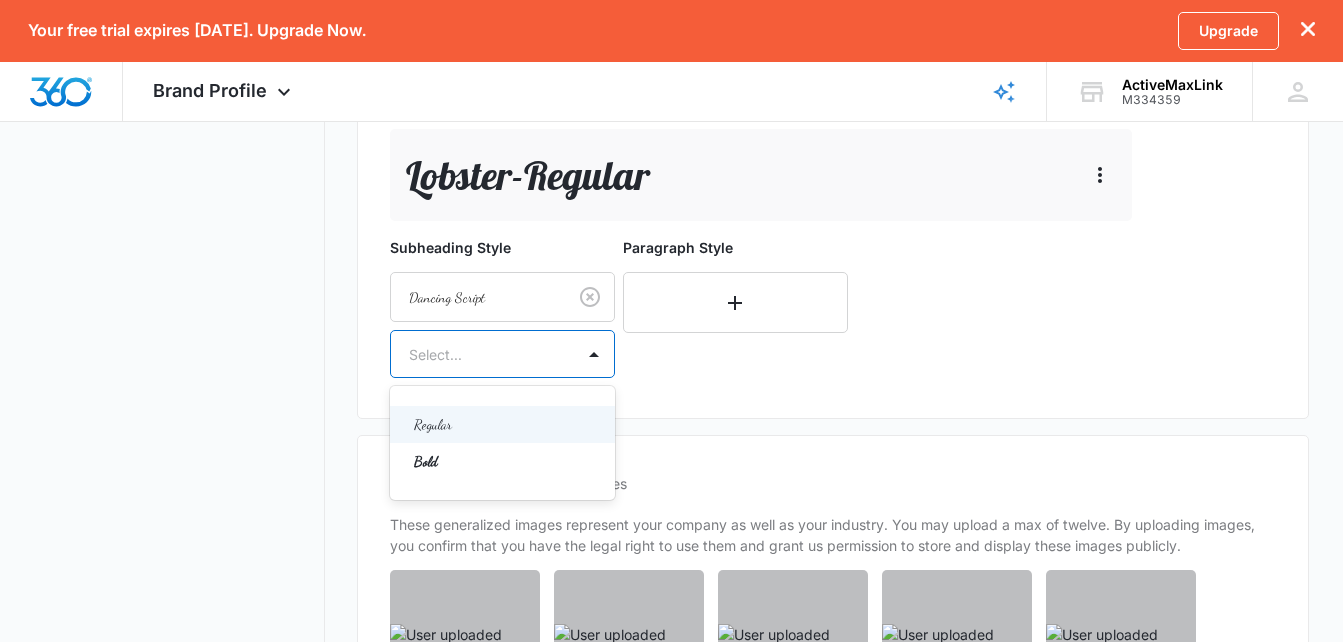 click at bounding box center (594, 354) 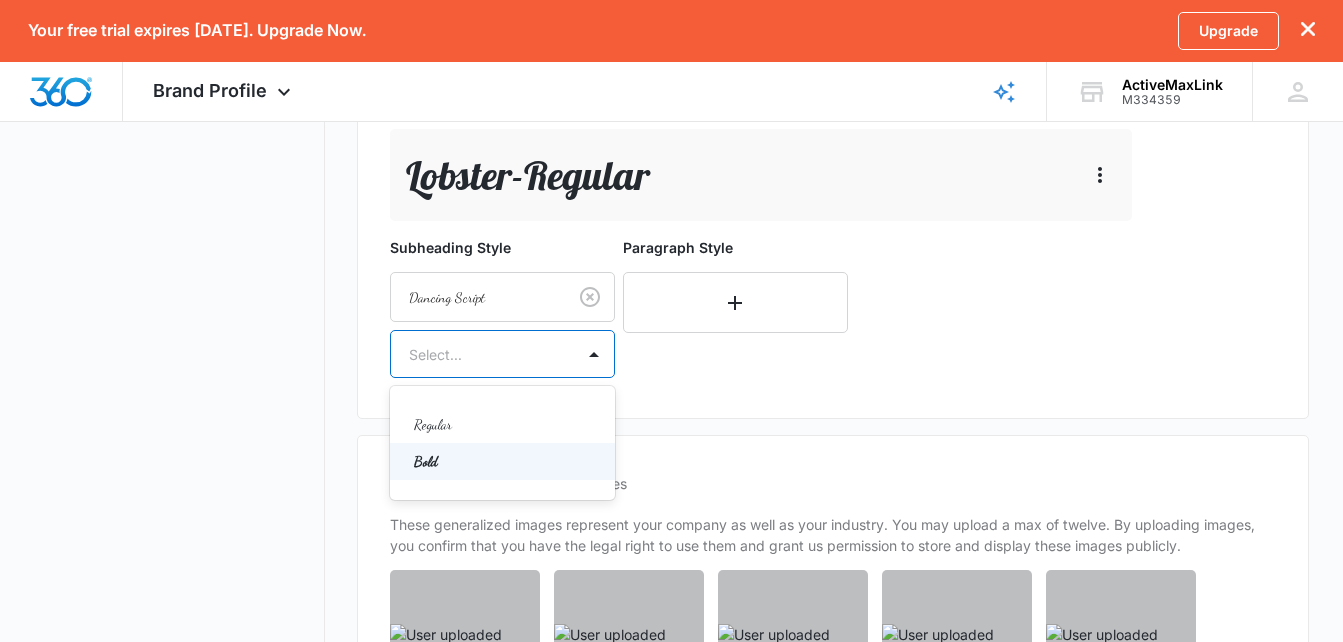 click on "Bold" at bounding box center [500, 461] 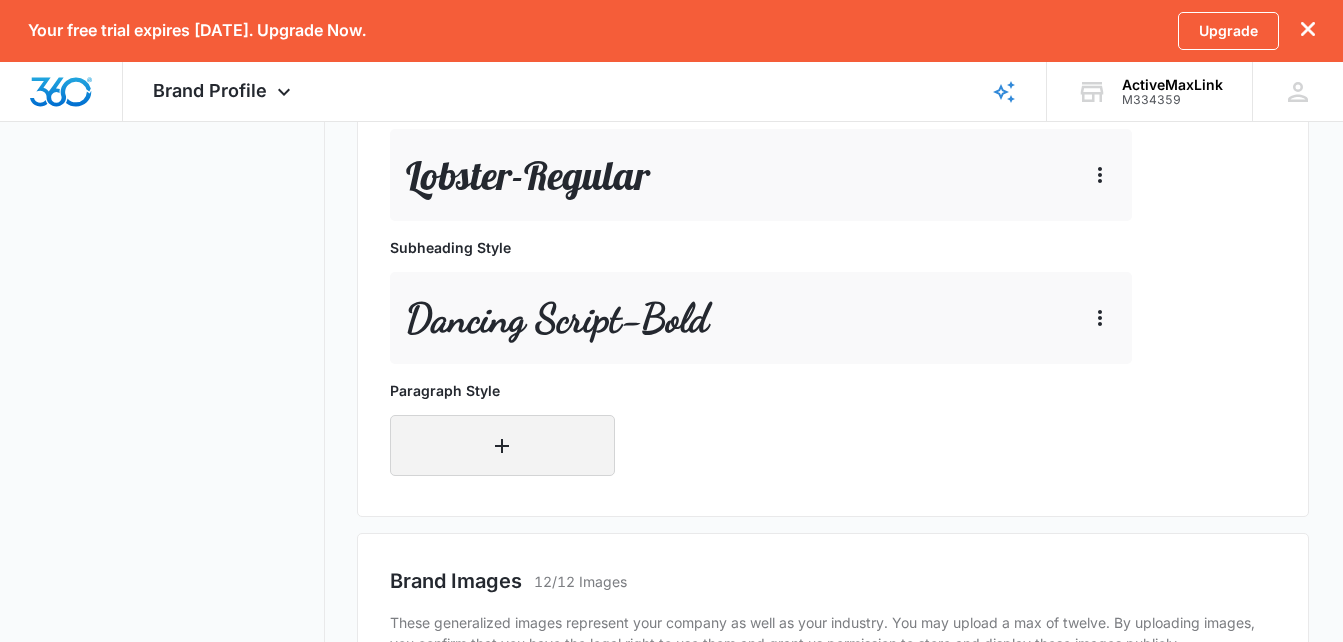 click at bounding box center [502, 445] 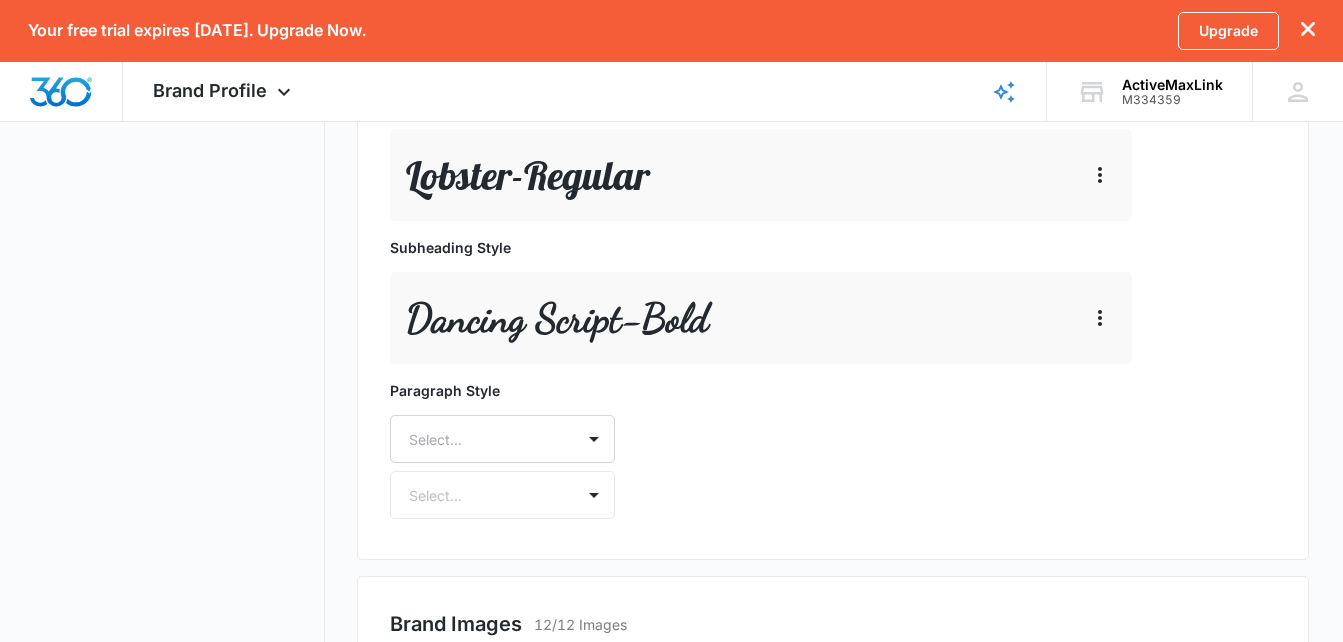 scroll, scrollTop: 1231, scrollLeft: 0, axis: vertical 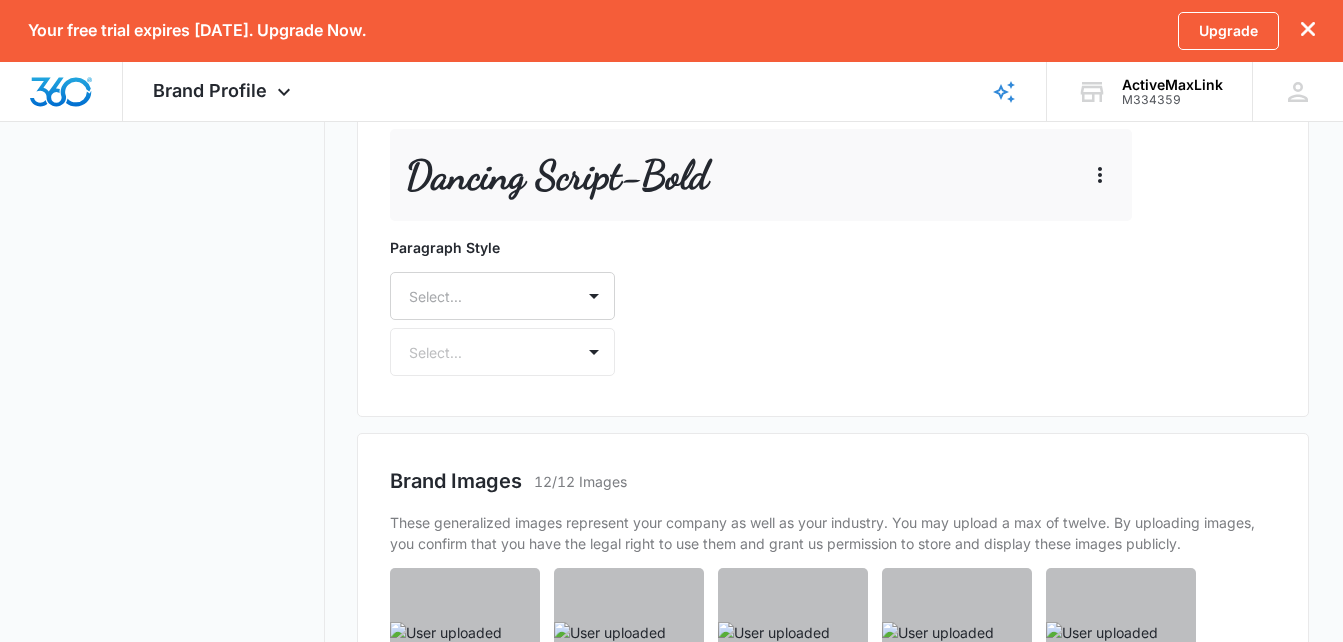 click on "Select..." at bounding box center (502, 296) 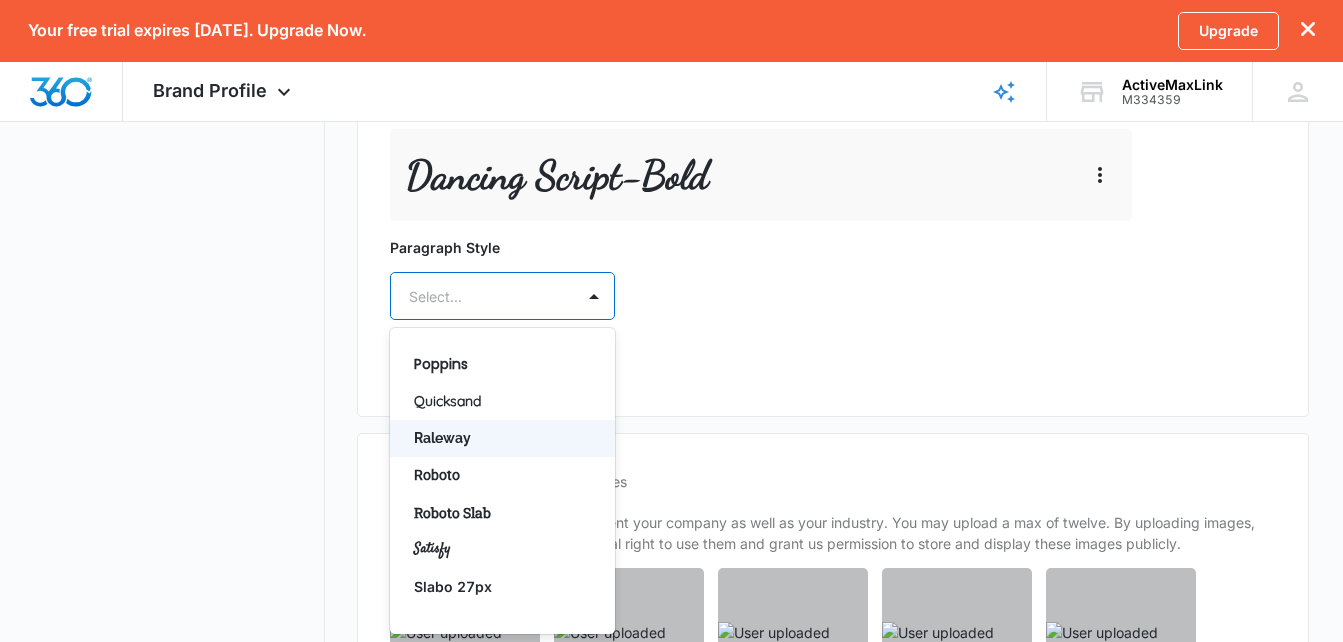 scroll, scrollTop: 1300, scrollLeft: 0, axis: vertical 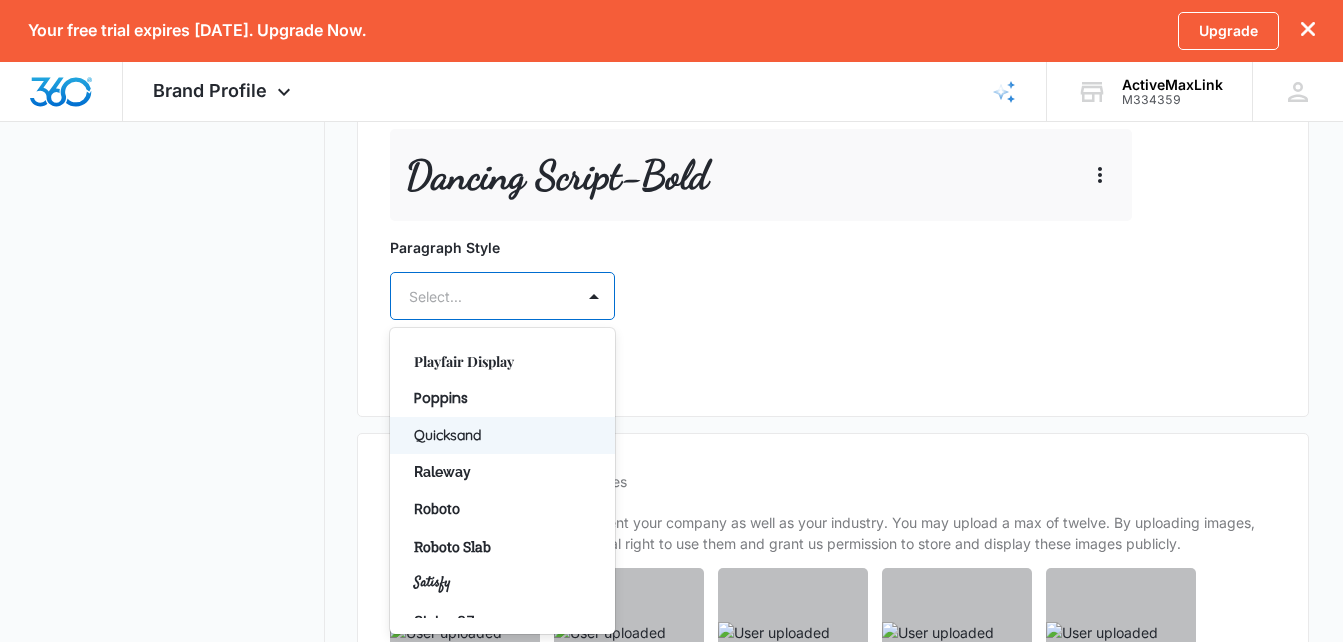 click on "Quicksand" at bounding box center (502, 435) 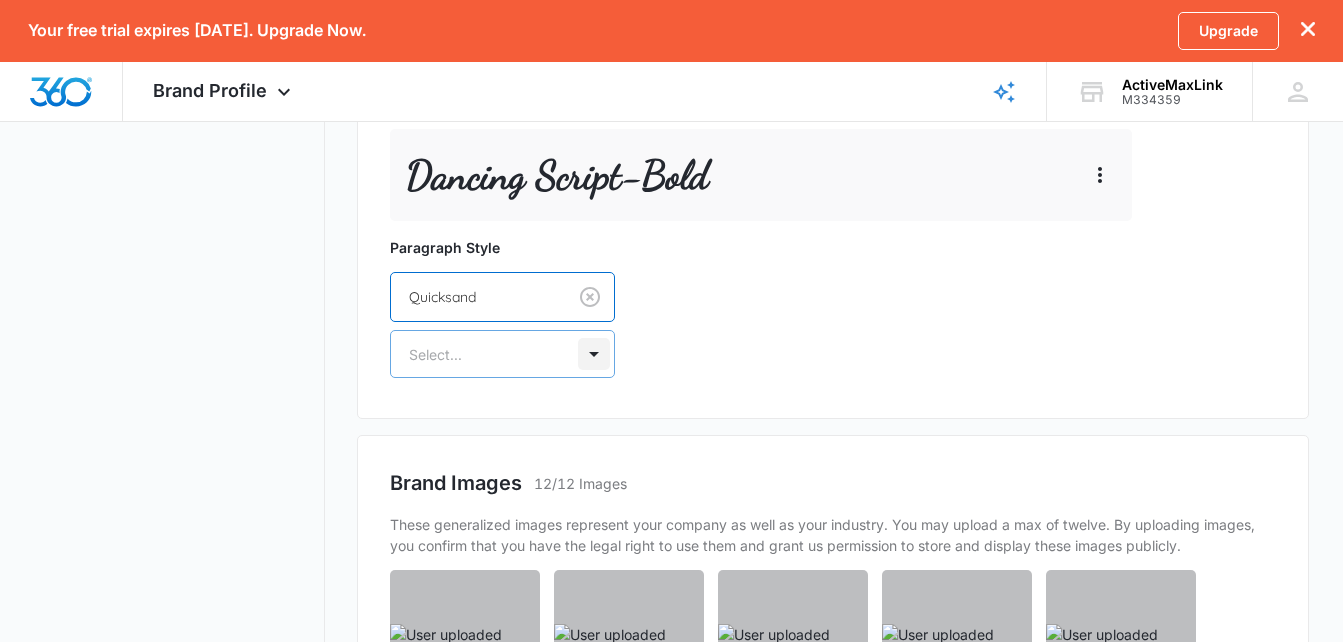 click at bounding box center [594, 354] 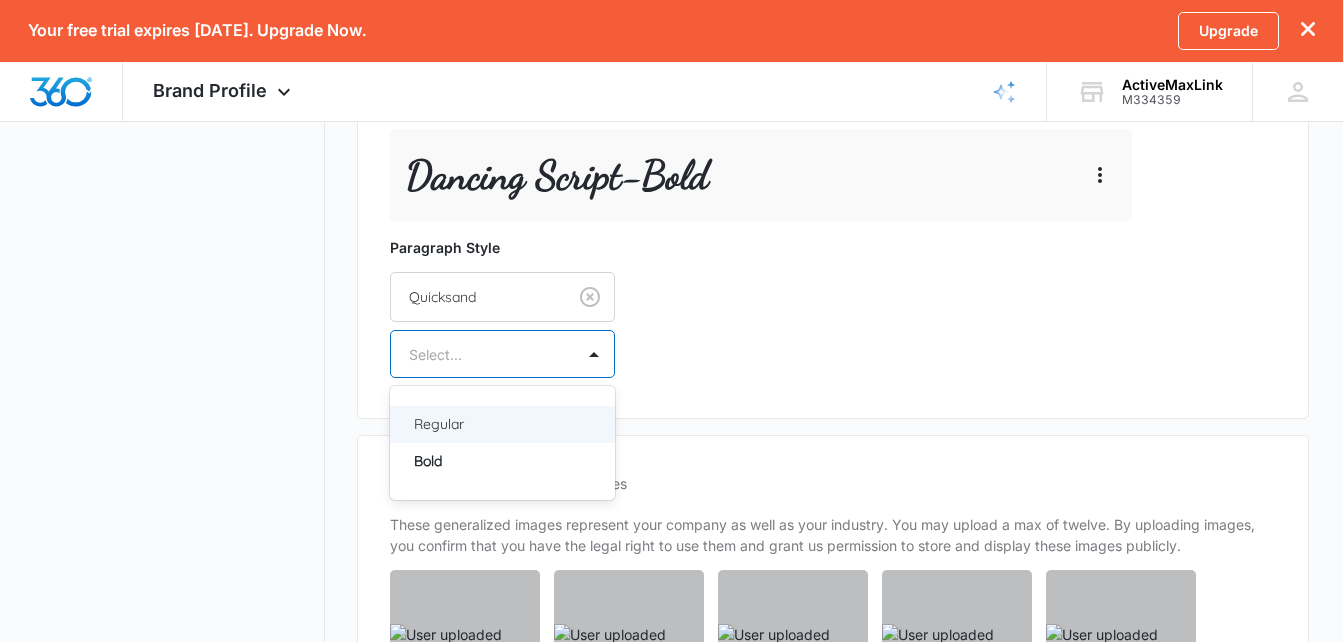 click on "Regular" at bounding box center [500, 424] 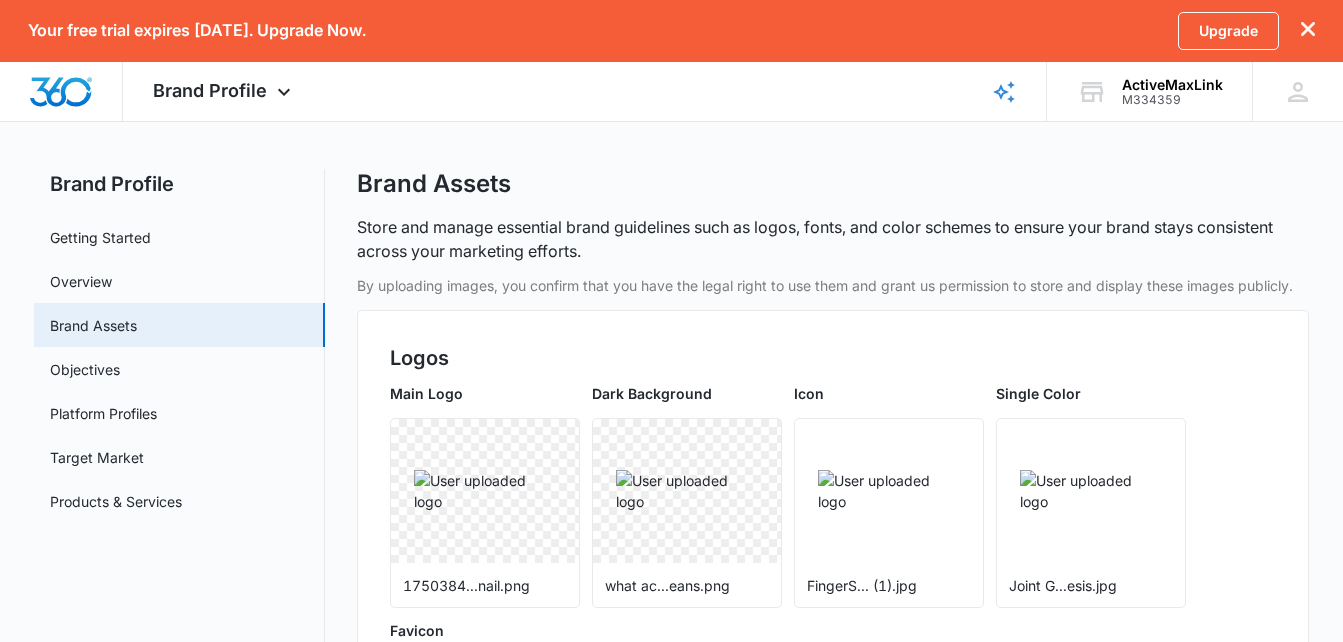 scroll, scrollTop: 0, scrollLeft: 0, axis: both 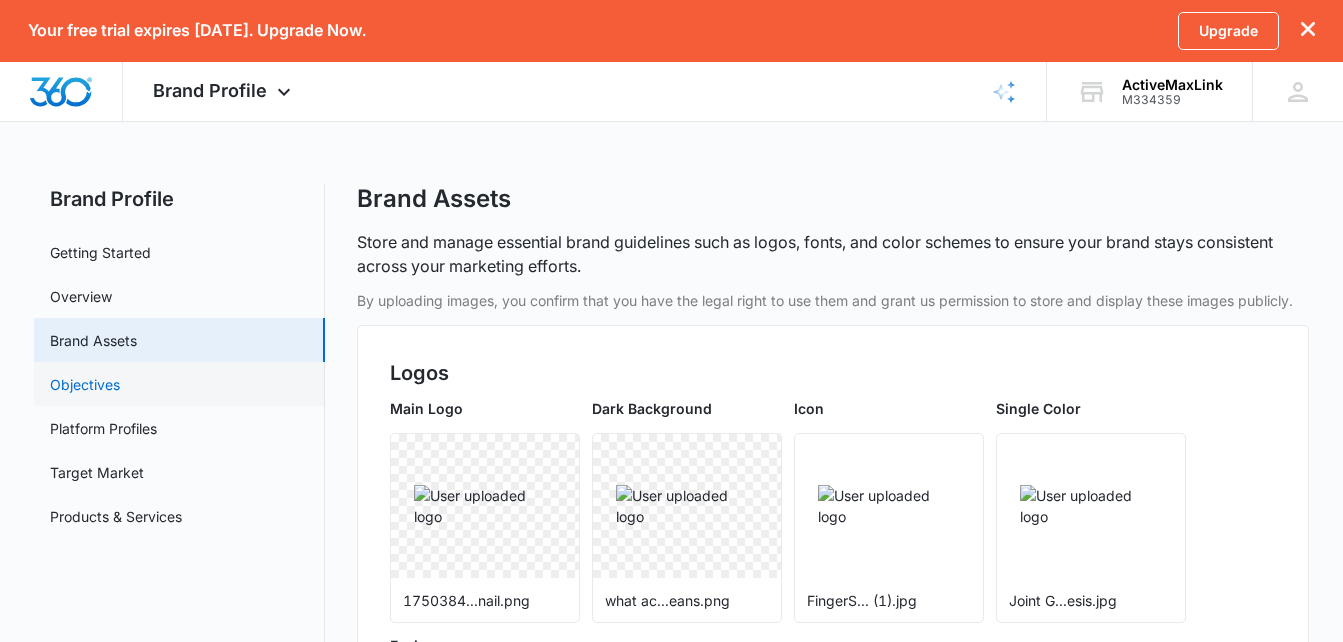 click on "Objectives" at bounding box center (85, 384) 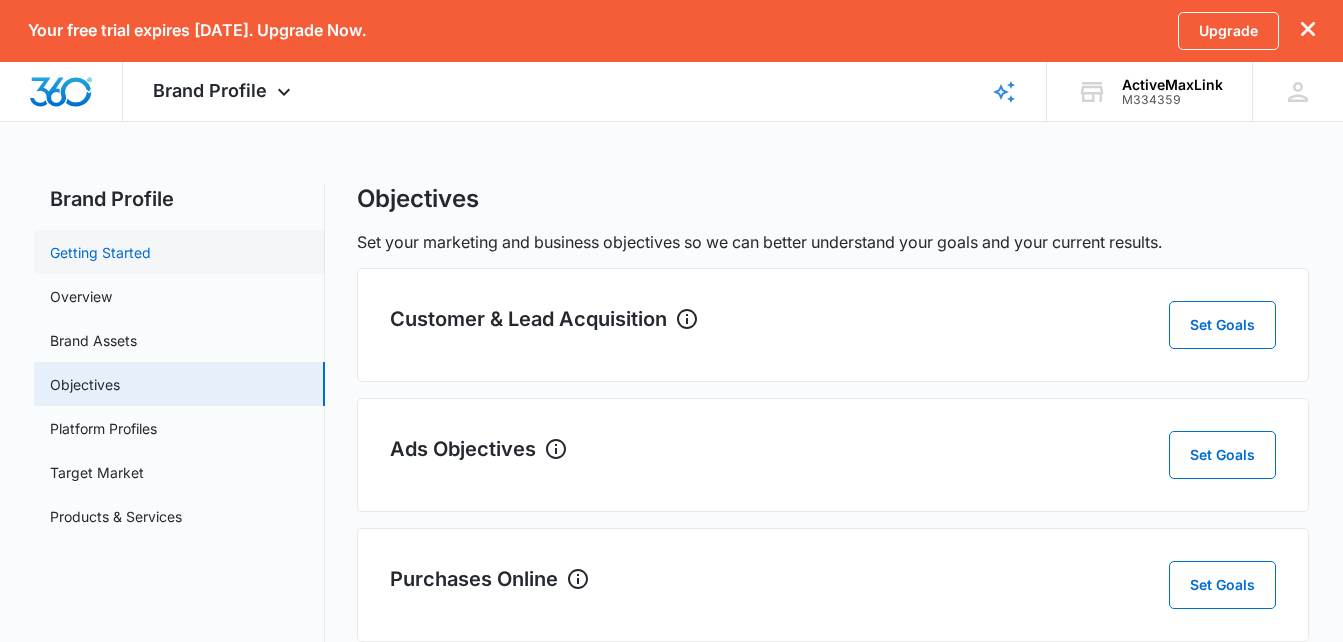 click on "Getting Started" at bounding box center (100, 252) 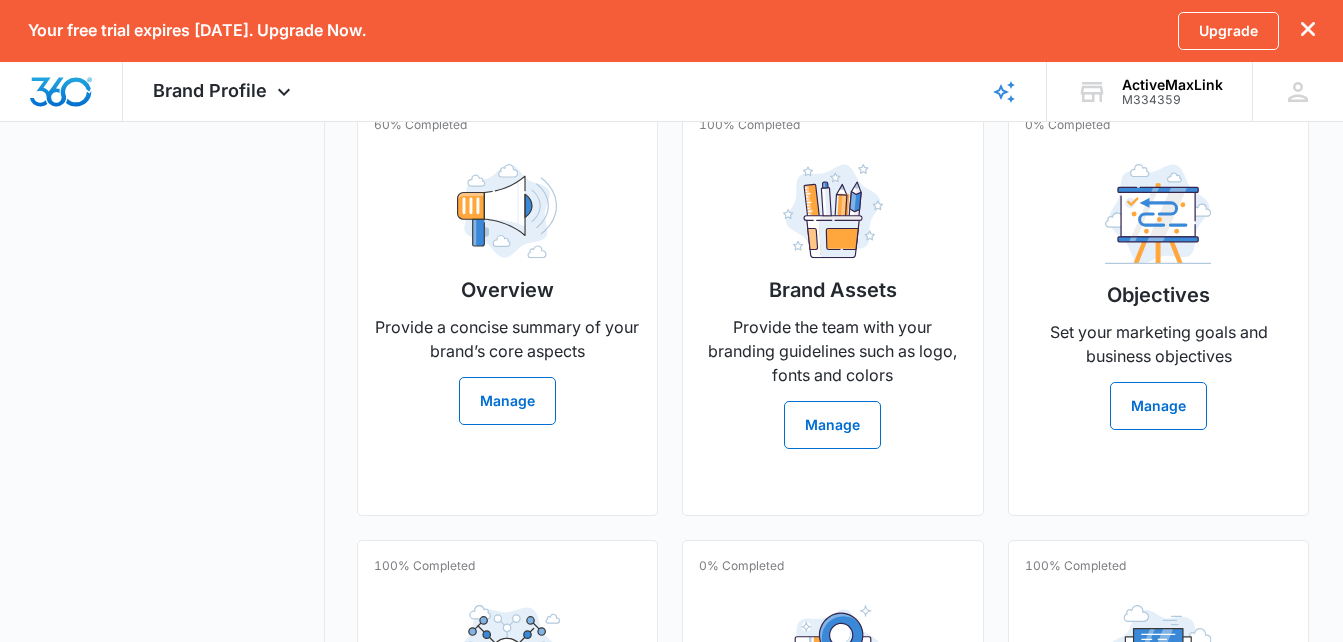 scroll, scrollTop: 500, scrollLeft: 0, axis: vertical 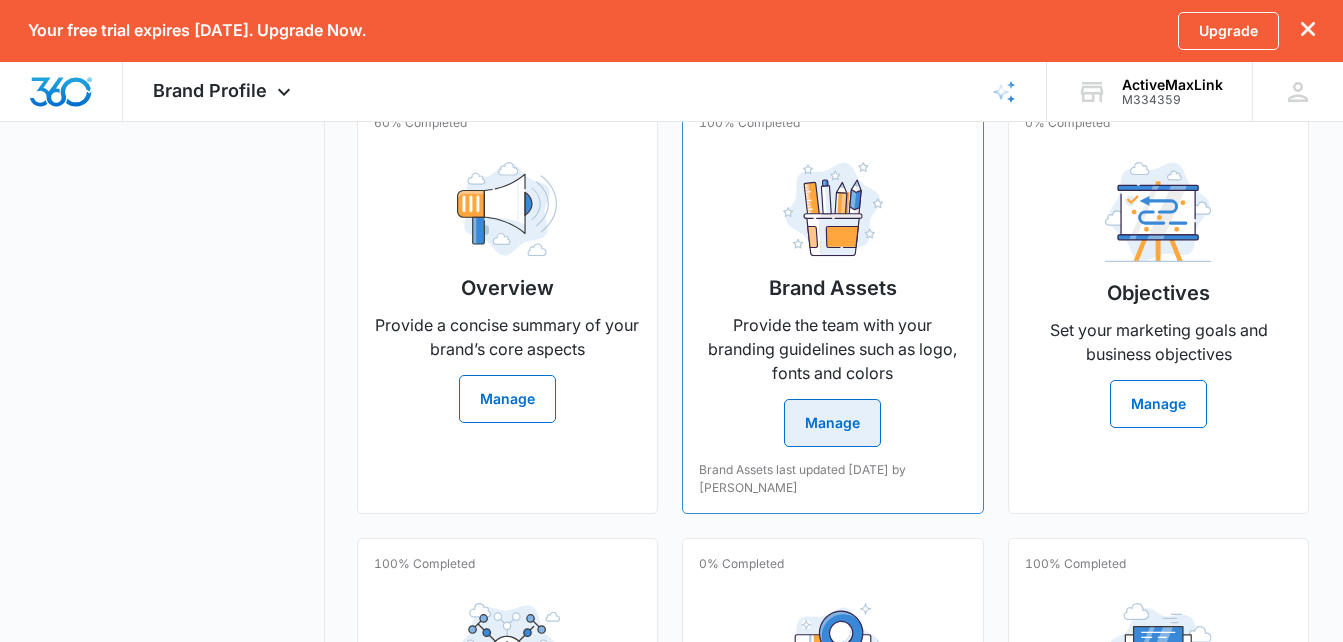 click on "Manage" at bounding box center (832, 423) 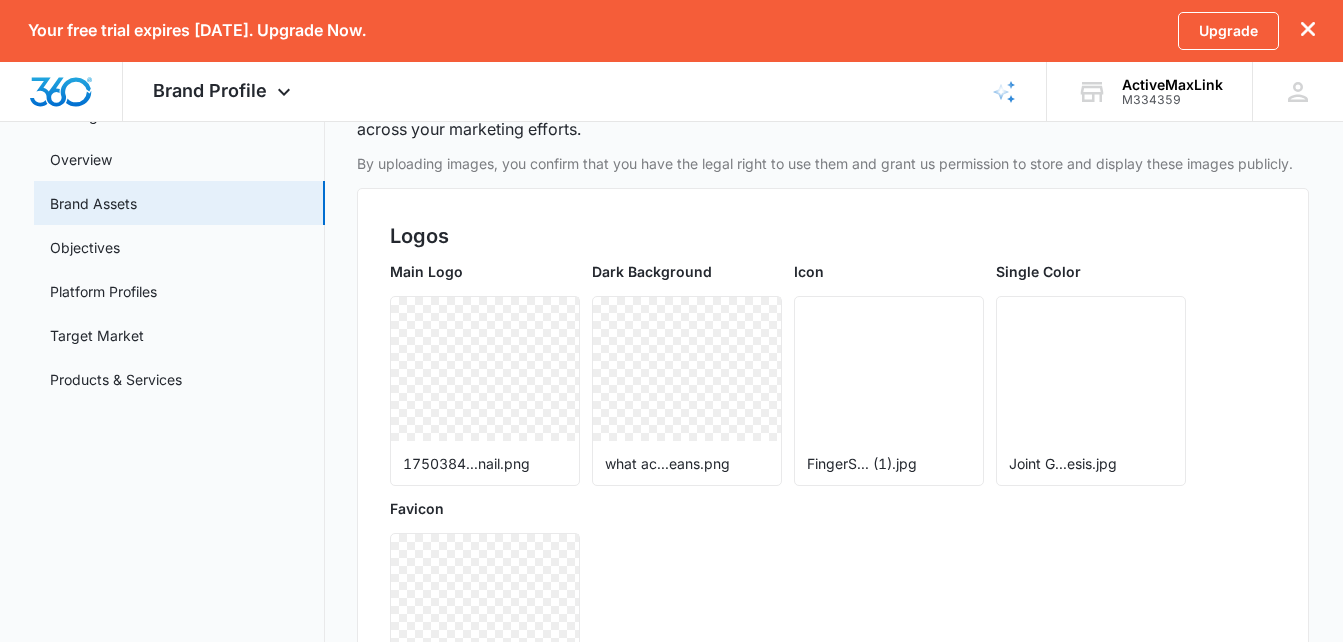 scroll, scrollTop: 100, scrollLeft: 0, axis: vertical 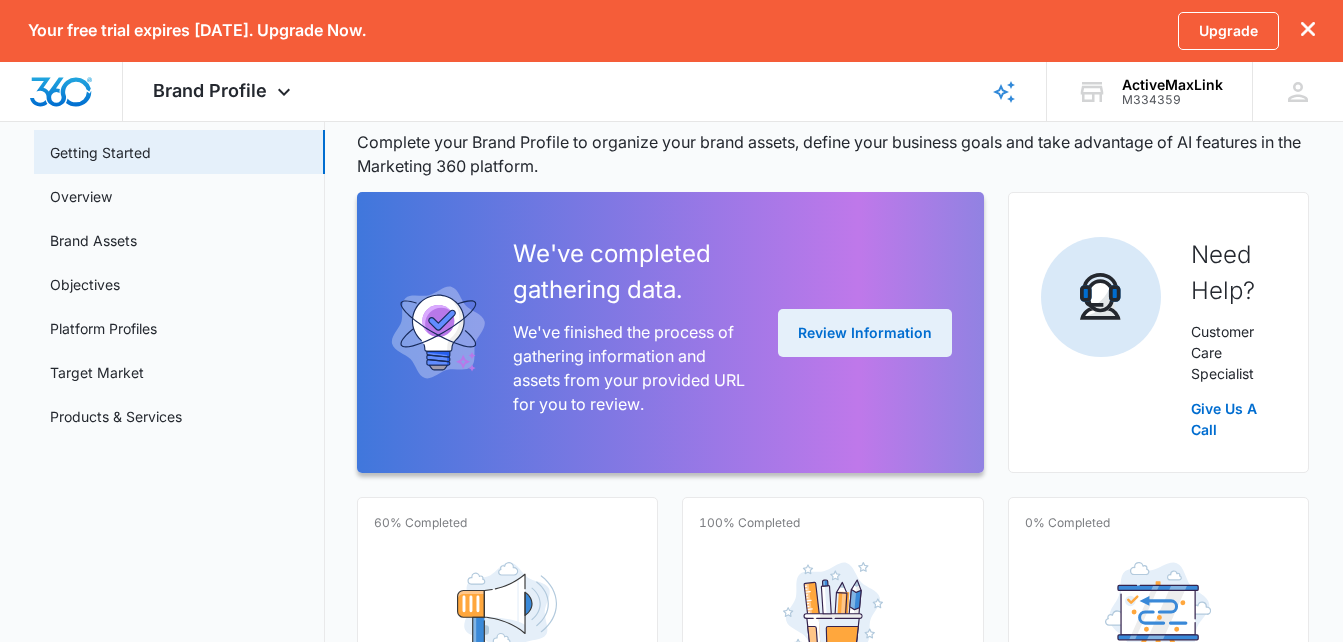click on "Review Information" at bounding box center [865, 333] 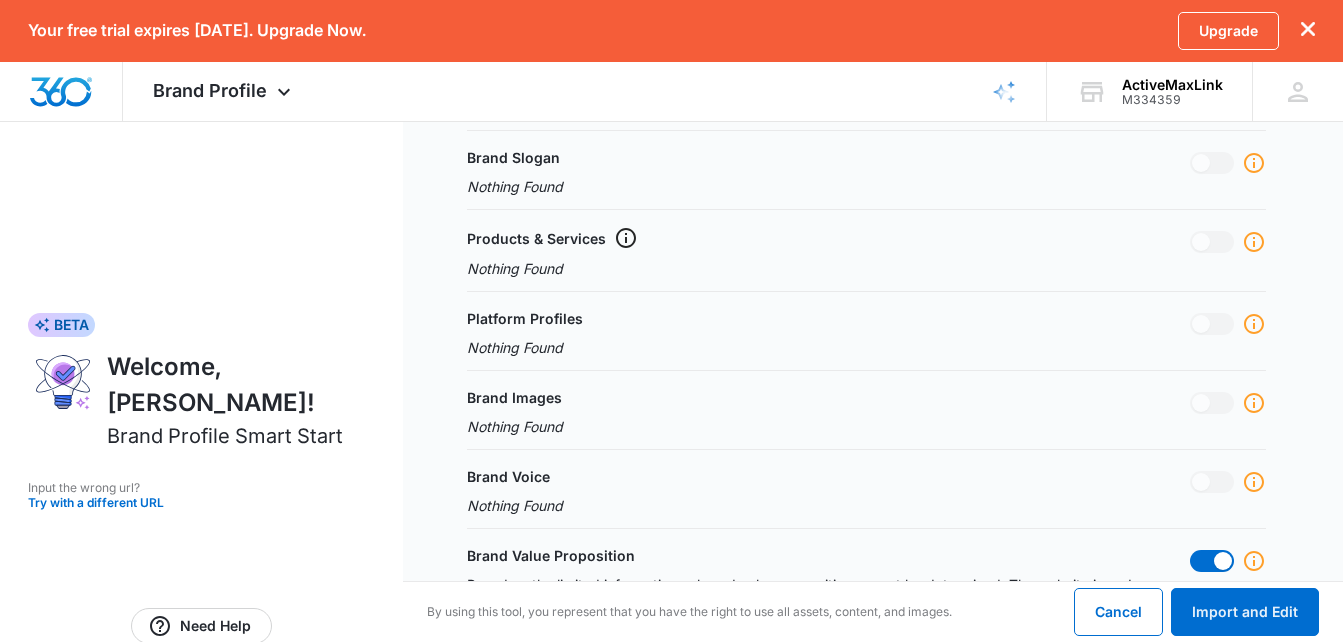 scroll, scrollTop: 819, scrollLeft: 0, axis: vertical 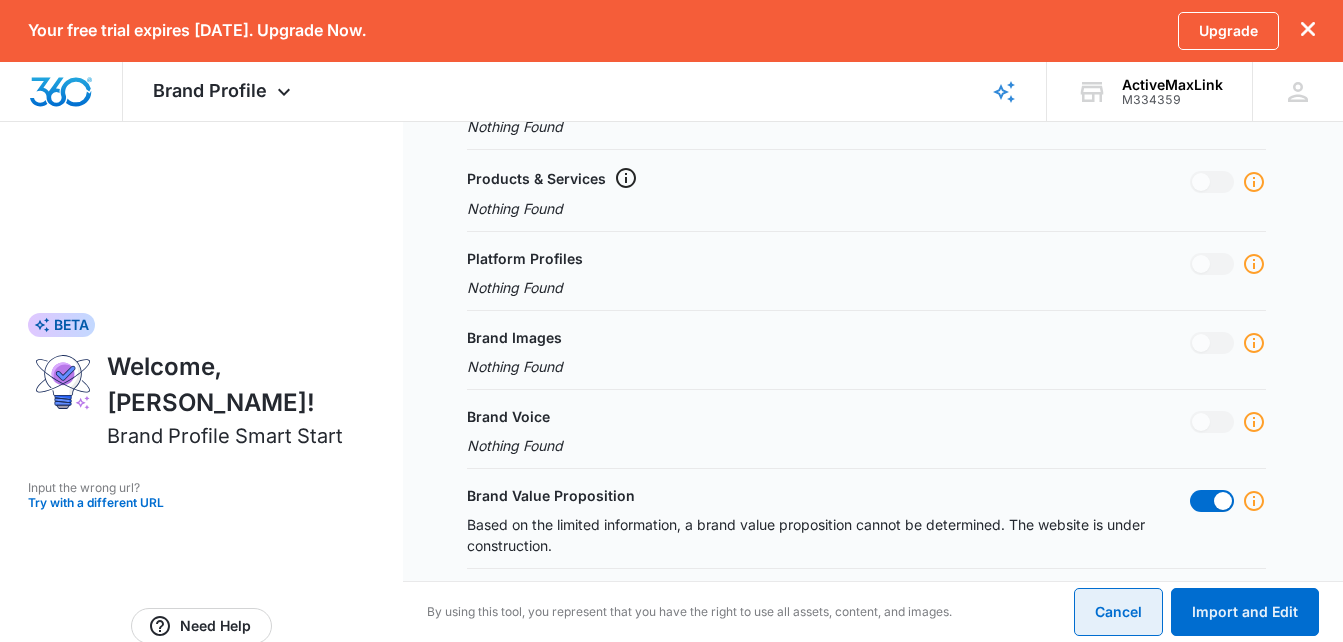 click on "Cancel" at bounding box center [1118, 612] 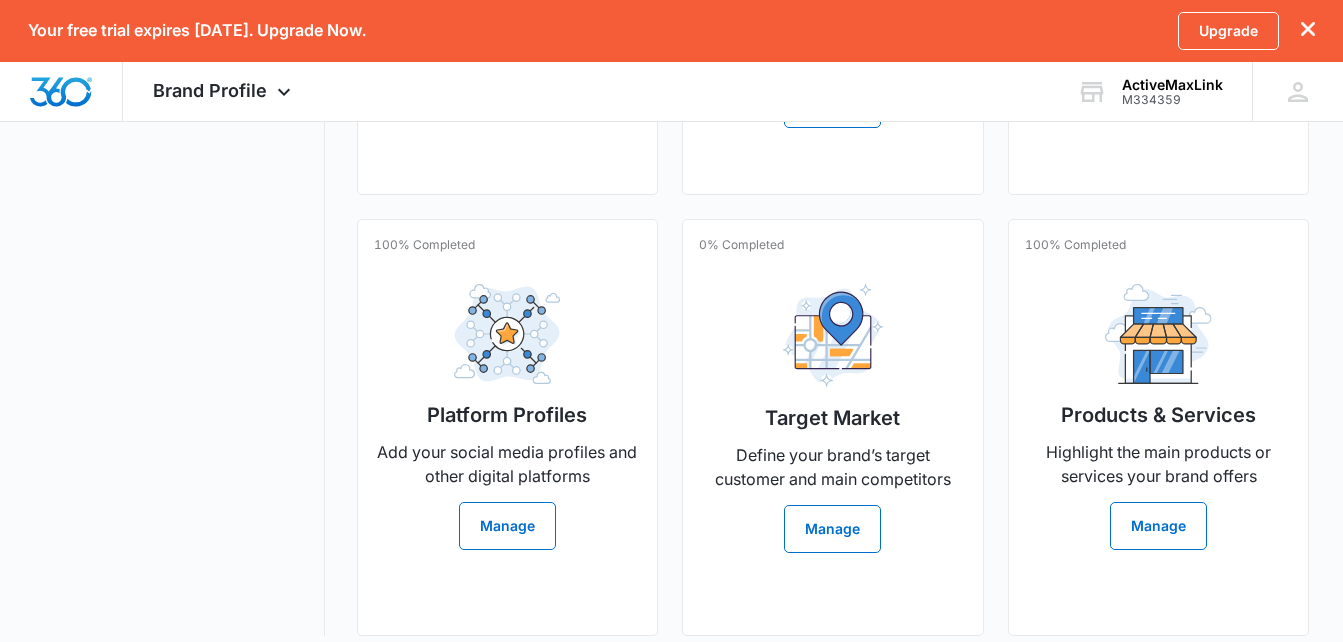 scroll, scrollTop: 0, scrollLeft: 0, axis: both 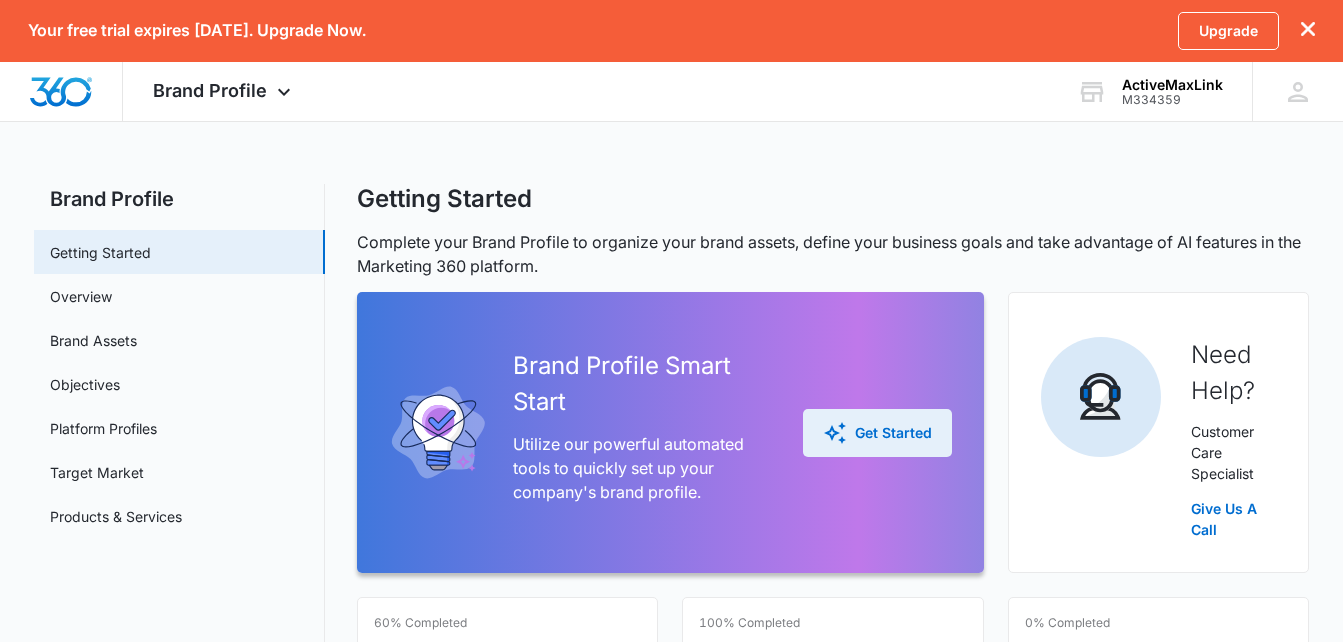 click on "Get Started" at bounding box center (877, 433) 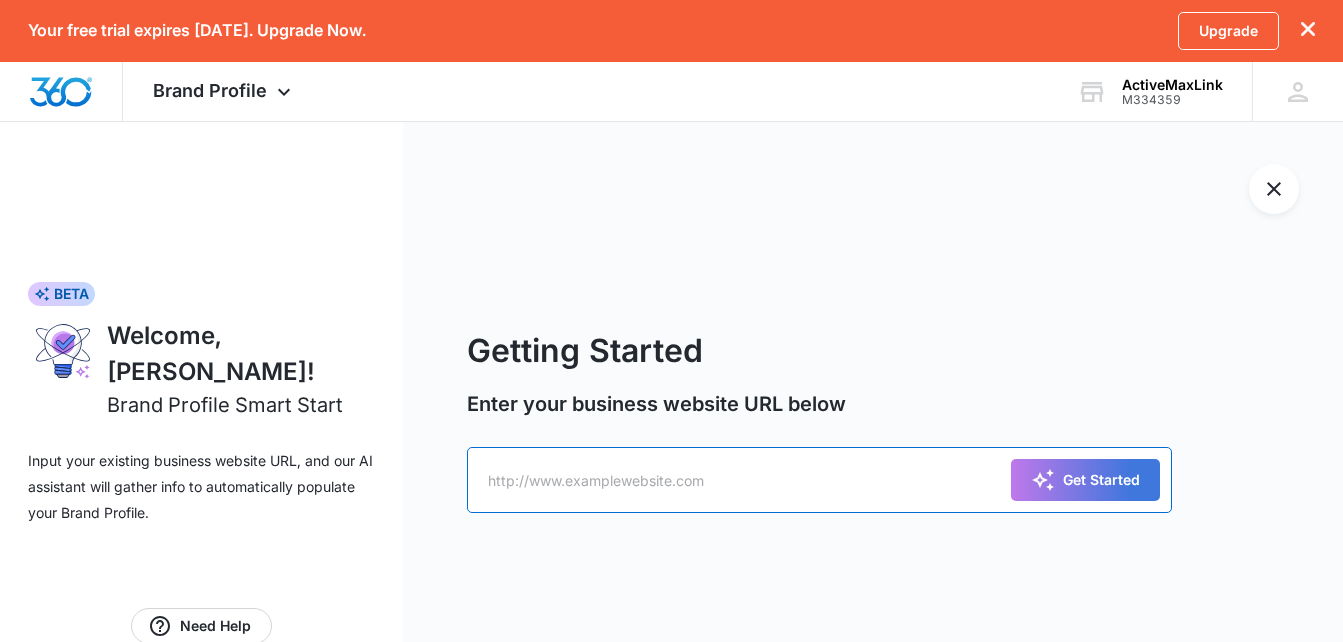 click at bounding box center (819, 480) 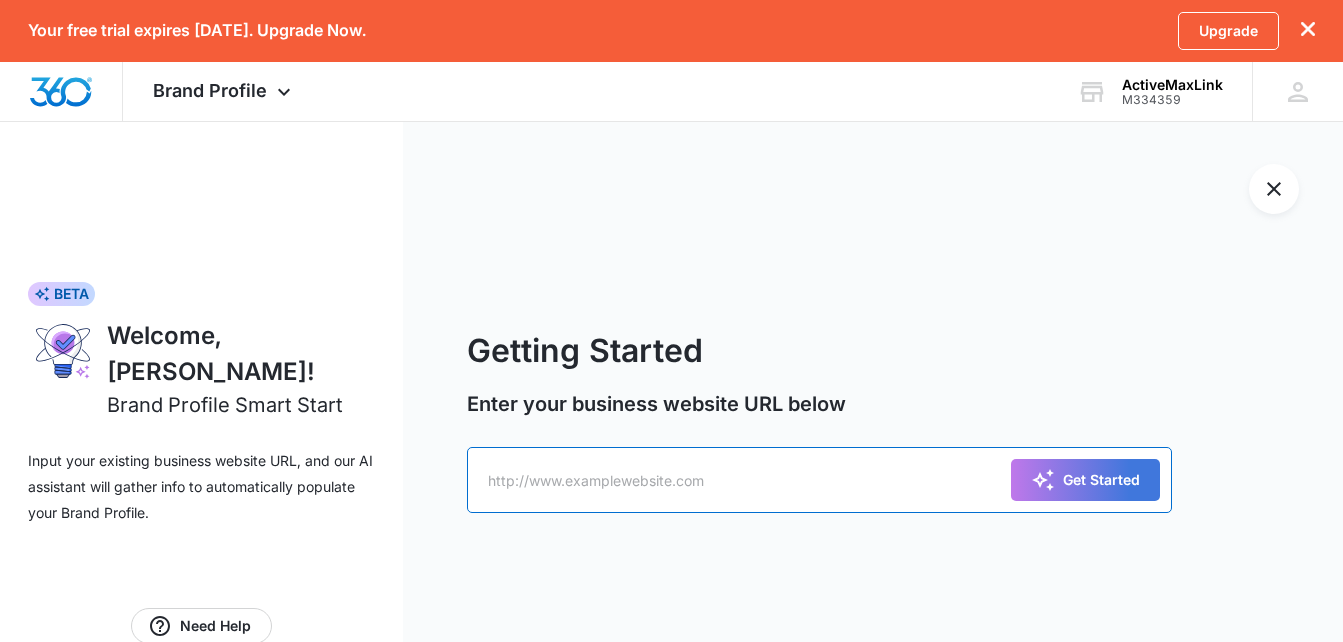 type on "[DOMAIN_NAME]" 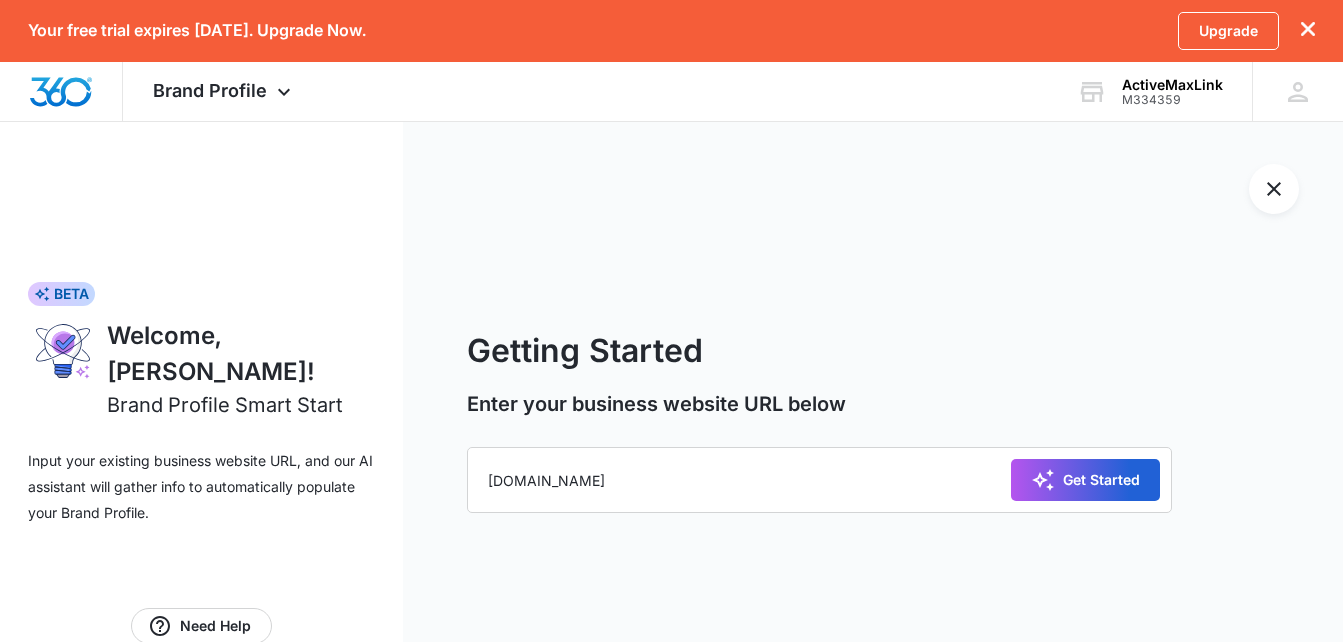 click on "Get Started" at bounding box center [1085, 480] 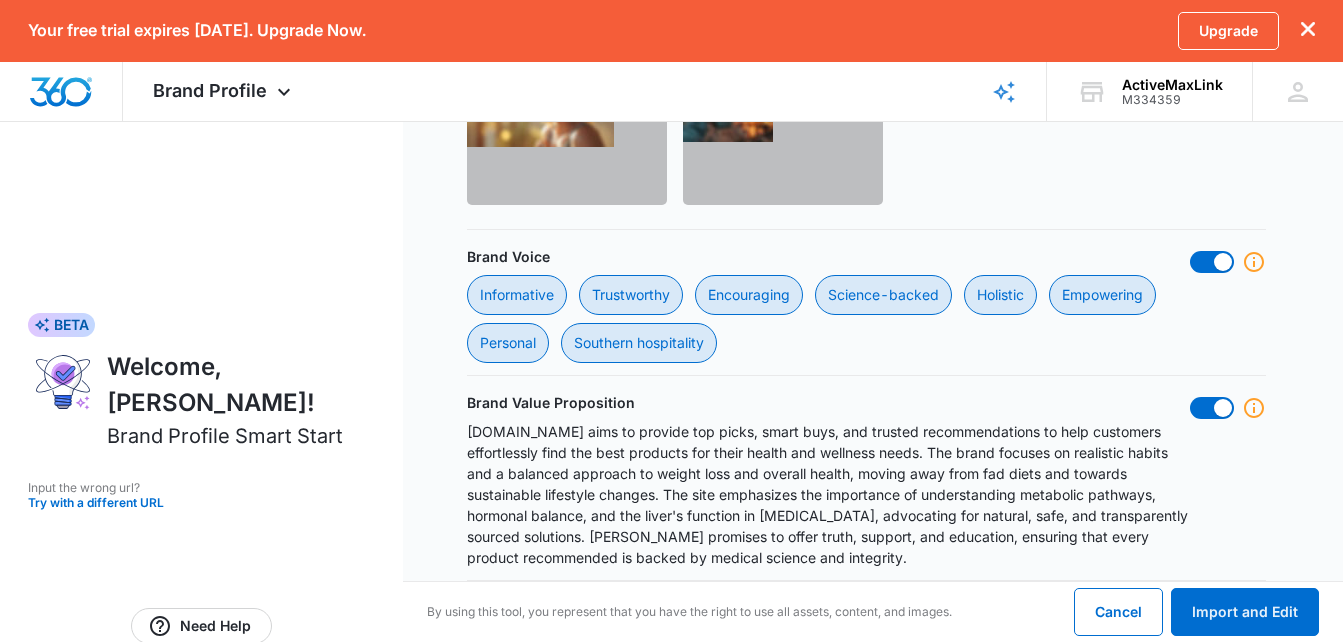 scroll, scrollTop: 2243, scrollLeft: 0, axis: vertical 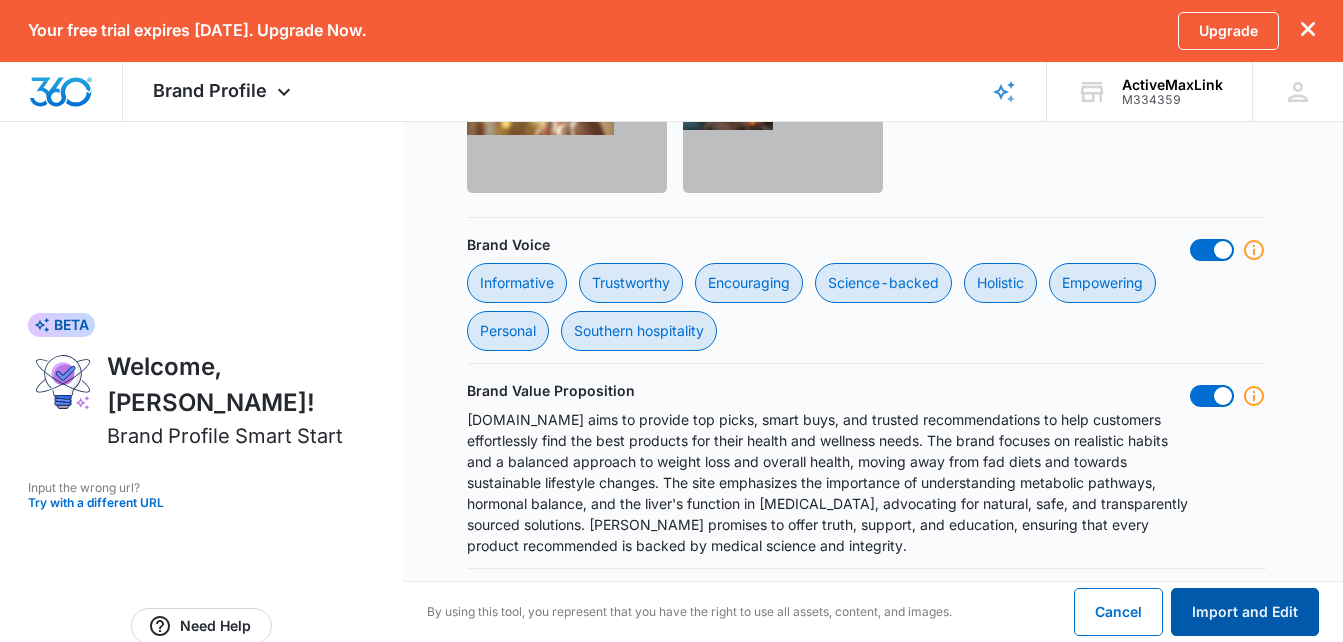 click on "Import and Edit" at bounding box center [1245, 612] 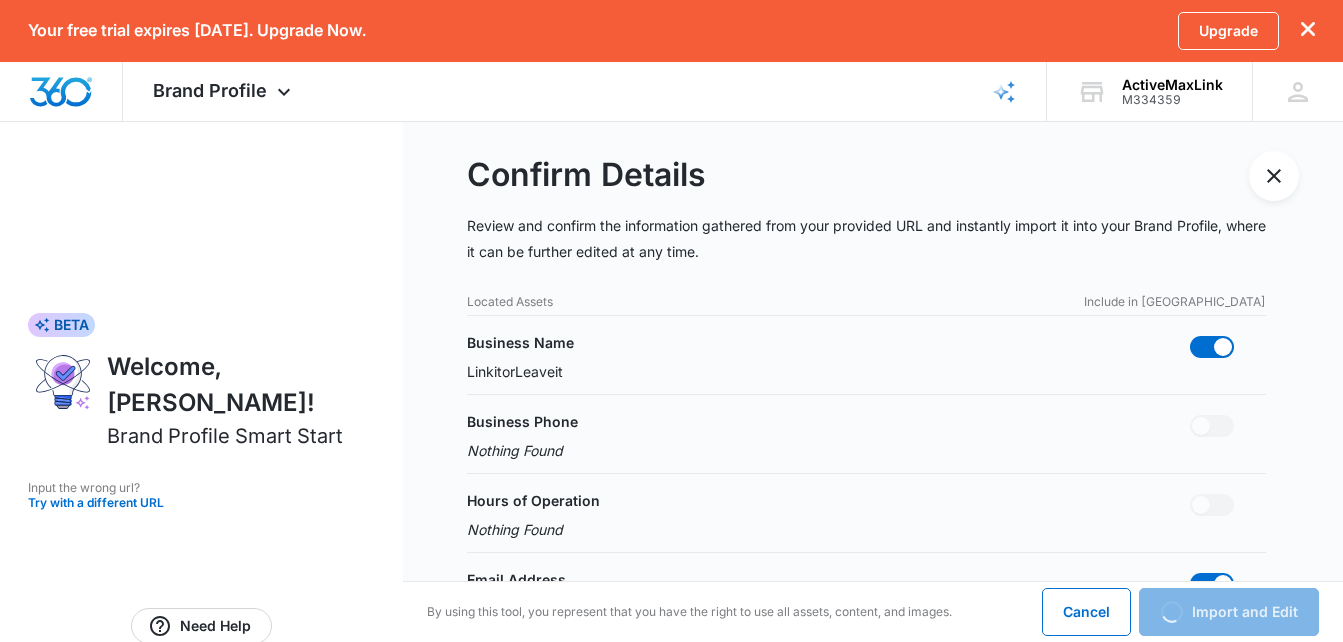 scroll, scrollTop: 0, scrollLeft: 0, axis: both 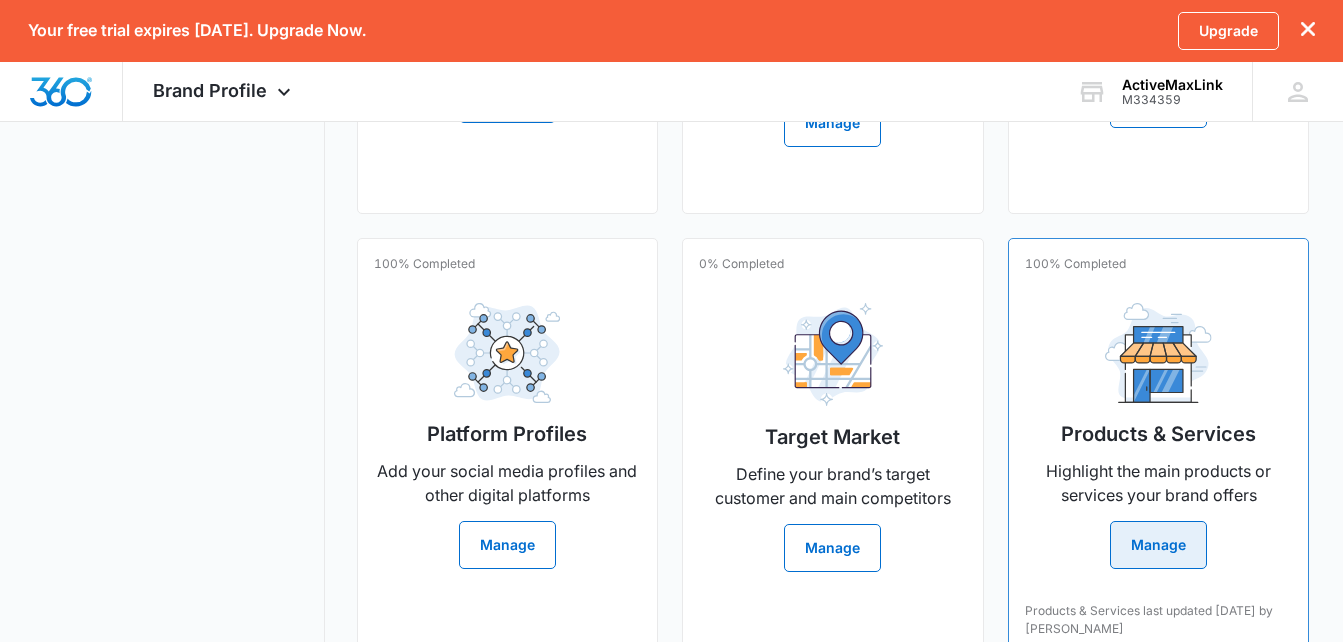 click on "Manage" at bounding box center (1158, 545) 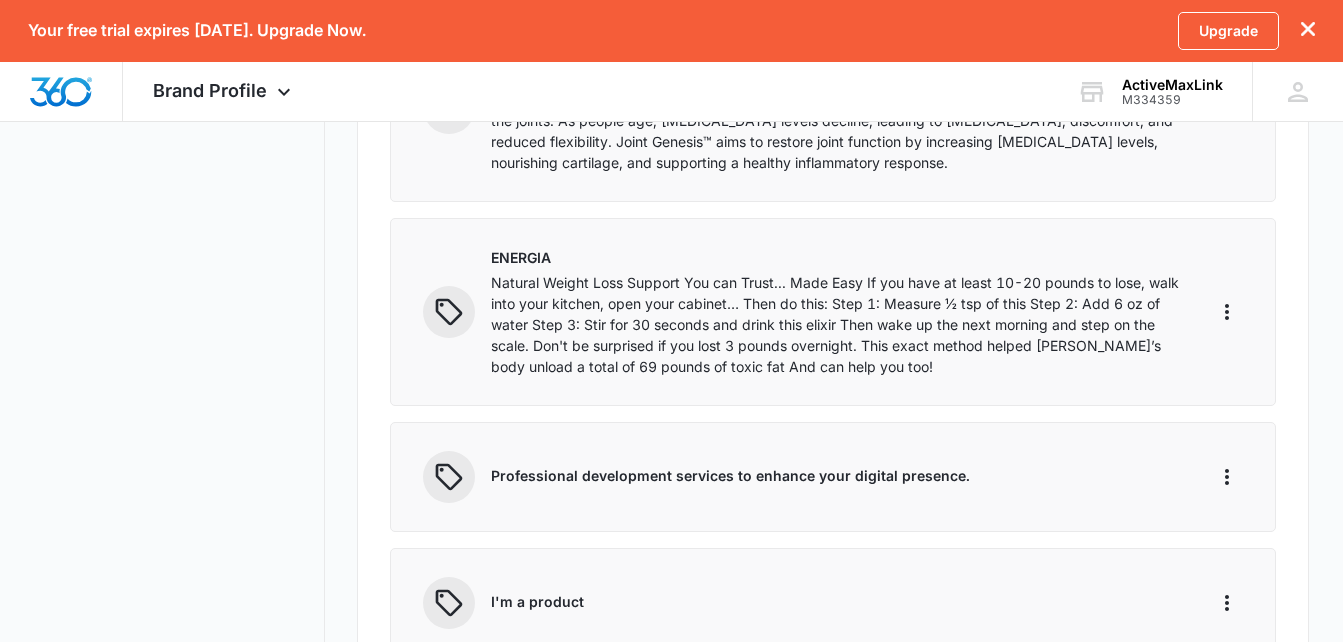 scroll, scrollTop: 500, scrollLeft: 0, axis: vertical 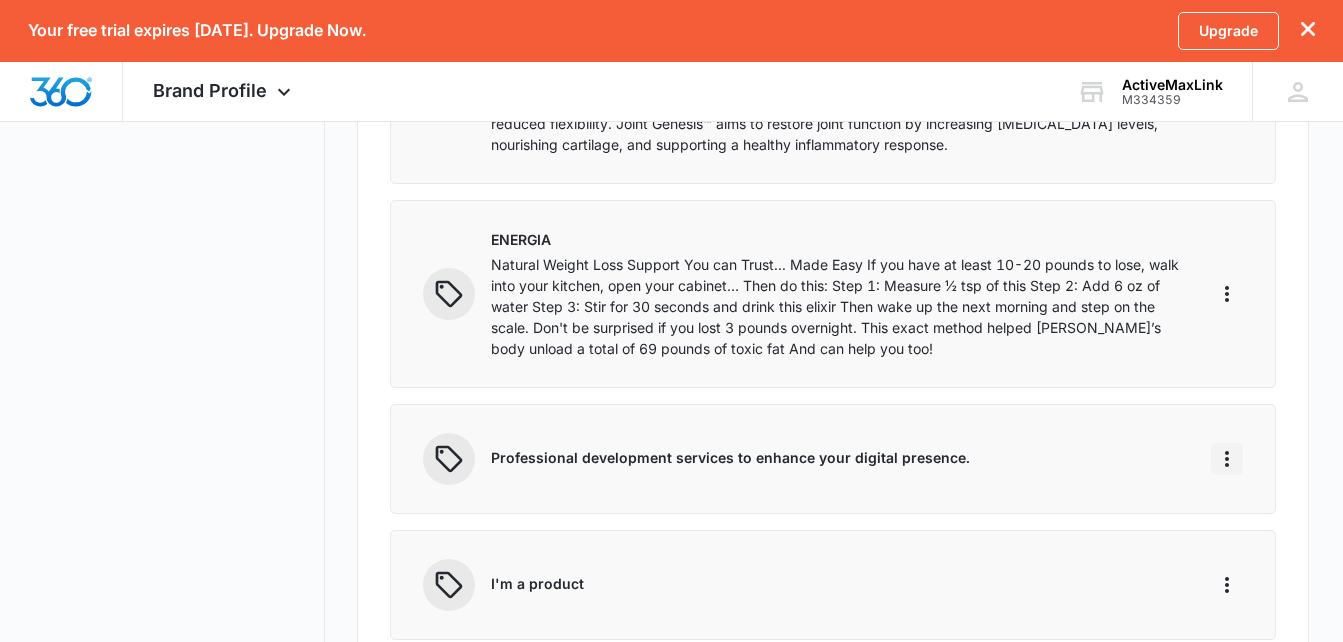 click at bounding box center (1227, 459) 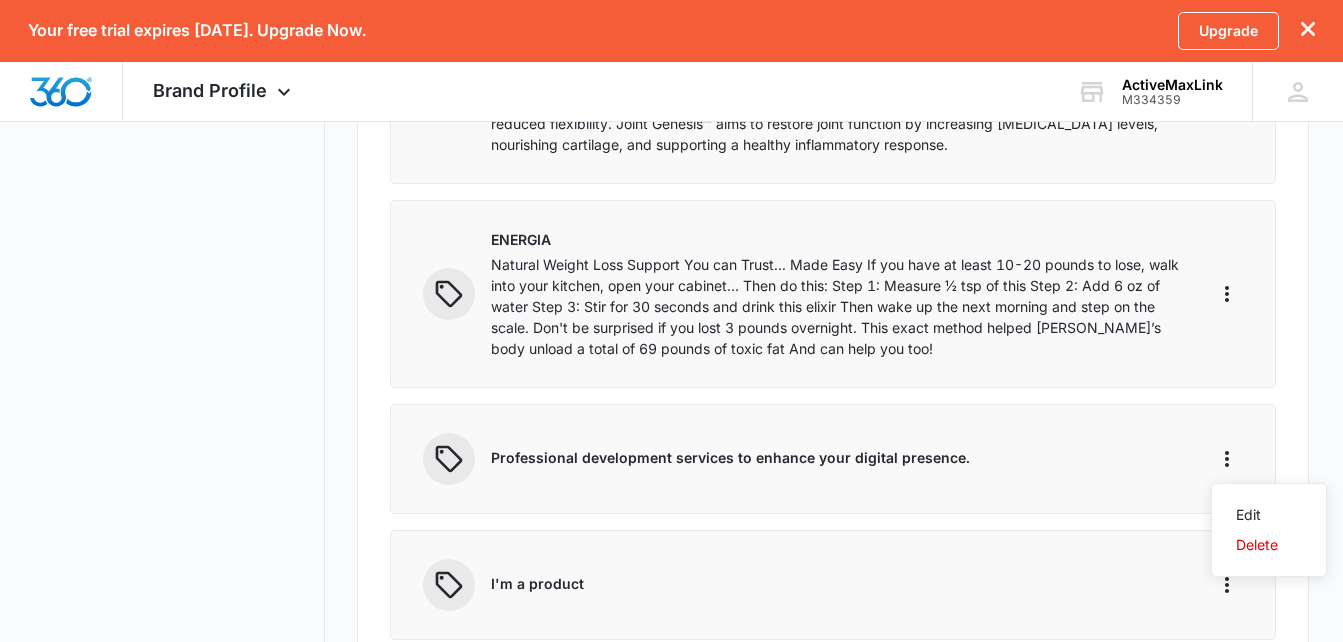 click on "Edit Delete" at bounding box center (1269, 530) 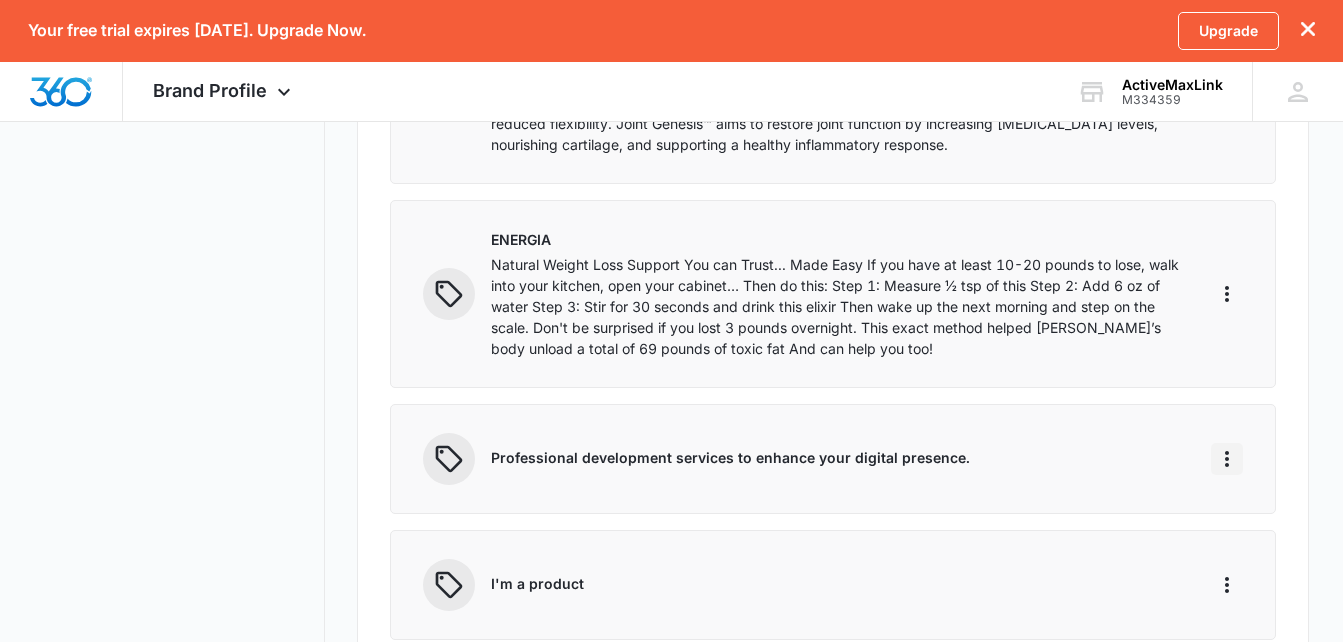 click at bounding box center [1227, 459] 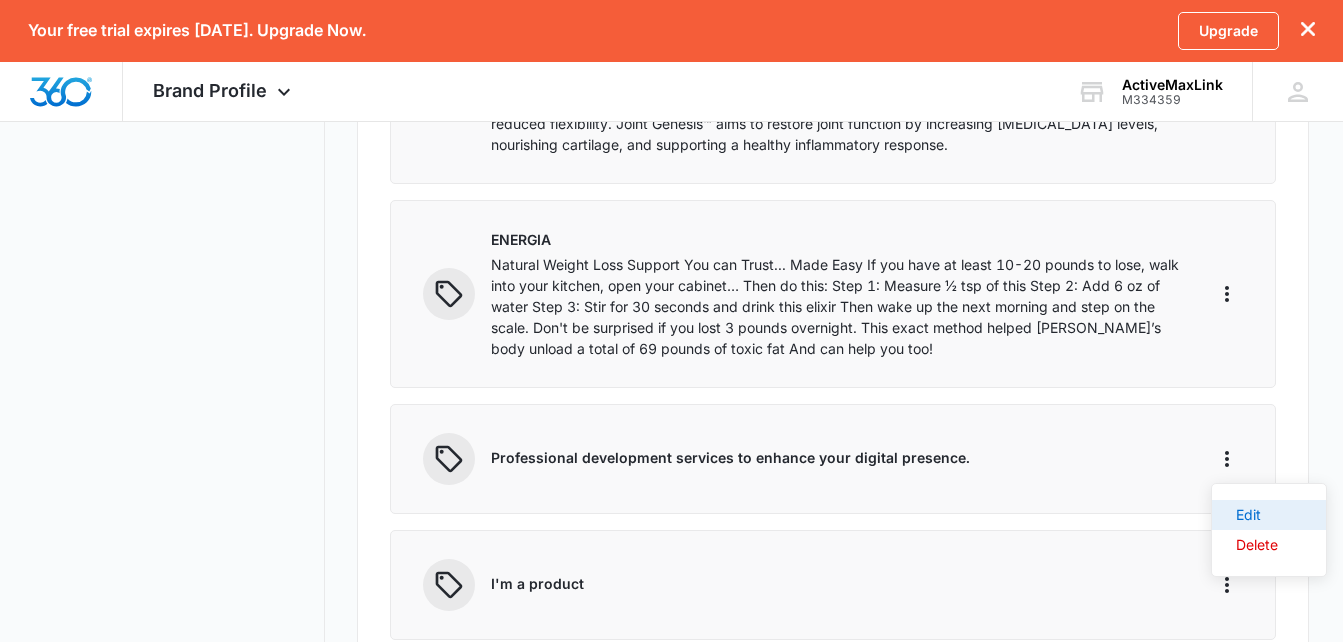 click on "Edit" at bounding box center (1257, 515) 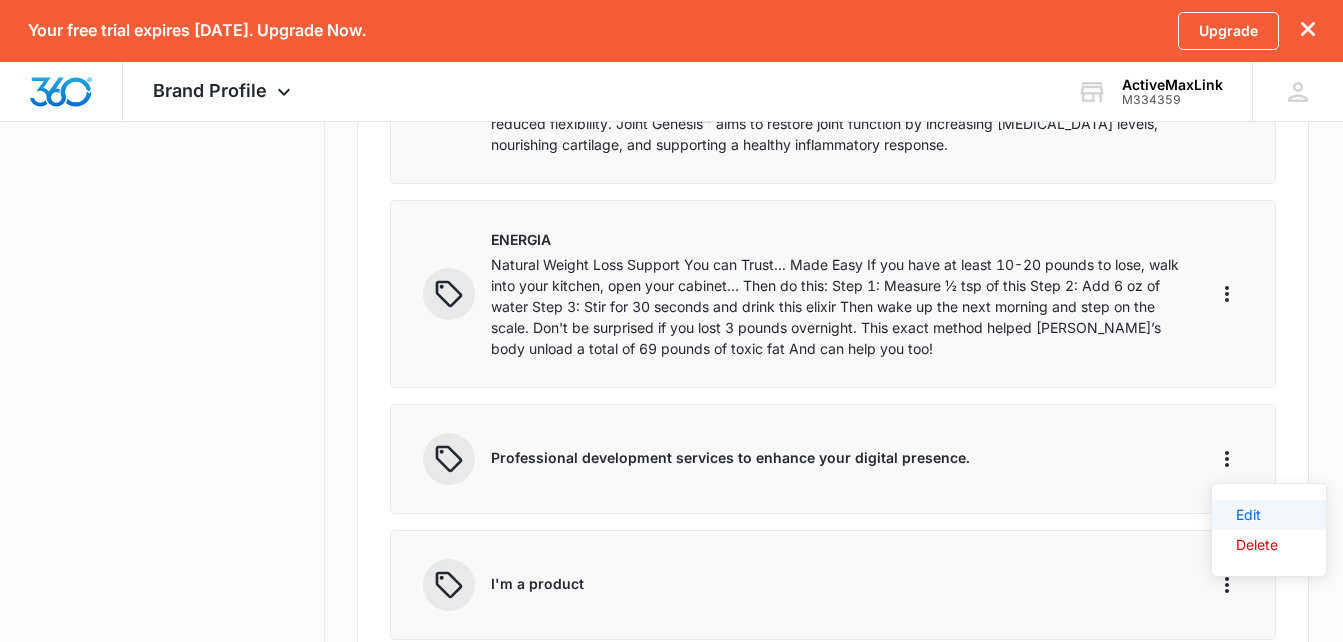 select on "service" 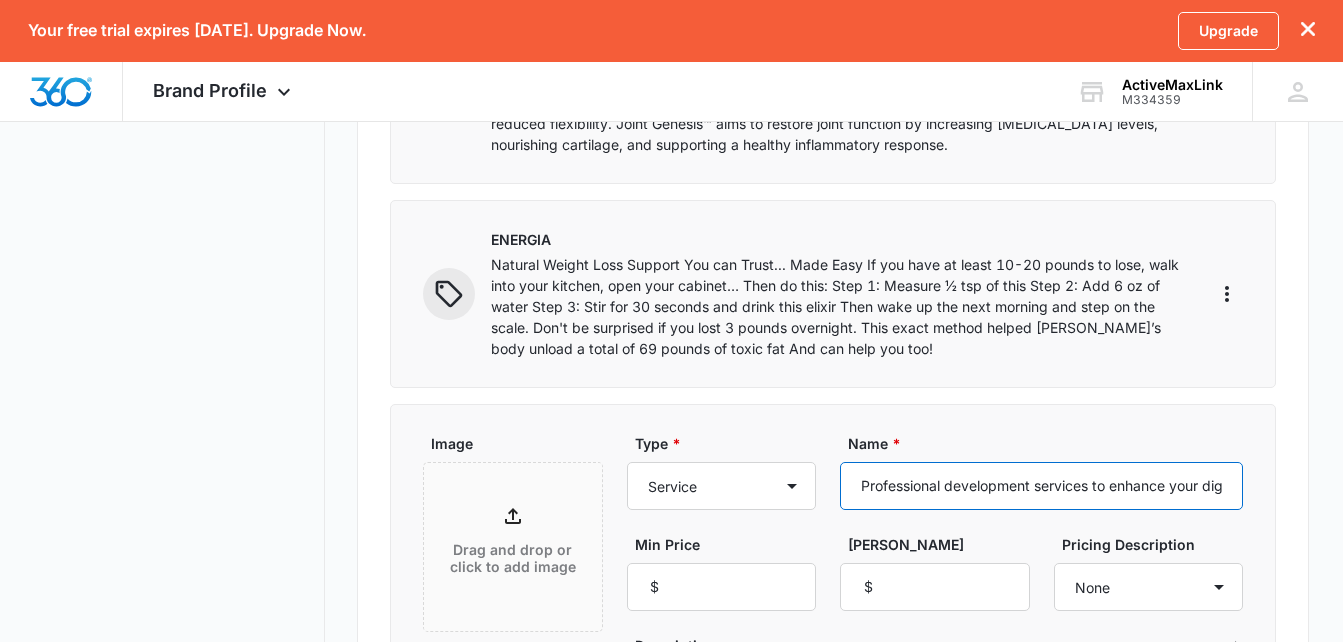 click on "Professional development services to enhance your digital presence." at bounding box center (1041, 486) 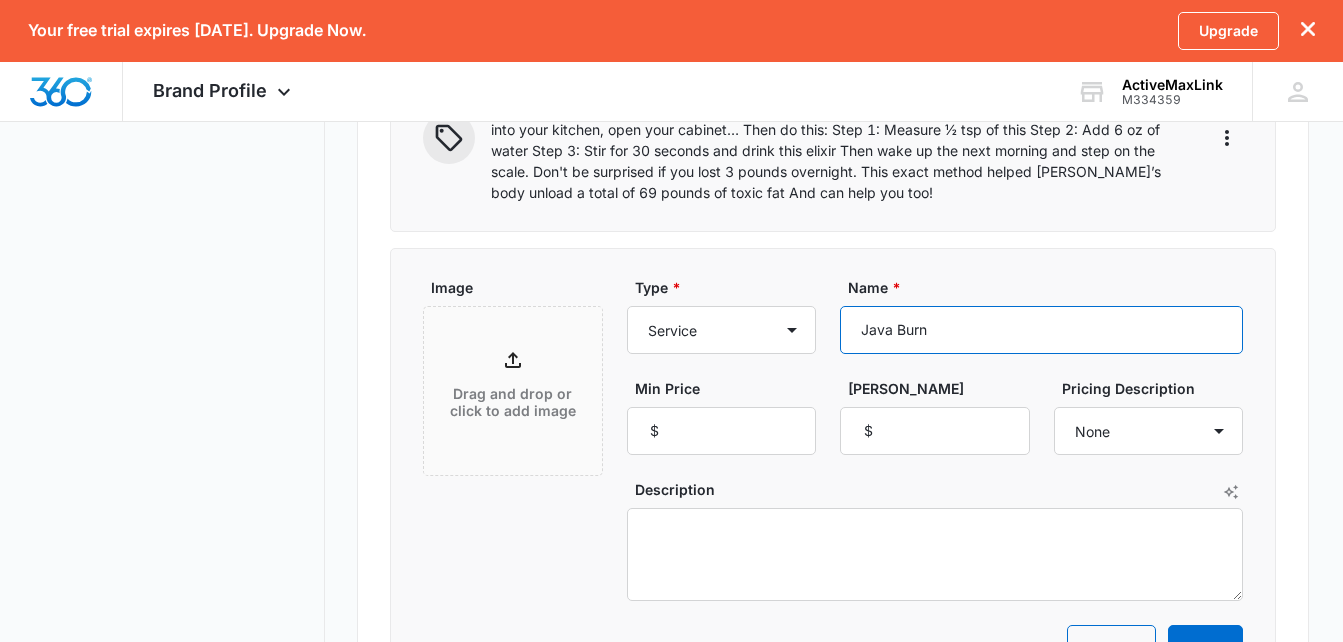scroll, scrollTop: 700, scrollLeft: 0, axis: vertical 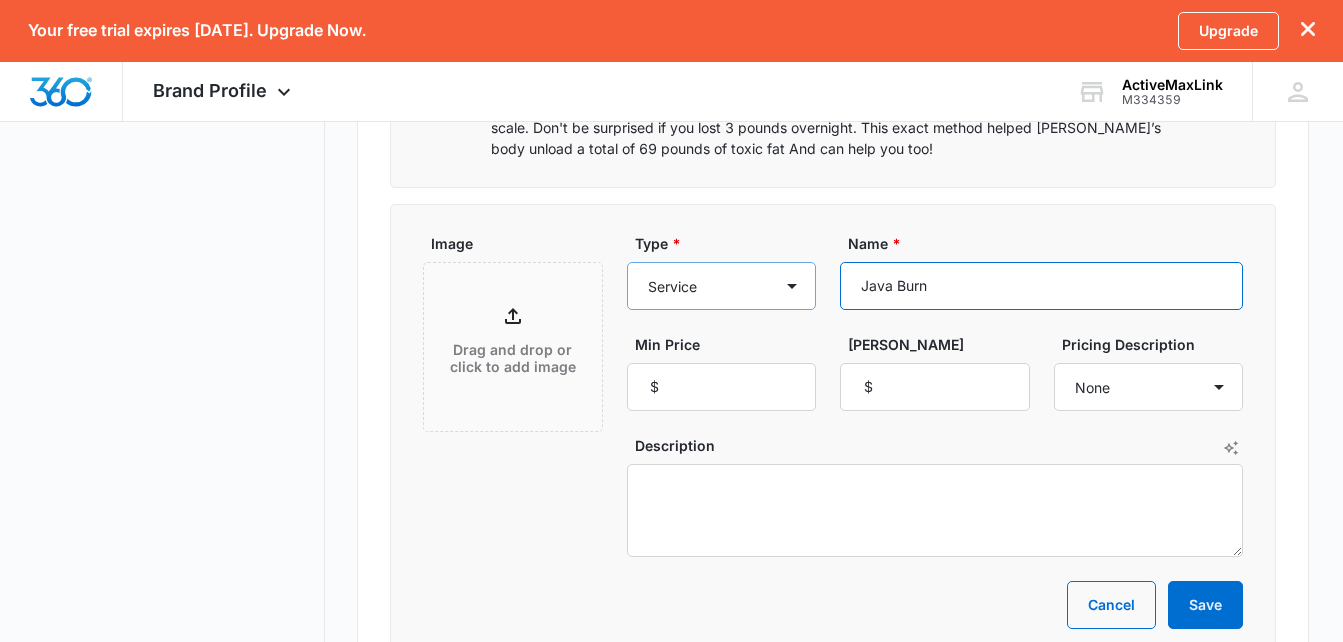 type on "Java Burn" 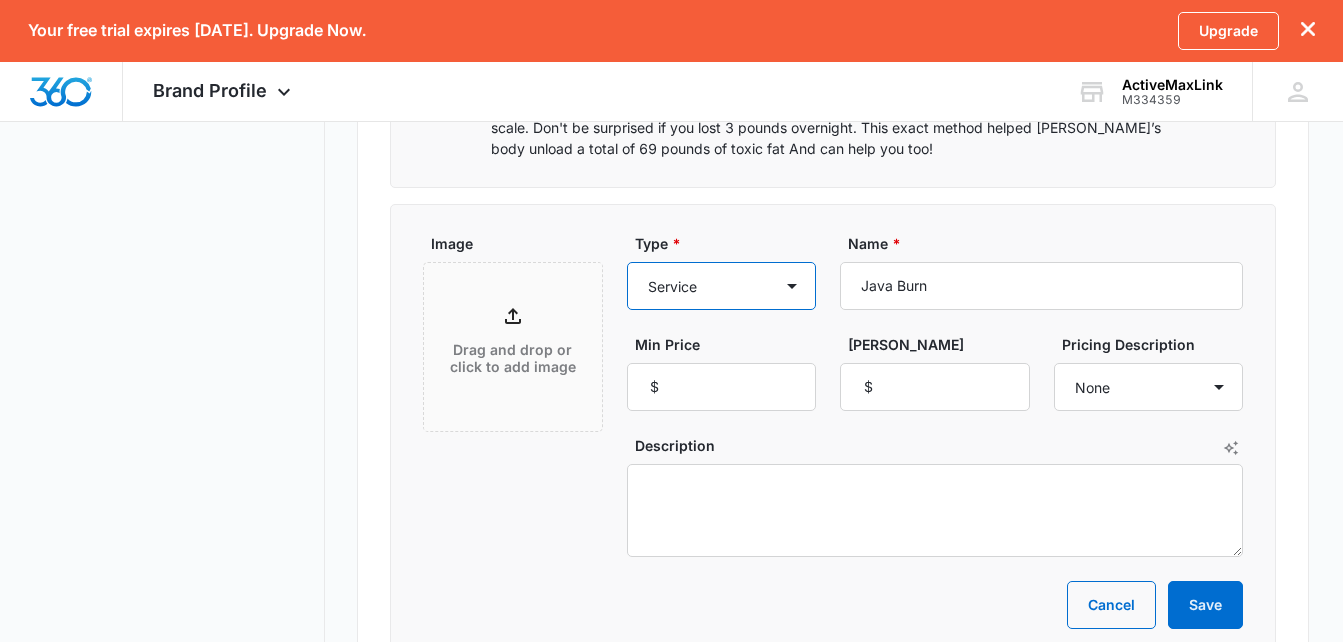 click on "Product Product category Service Service category" at bounding box center (722, 286) 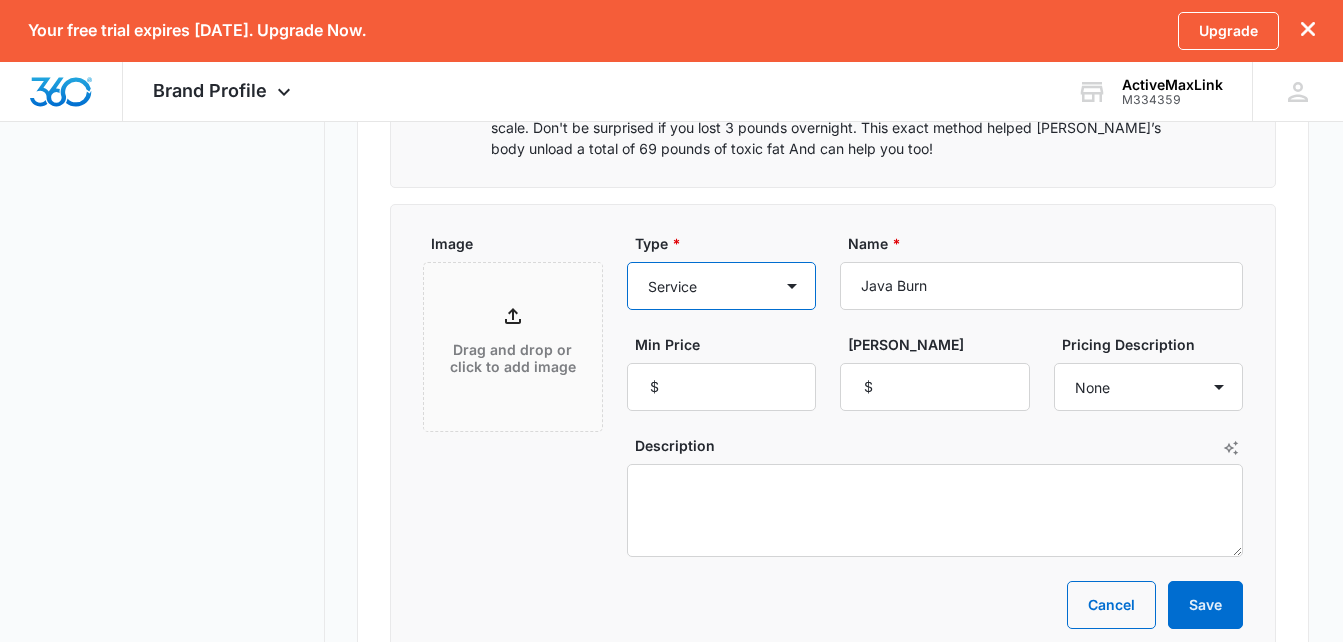 select on "product-category" 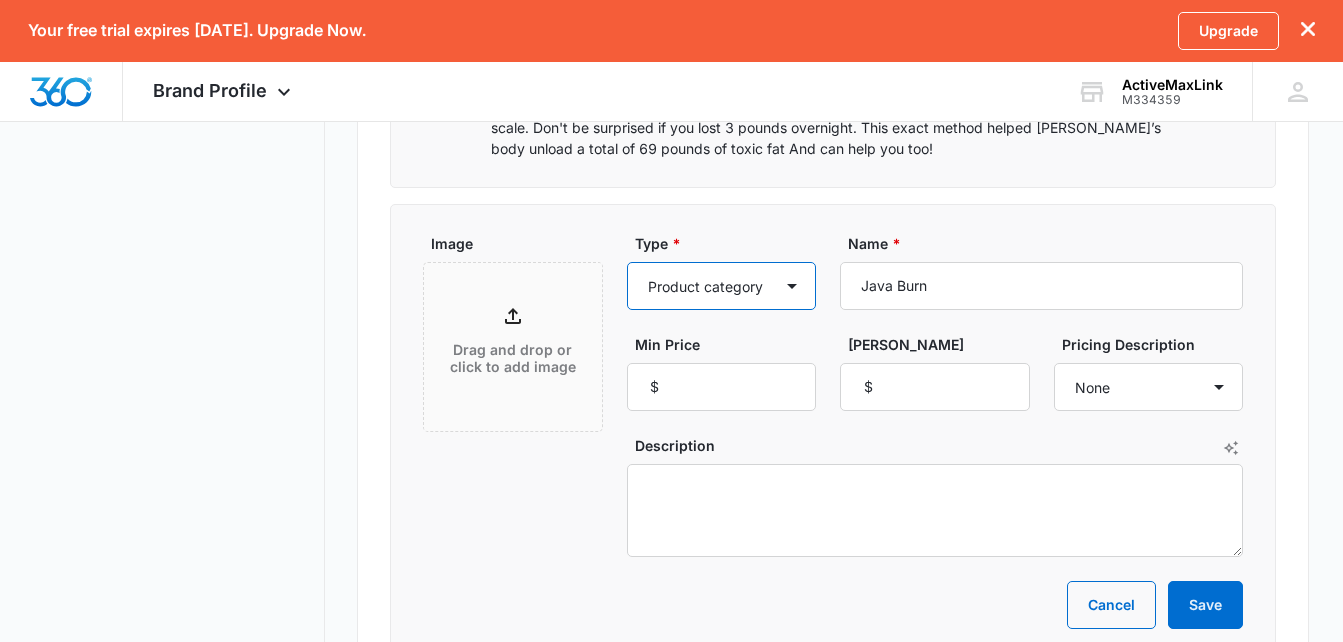 click on "Product Product category Service Service category" at bounding box center (722, 286) 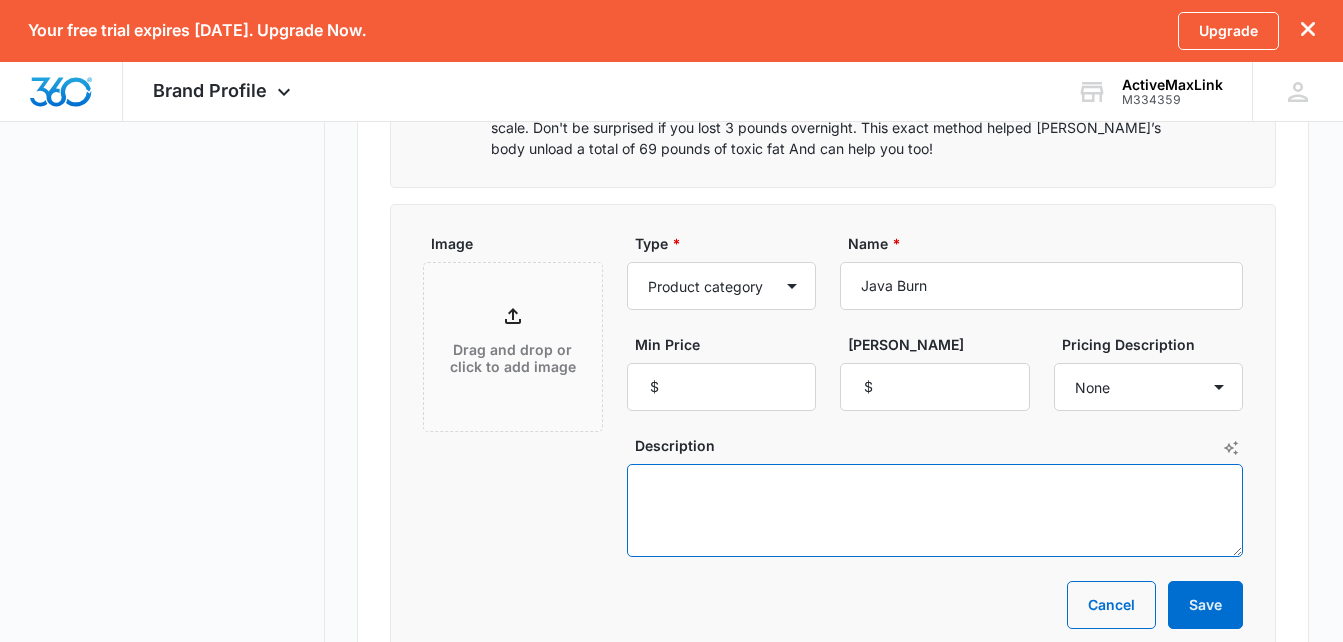 click on "Description" at bounding box center (935, 510) 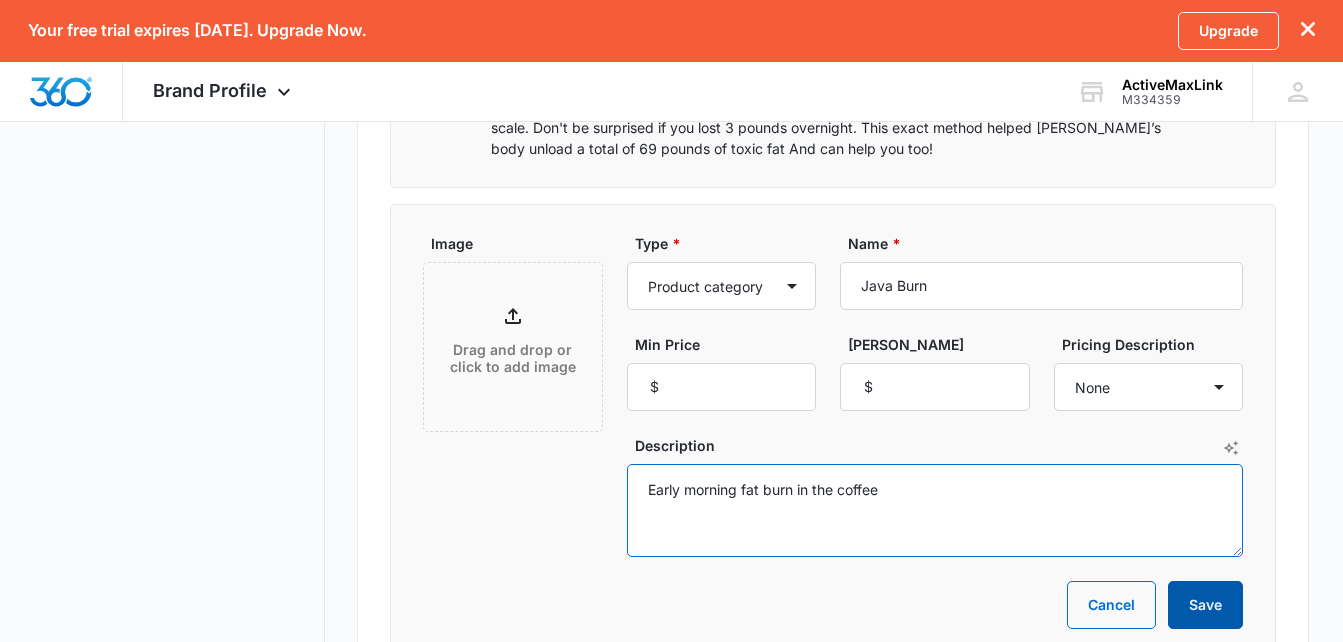 type on "Early morning fat burn in the coffee" 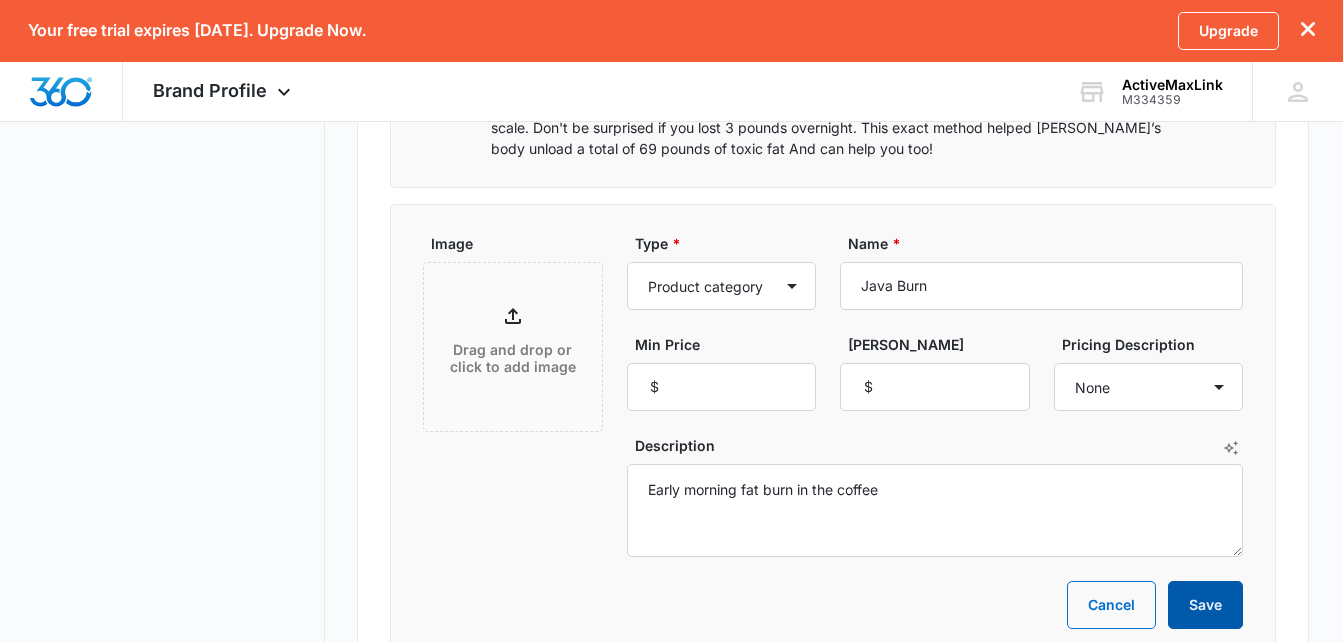 click on "Save" at bounding box center [1205, 605] 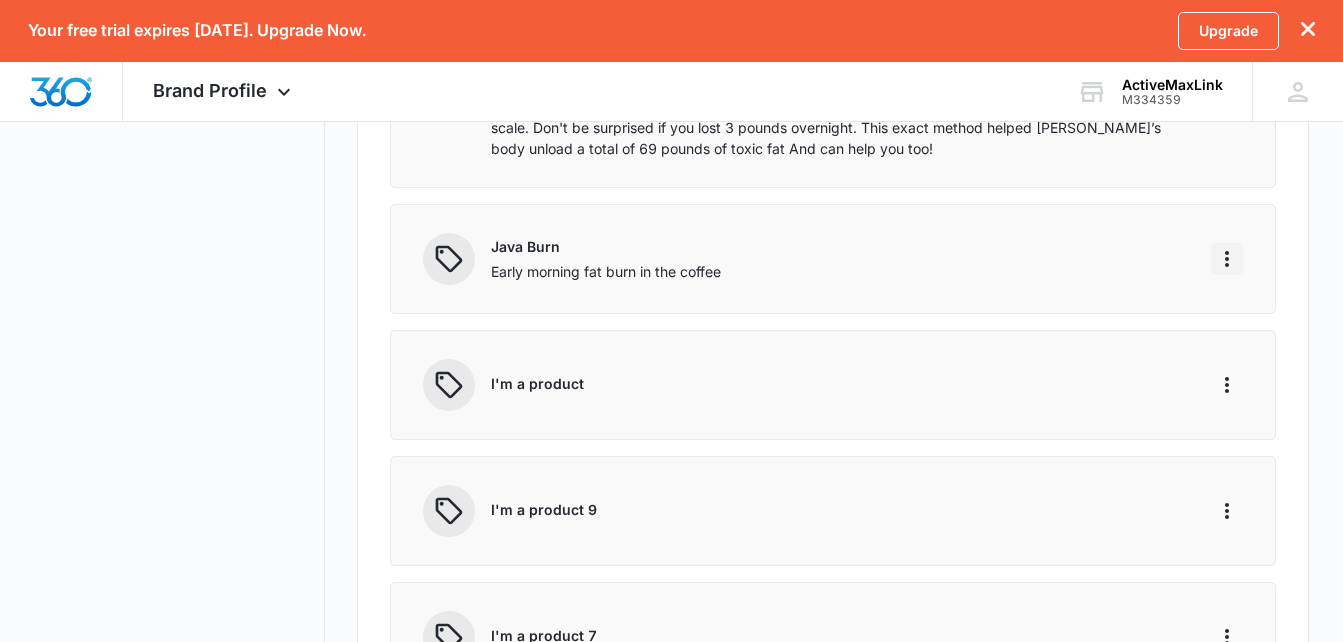 click 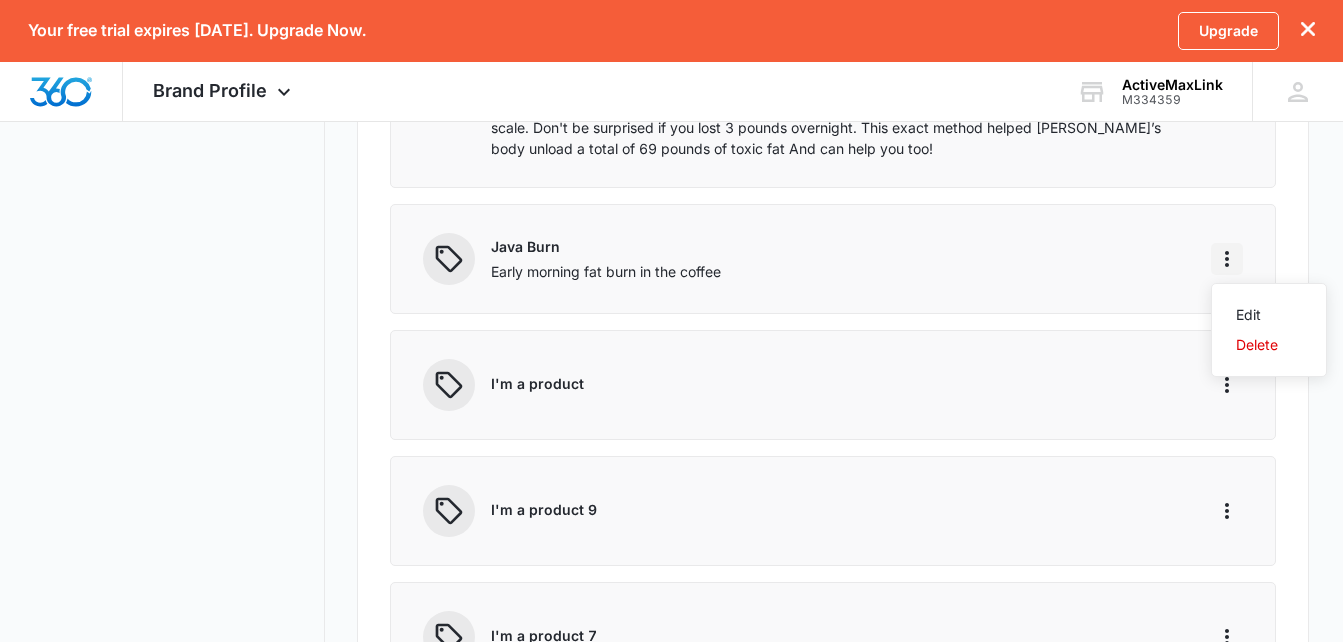 click 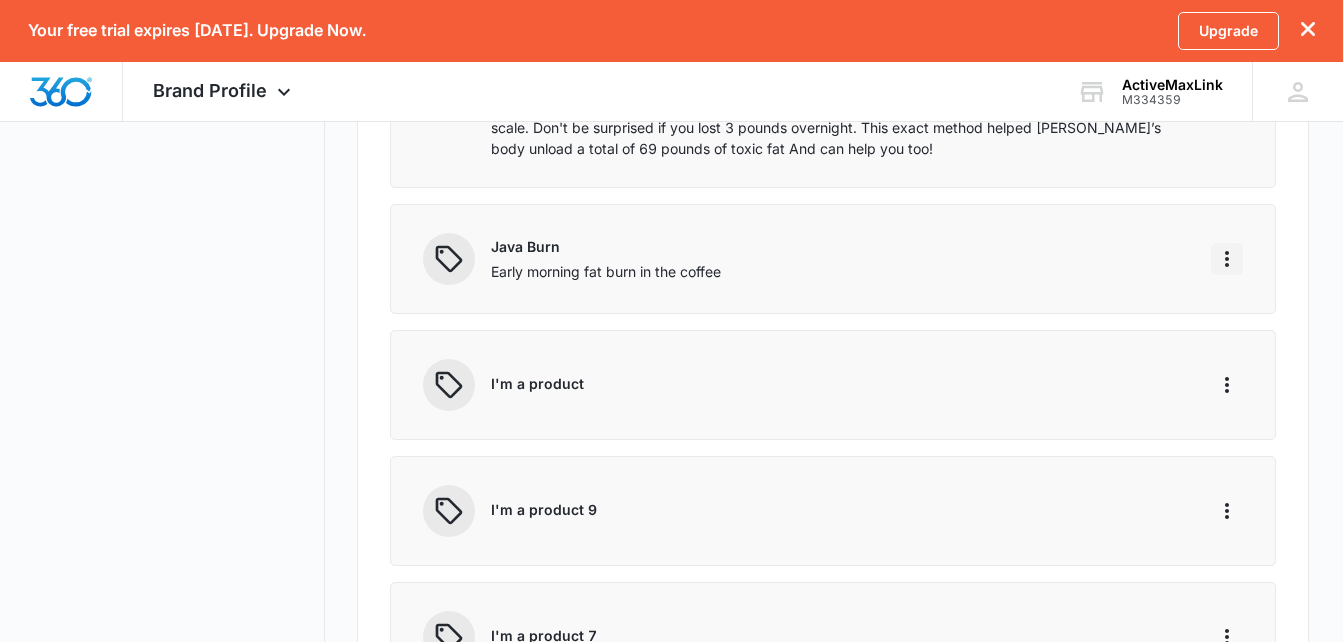 click 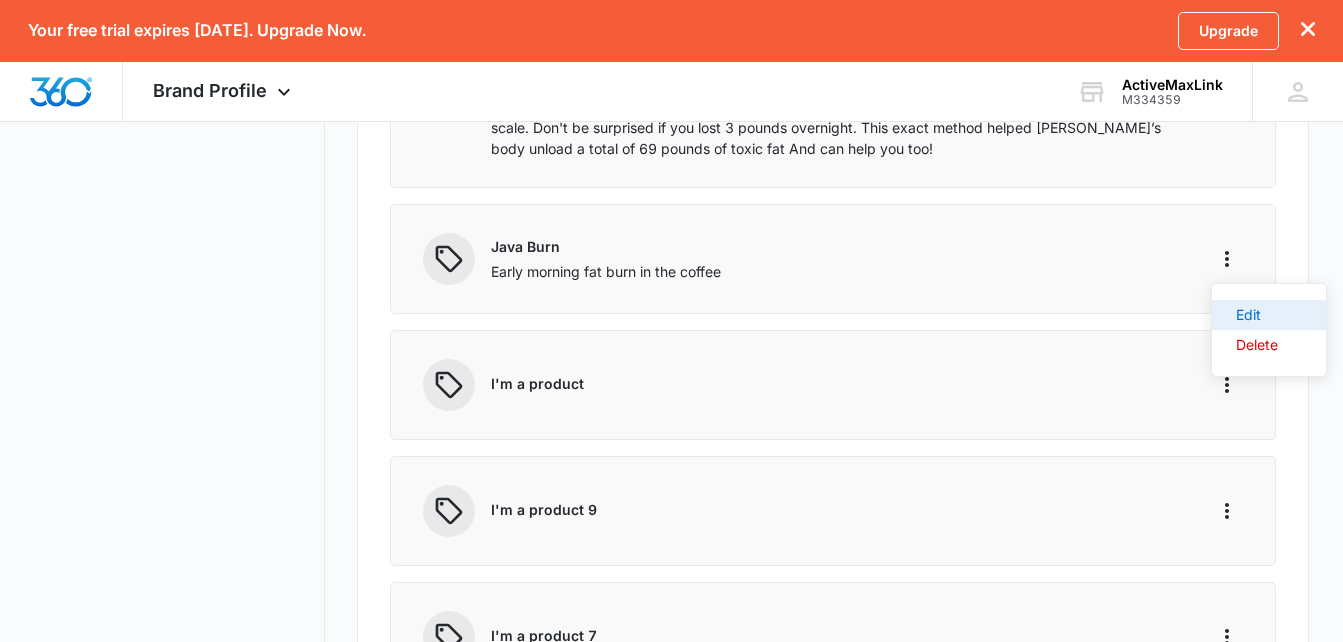 click on "Edit" at bounding box center [1257, 315] 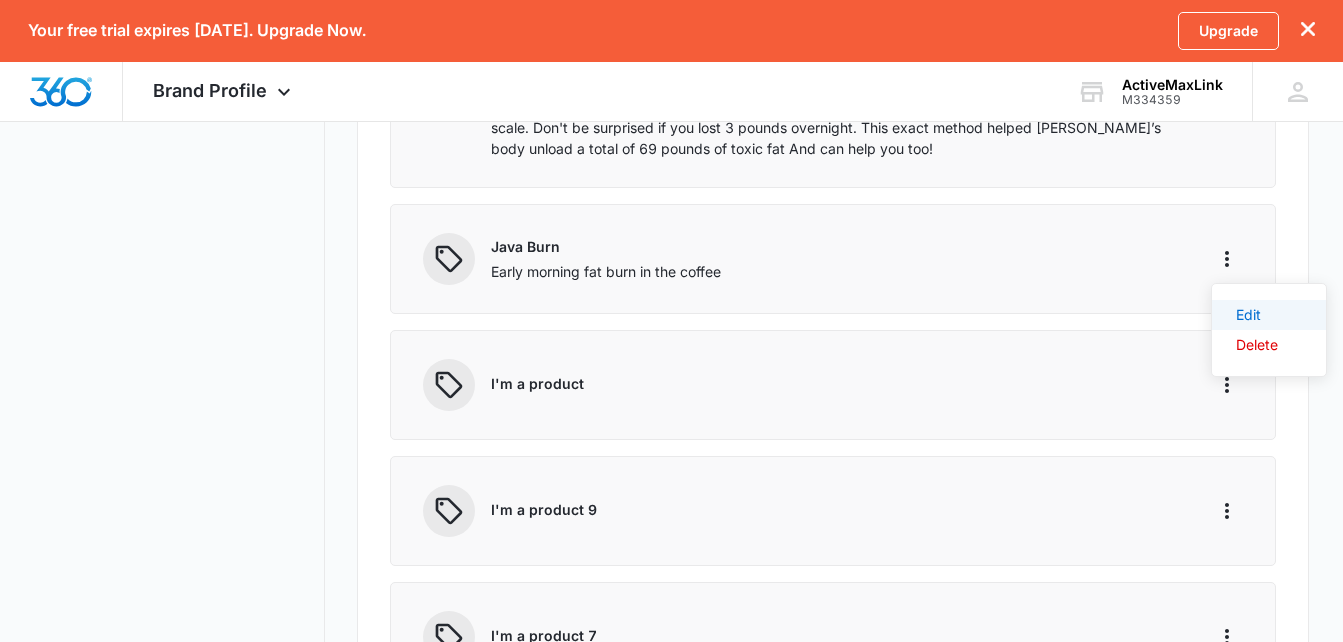 select on "product-category" 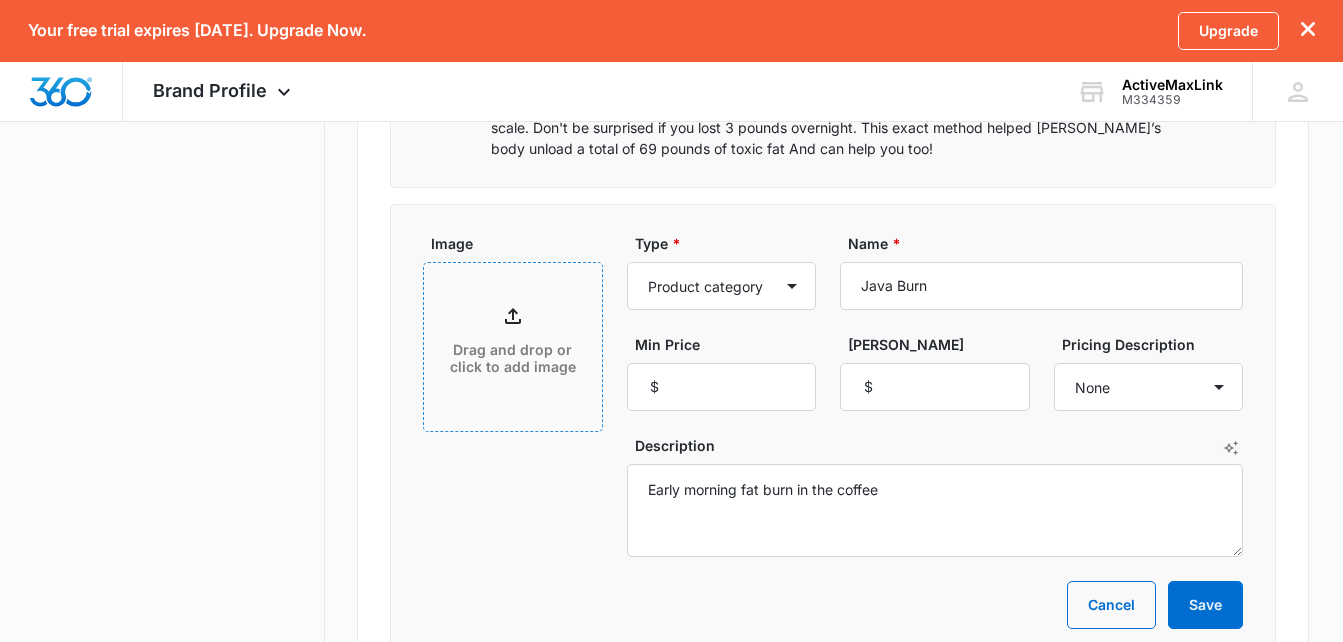 click on "Drag and drop or click to add image" at bounding box center [513, 347] 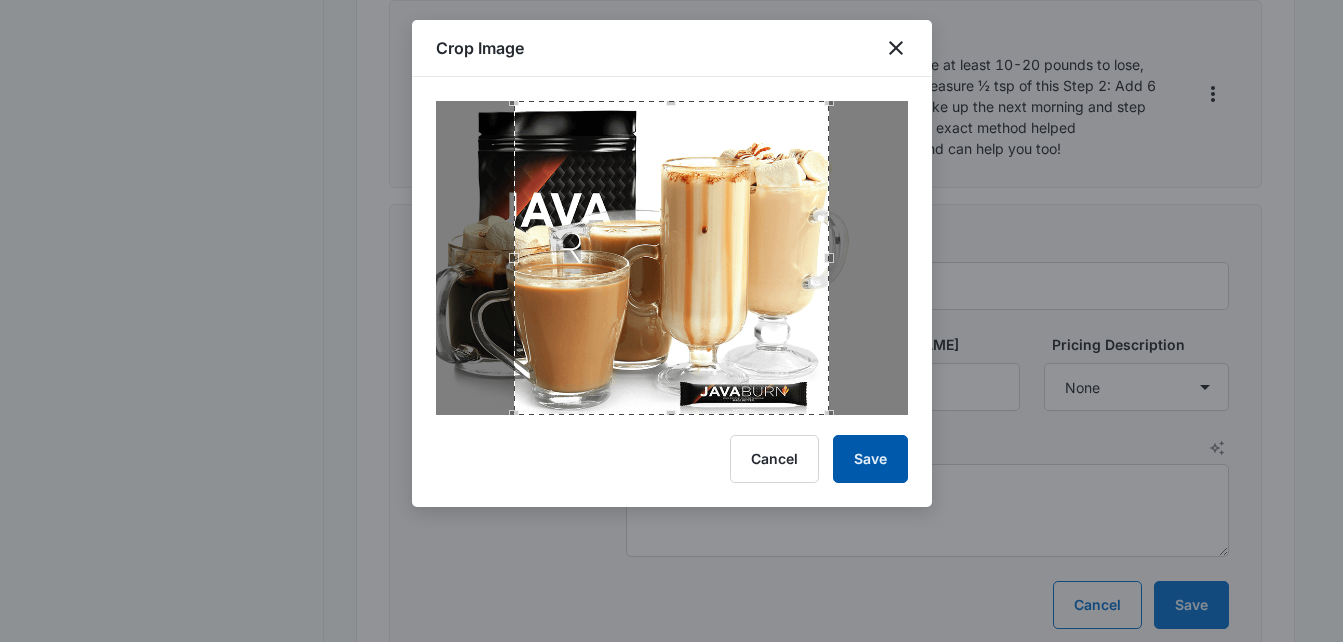 click on "Save" at bounding box center [870, 459] 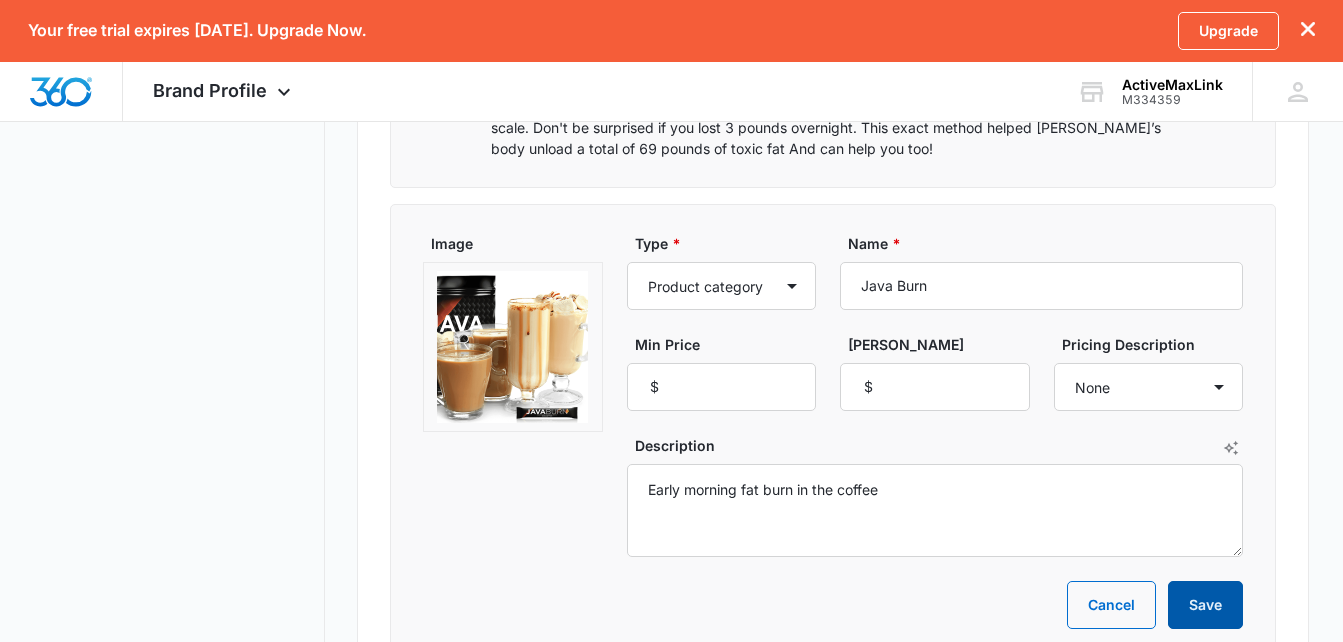 click on "Save" at bounding box center (1205, 605) 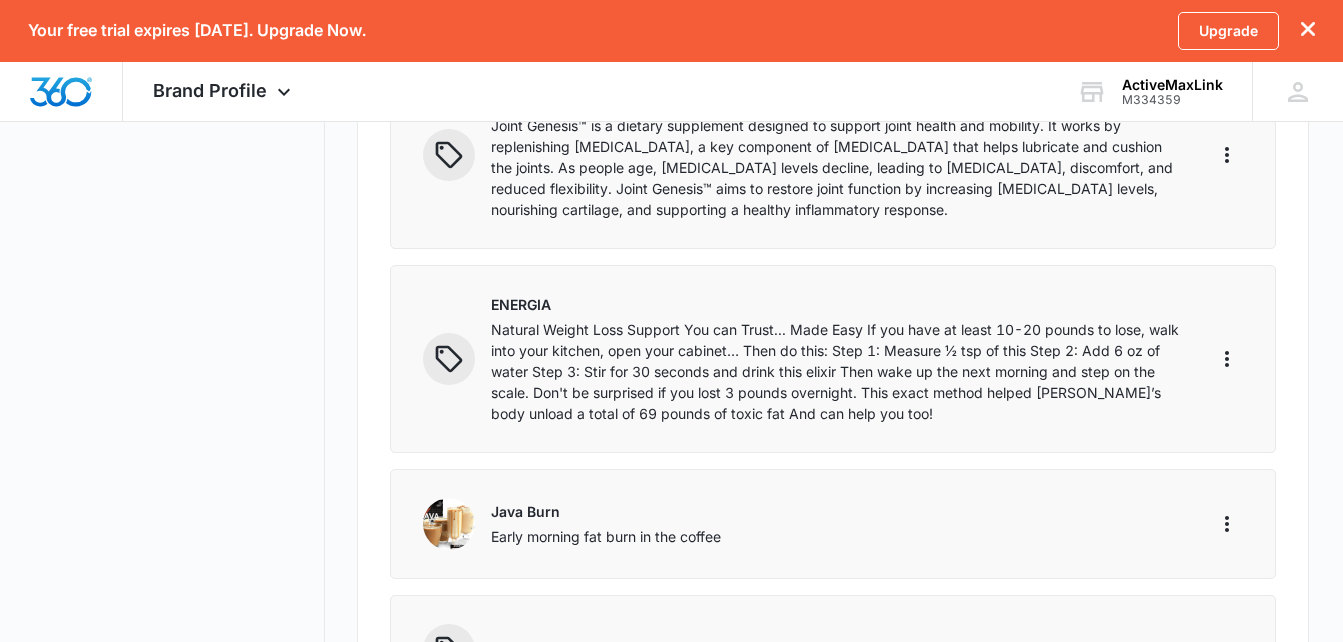 scroll, scrollTop: 400, scrollLeft: 0, axis: vertical 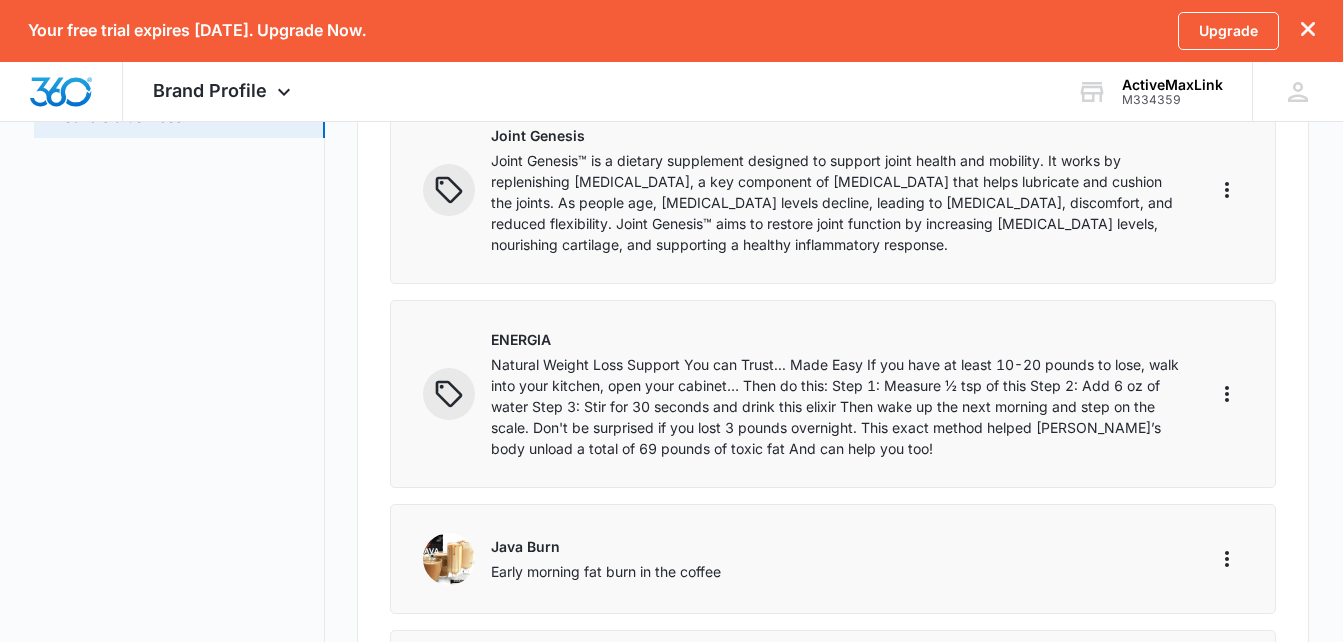 click 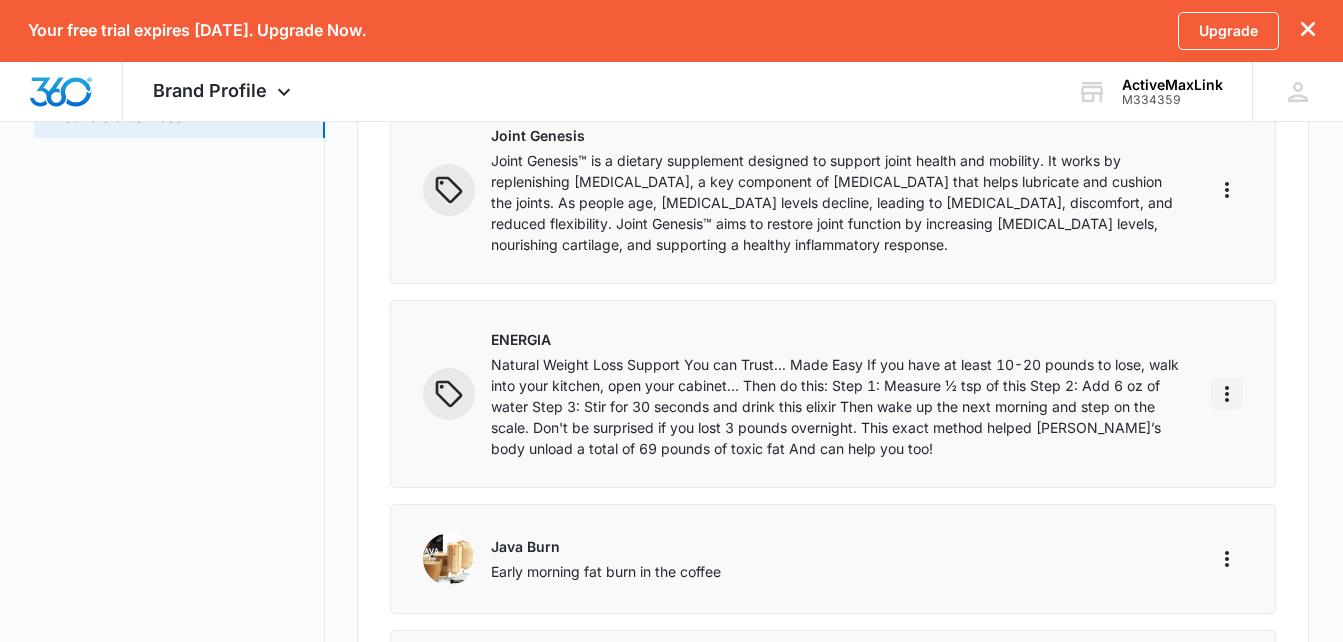 click 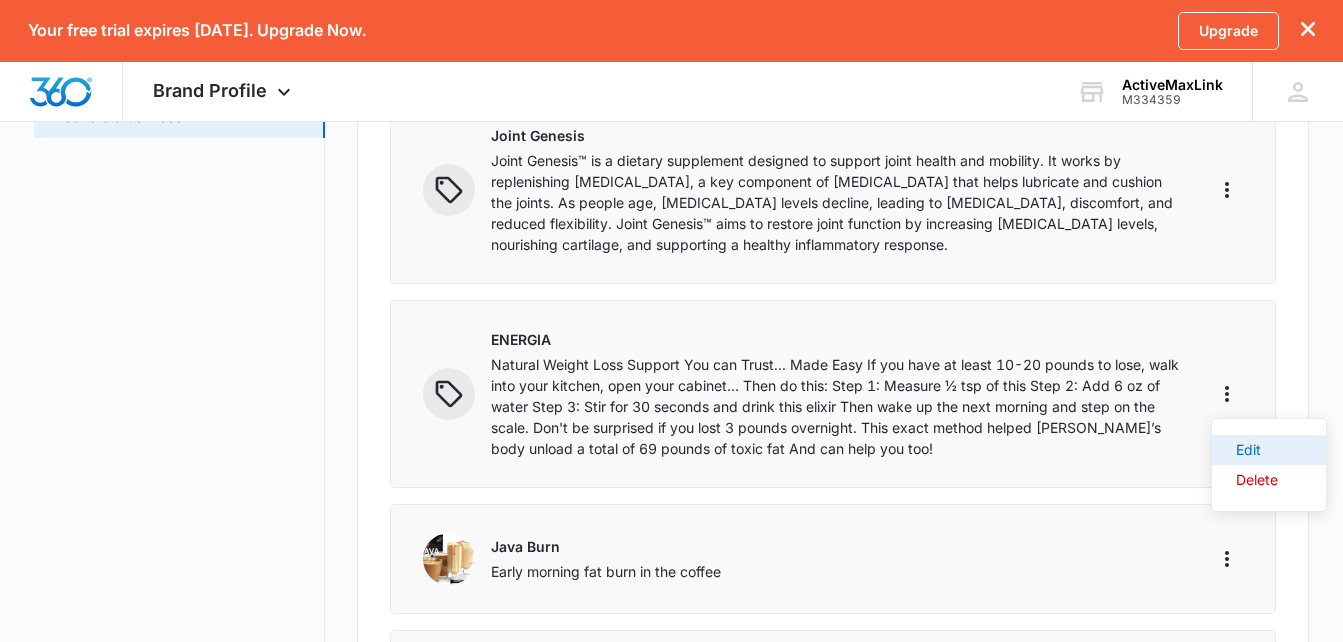 click on "Edit" at bounding box center [1257, 450] 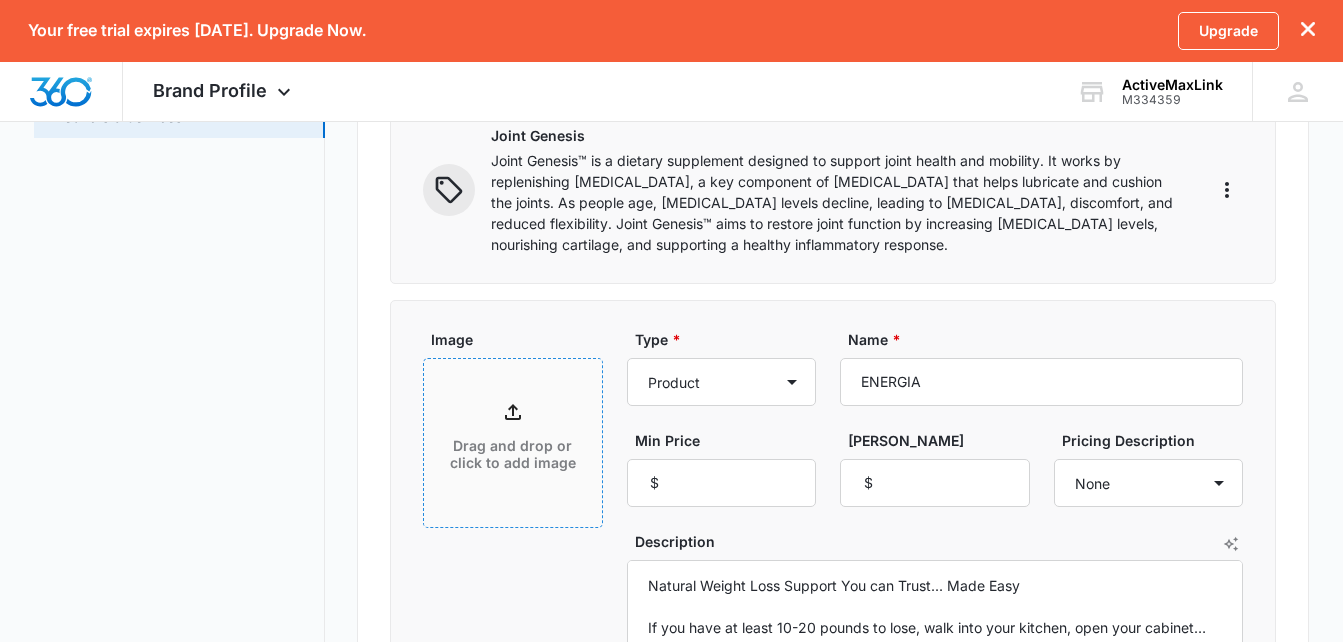 click 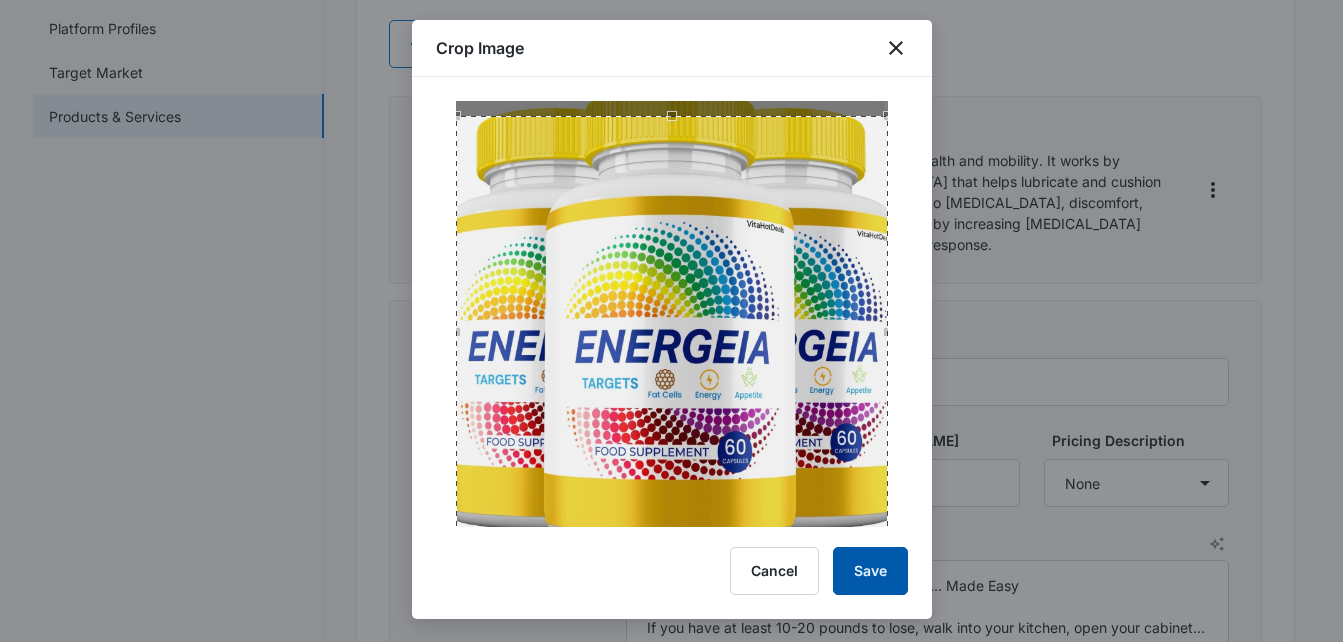 click on "Save" at bounding box center [870, 571] 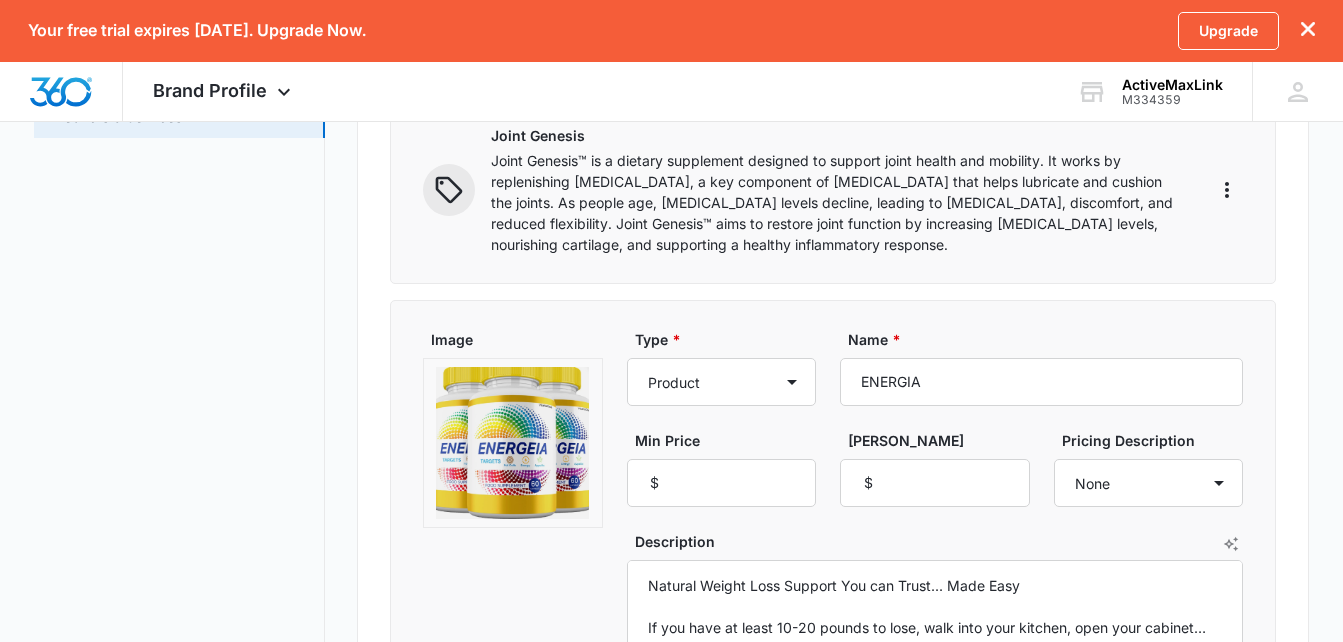 click 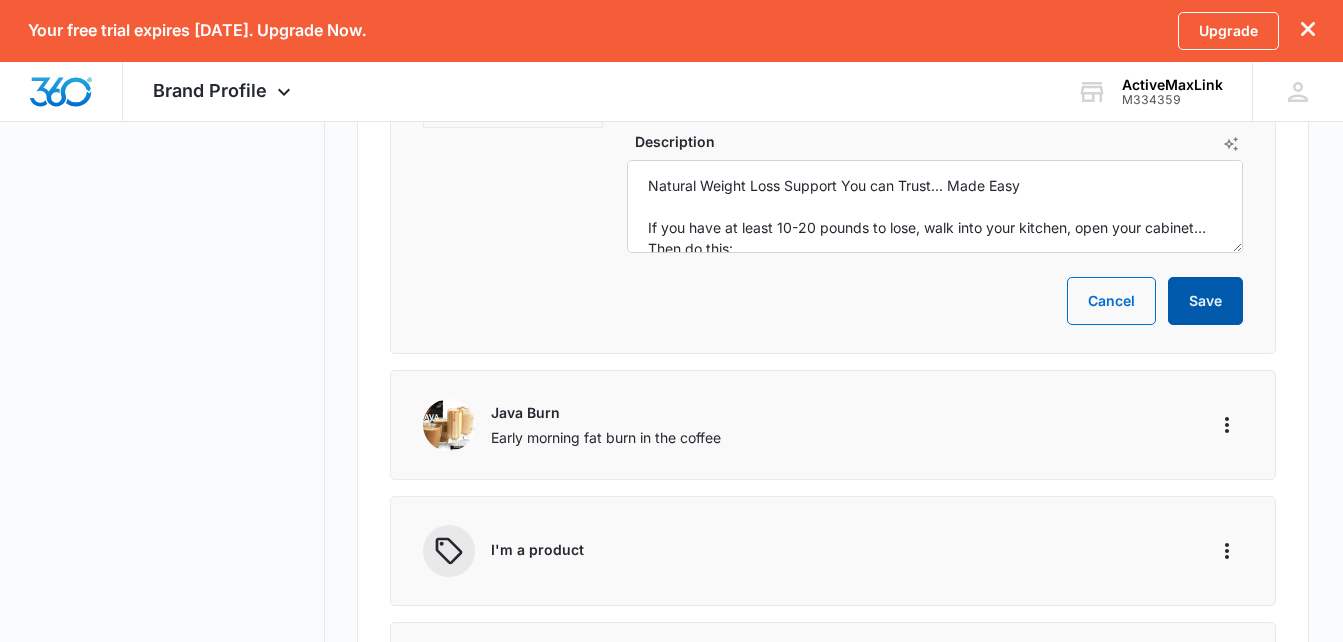 click on "Save" at bounding box center (1205, 301) 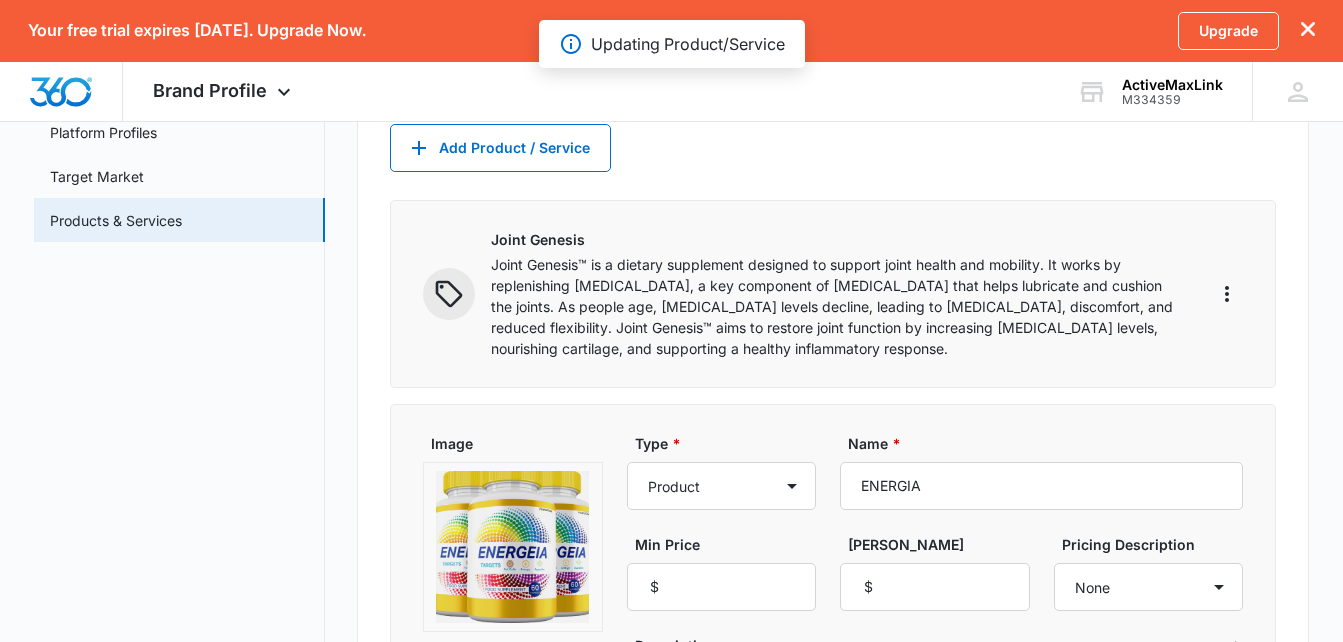 scroll, scrollTop: 100, scrollLeft: 0, axis: vertical 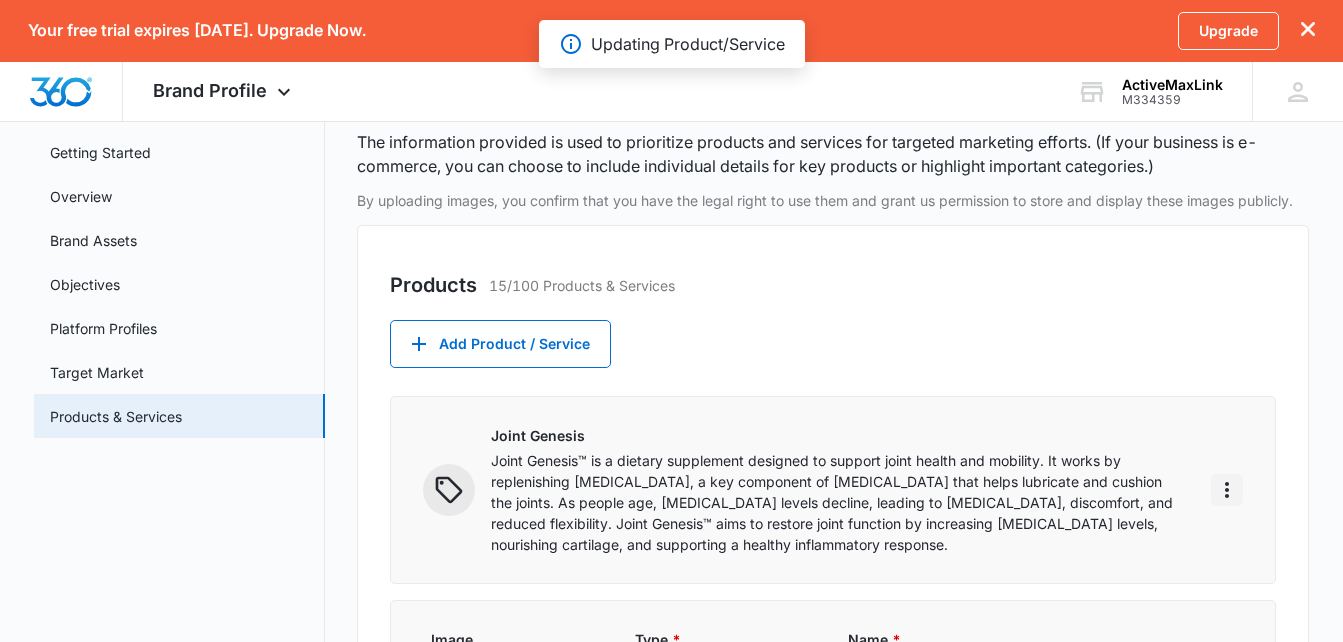 type on "Natural Weight Loss Support You can Trust... Made Easy
If you have at least 10-20 pounds to lose, walk into your kitchen, open your cabinet… Then do this:
Step 1: Measure ½ tsp of this
Step 2: Add 6 oz of water
Step 3: Stir for 30 seconds and drink this elixir
Then wake up the next morning and step on the scale. Don't be surprised if you lost 3 pounds overnight.
This exact method helped [PERSON_NAME]’s body unload a total of 69 pounds of toxic fat And can help you too!" 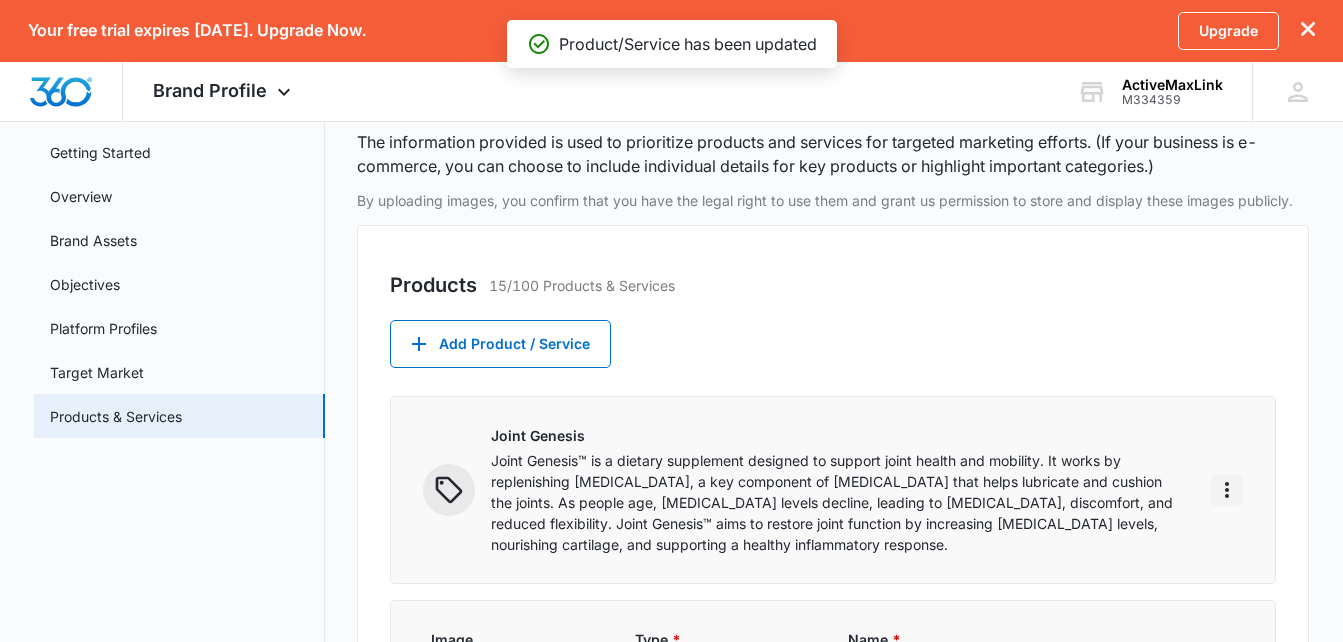 click 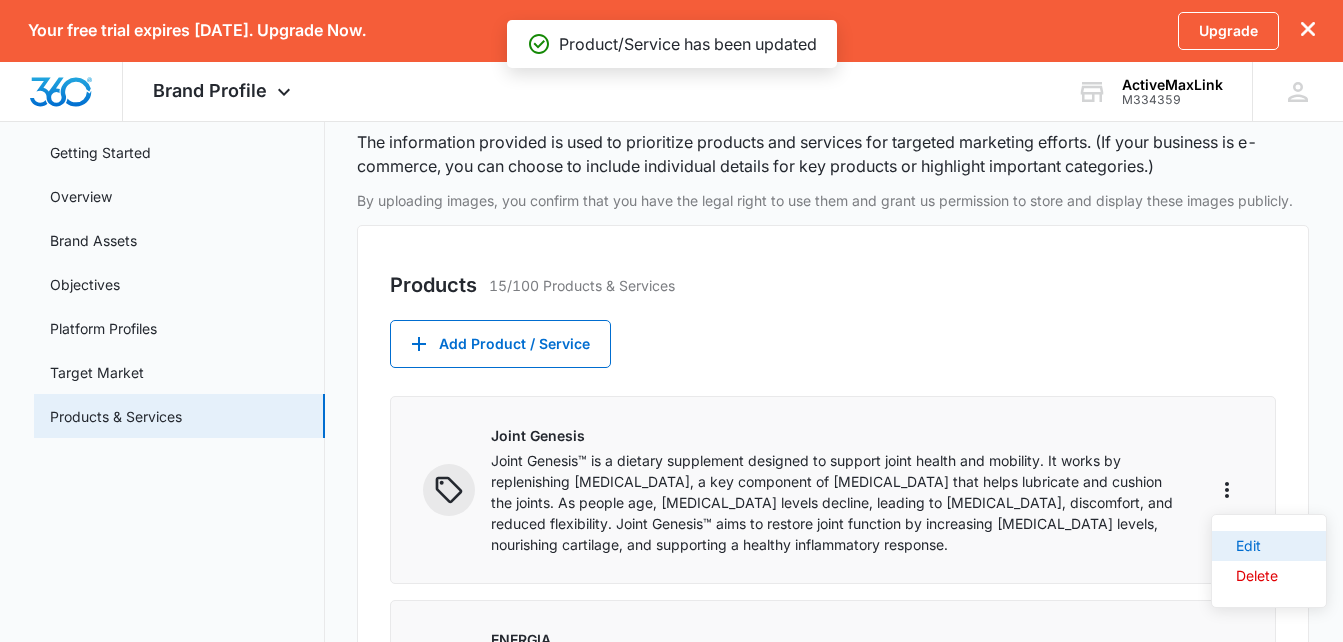 click on "Edit" at bounding box center (1257, 546) 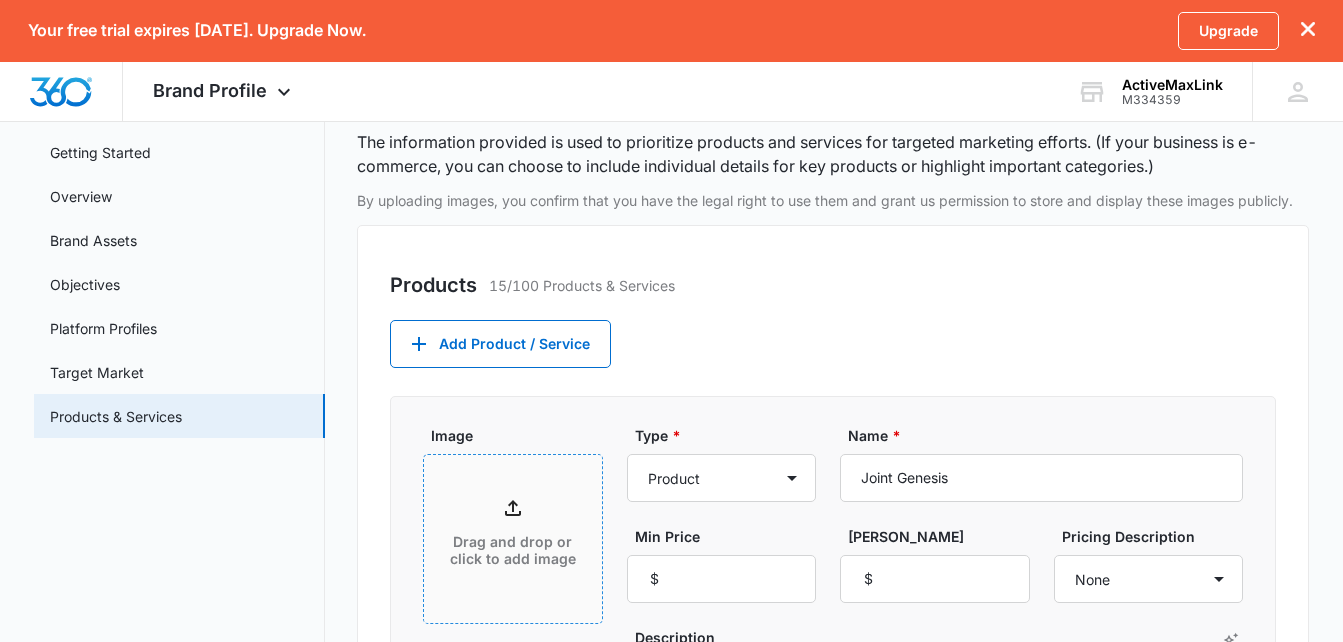 click on "Drag and drop or click to add image" at bounding box center (513, 539) 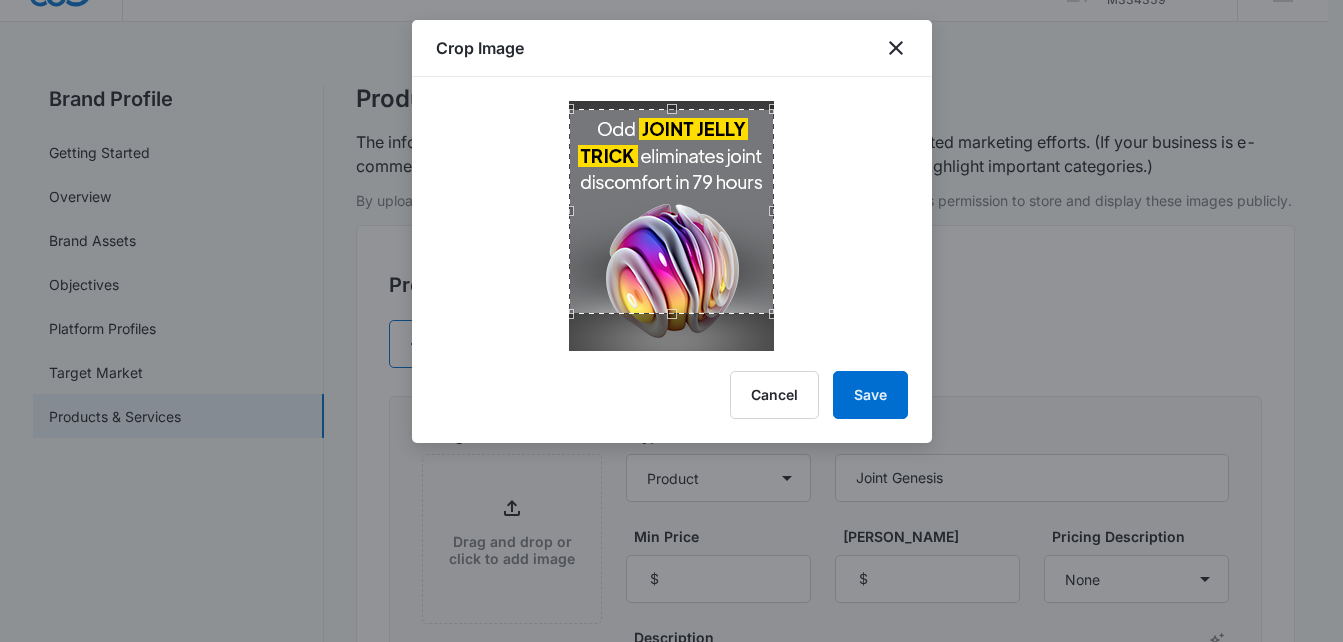 click at bounding box center (671, 211) 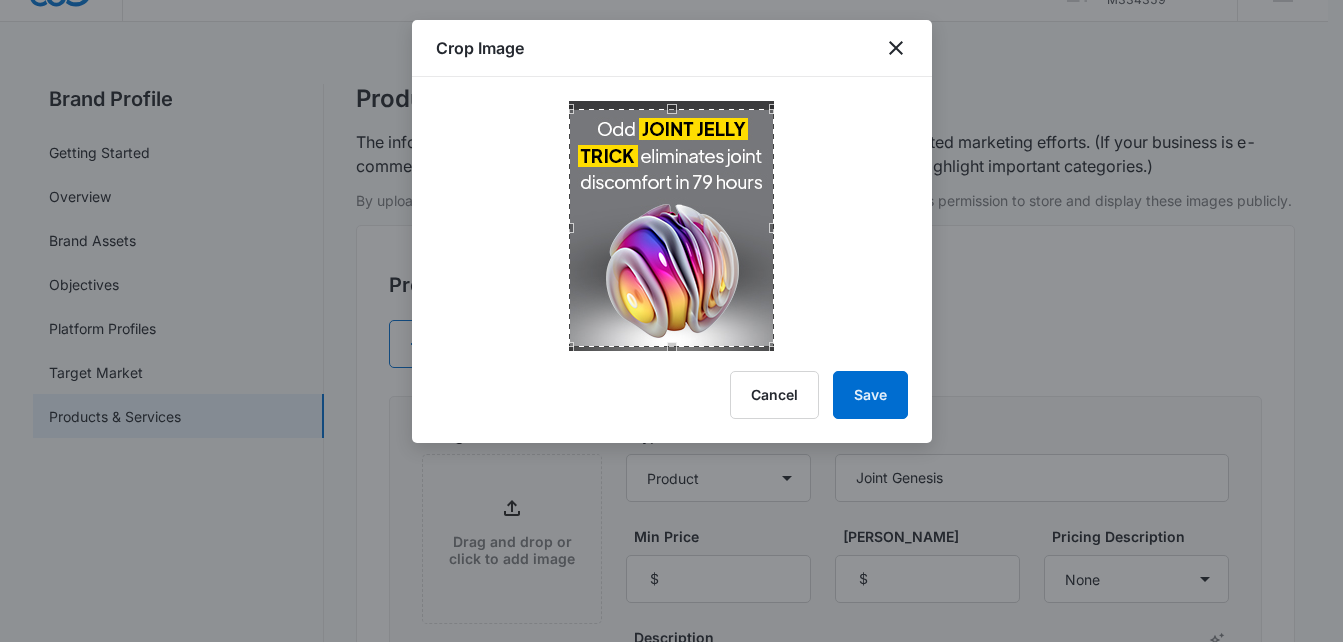 click at bounding box center [667, 352] 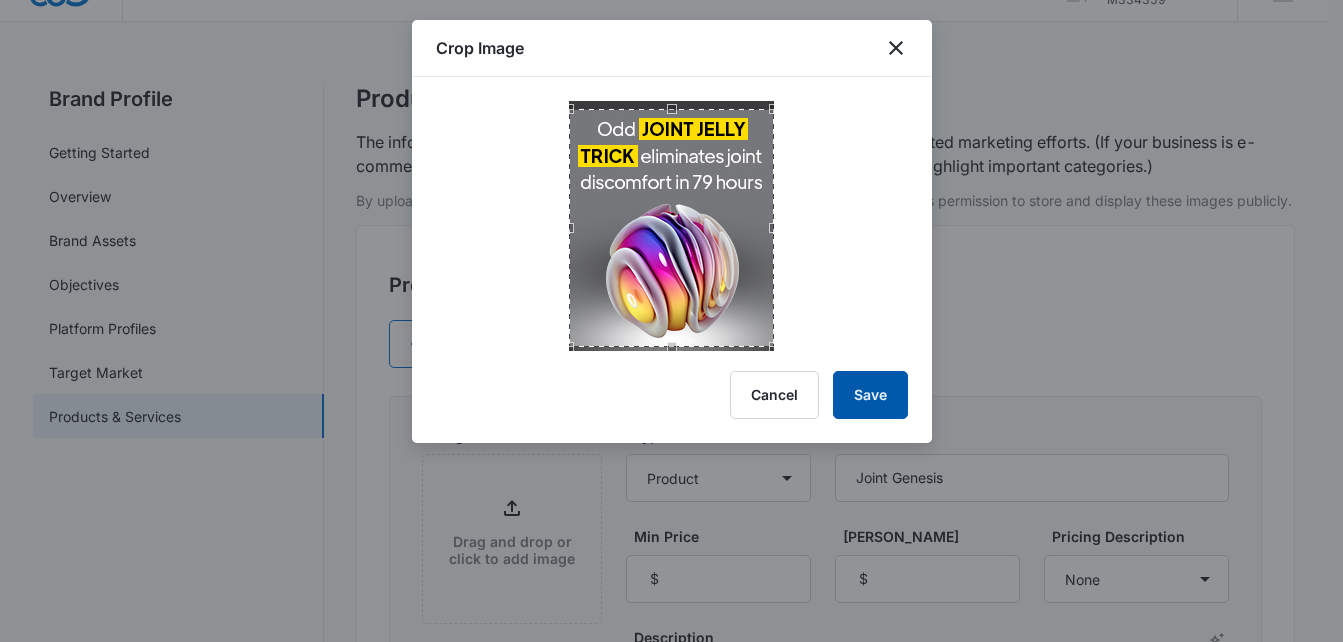 click on "Save" at bounding box center [870, 395] 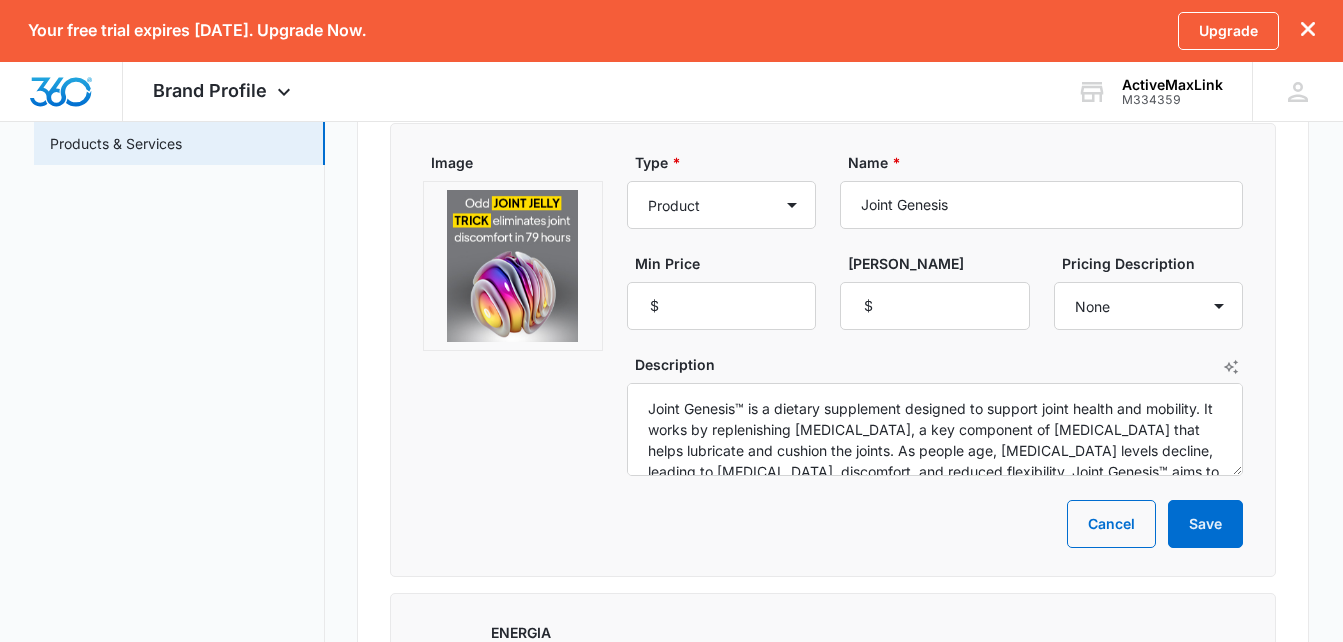 scroll, scrollTop: 400, scrollLeft: 0, axis: vertical 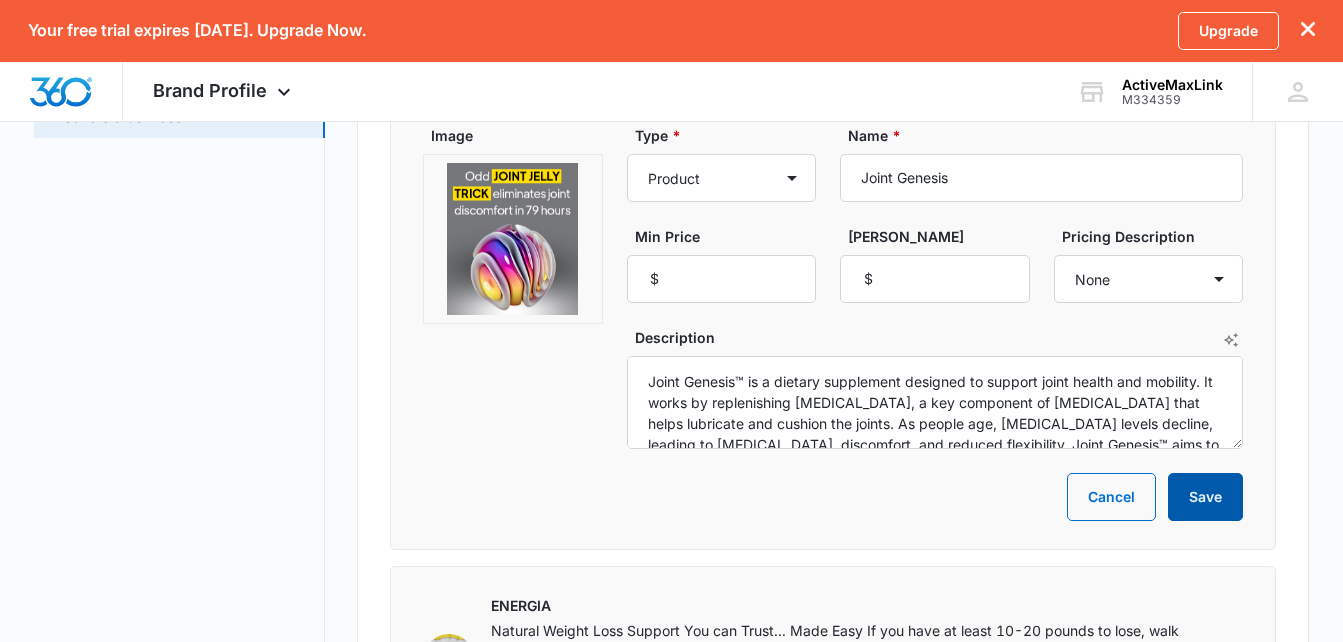 click on "Save" at bounding box center (1205, 497) 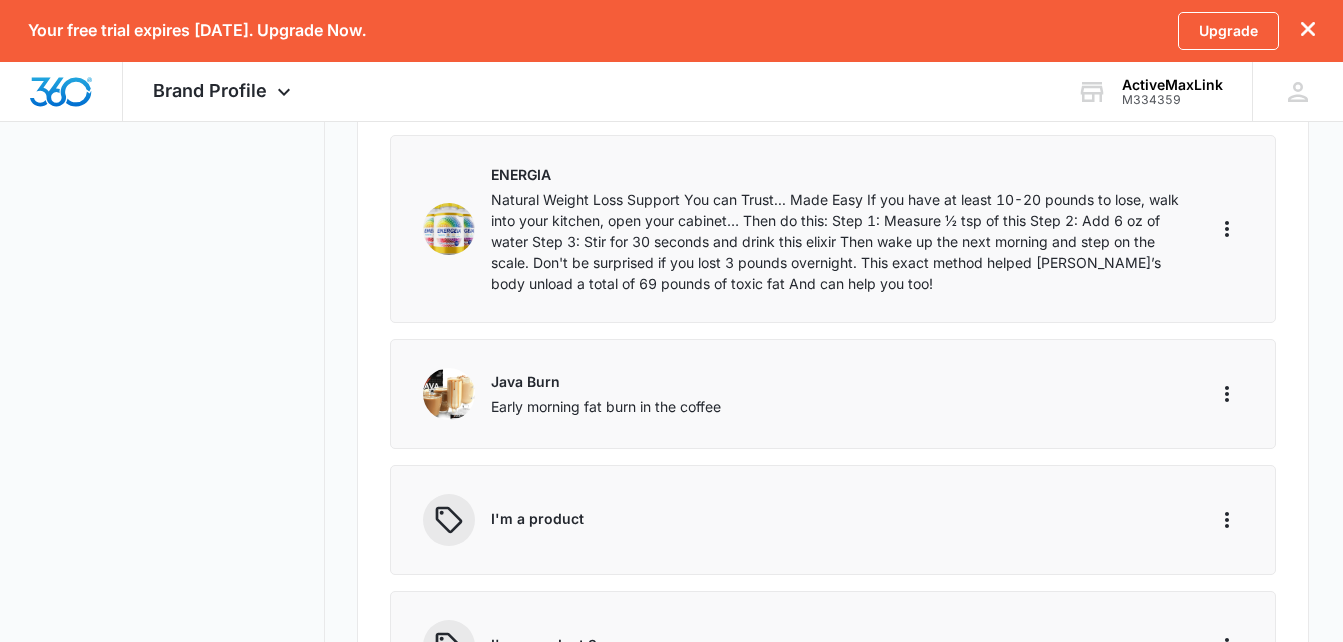 scroll, scrollTop: 600, scrollLeft: 0, axis: vertical 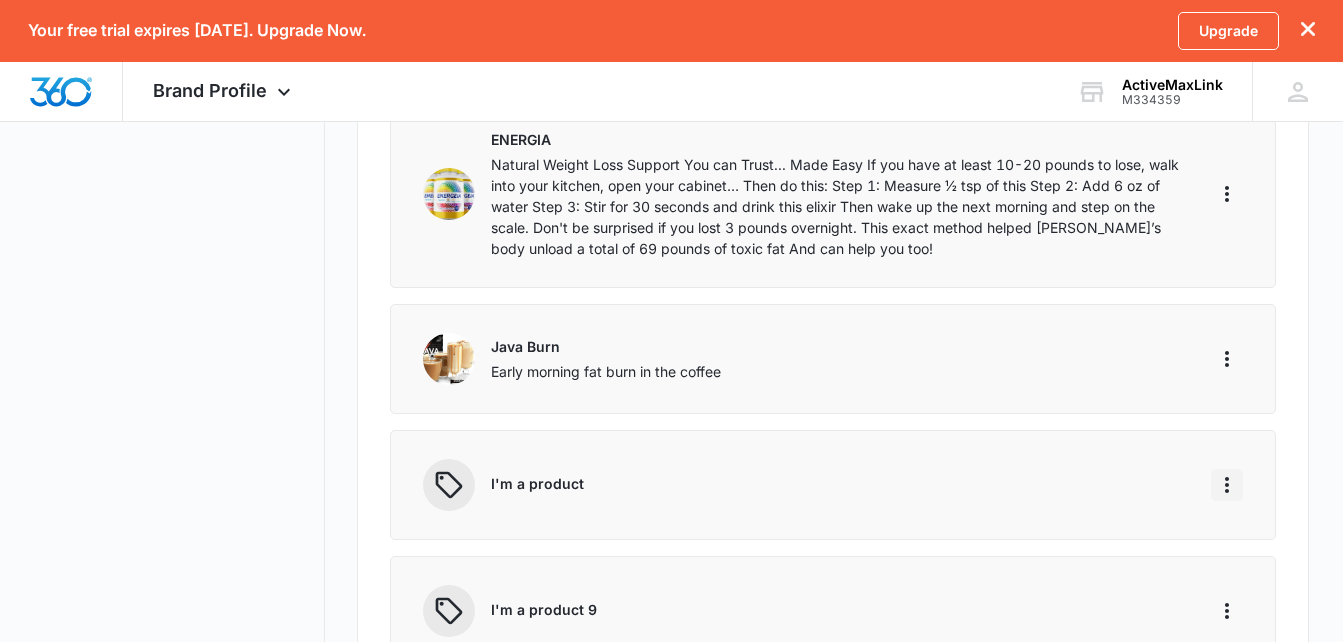 click 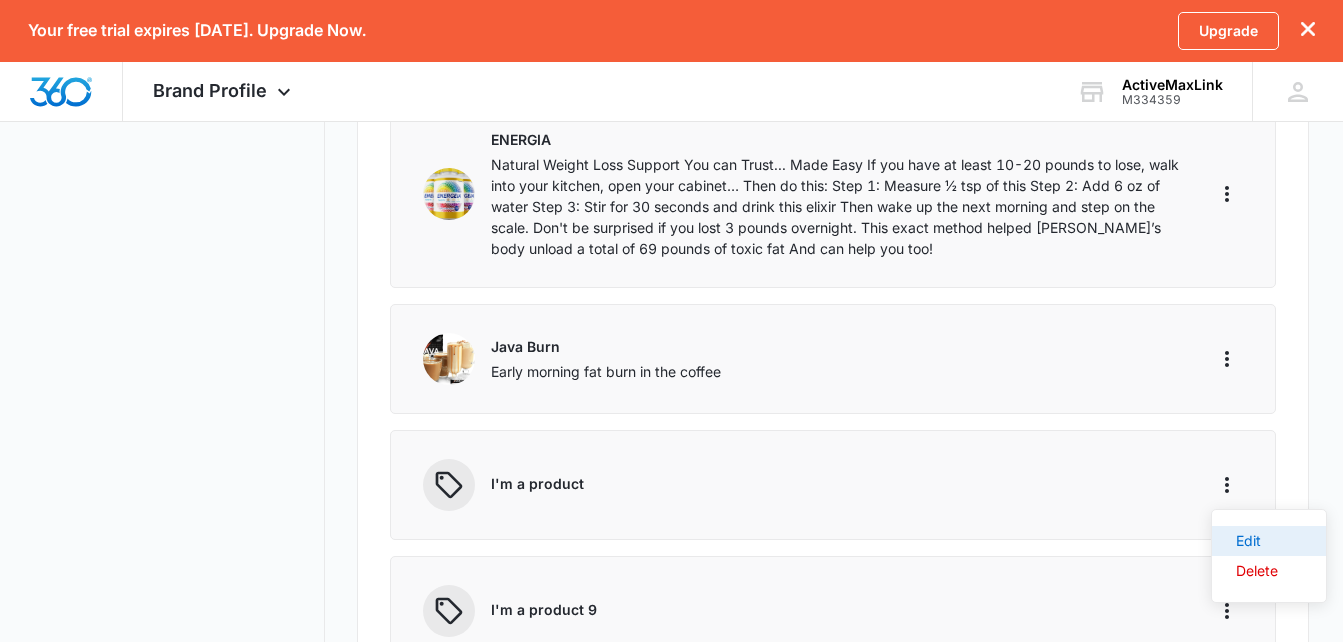 click on "Edit" at bounding box center [1257, 541] 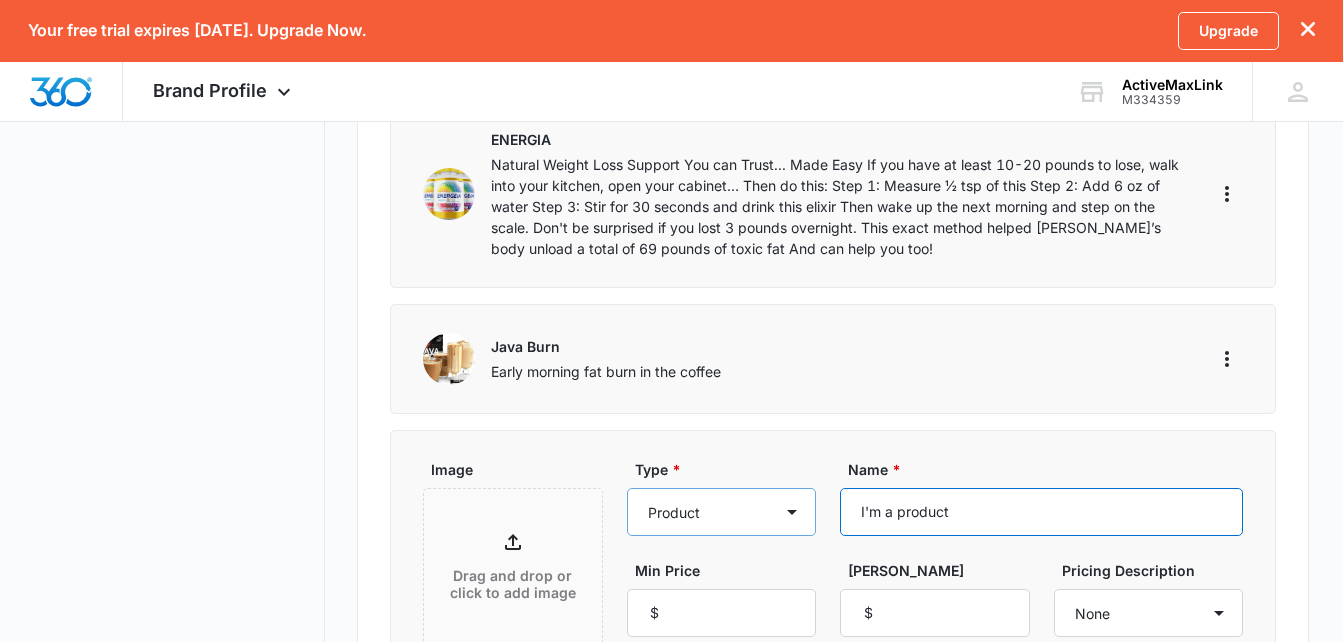 drag, startPoint x: 1011, startPoint y: 507, endPoint x: 805, endPoint y: 496, distance: 206.29349 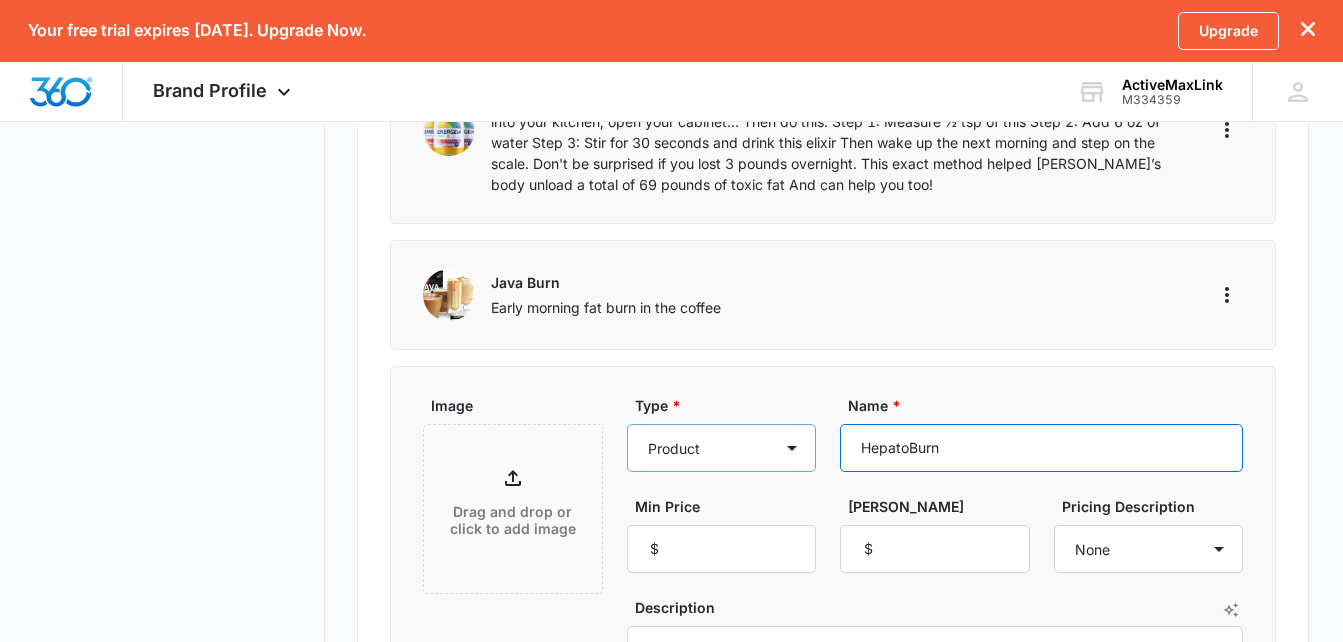 scroll, scrollTop: 700, scrollLeft: 0, axis: vertical 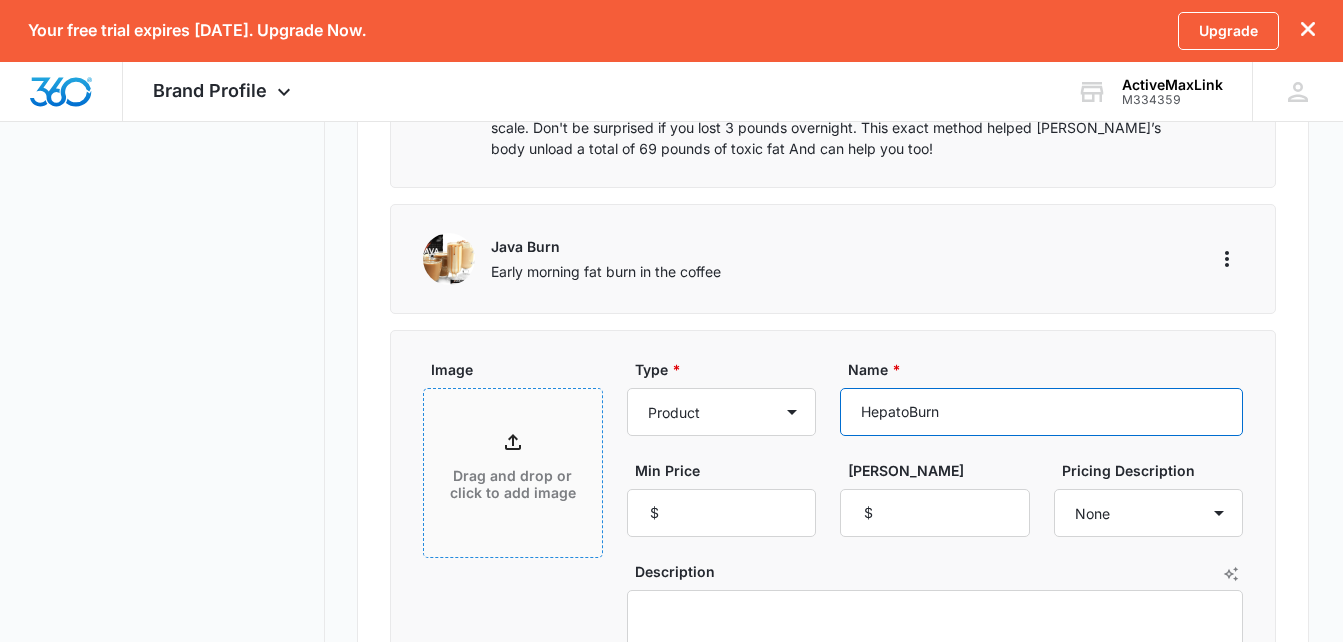 type on "HepatoBurn" 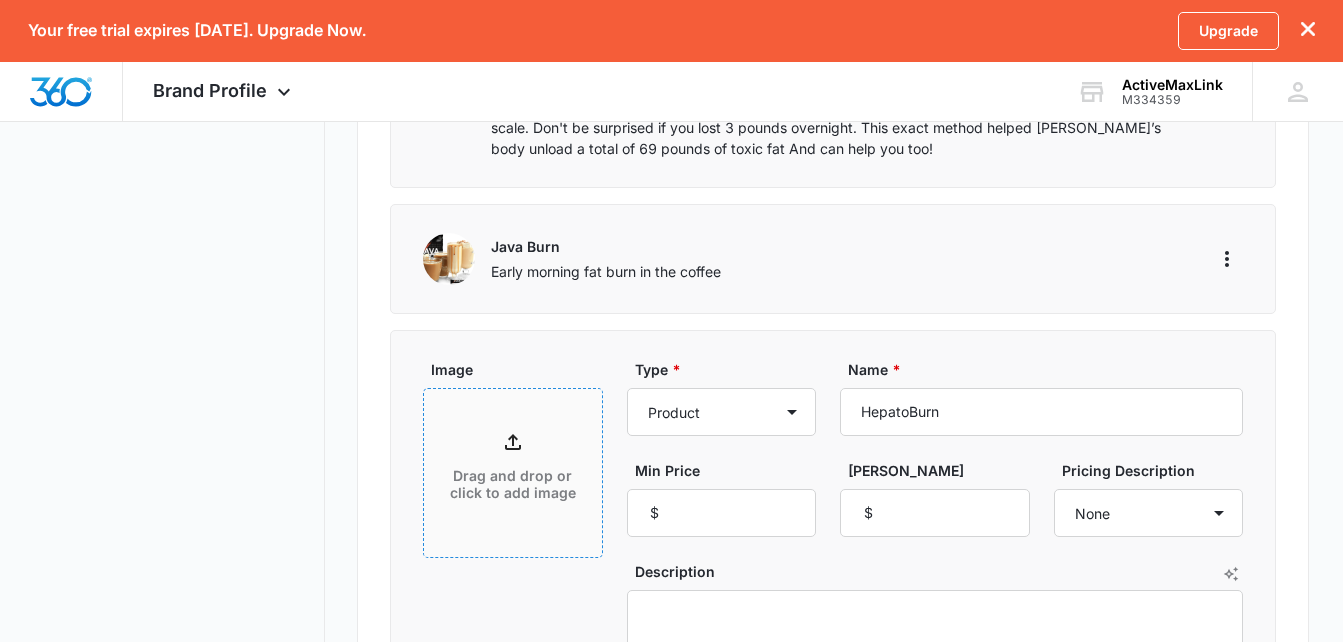 click on "Drag and drop or click to add image" at bounding box center (513, 473) 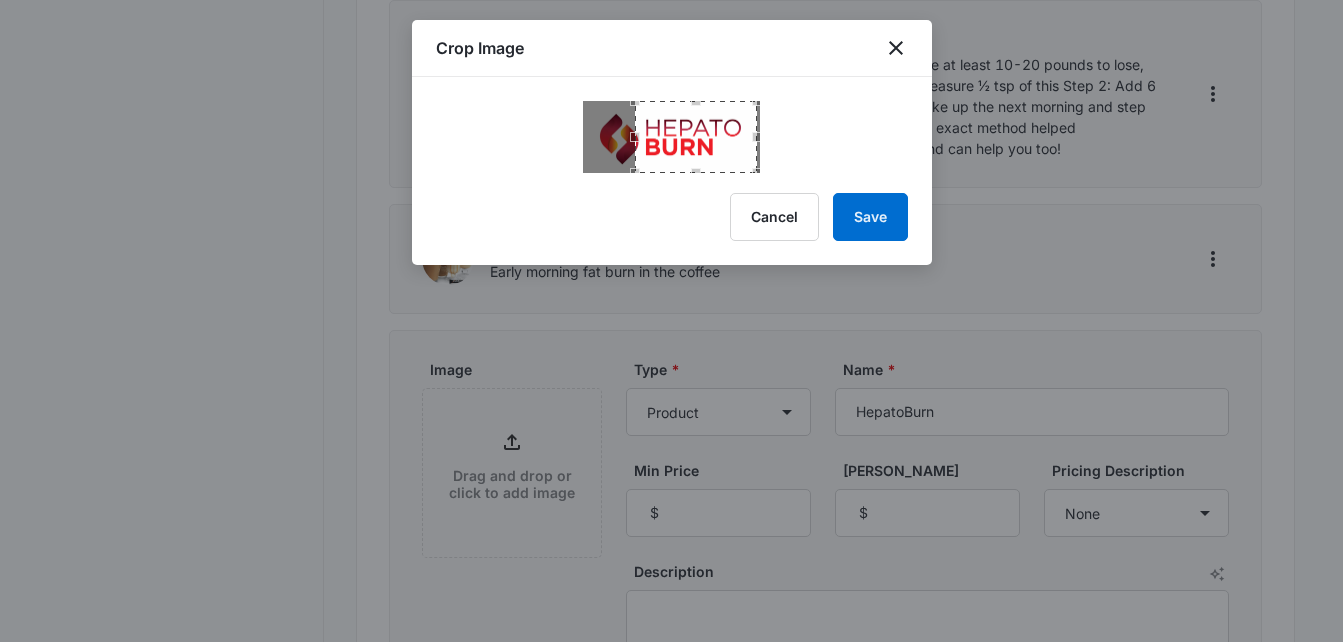 click at bounding box center (672, 137) 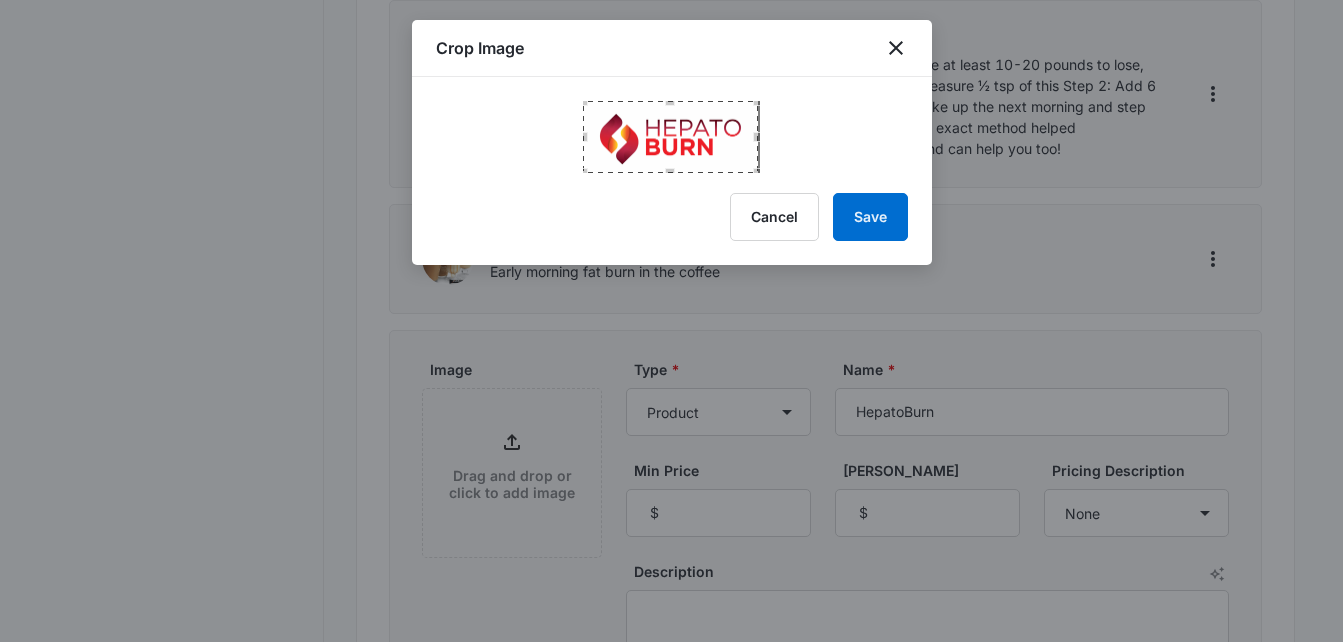 click at bounding box center [578, 132] 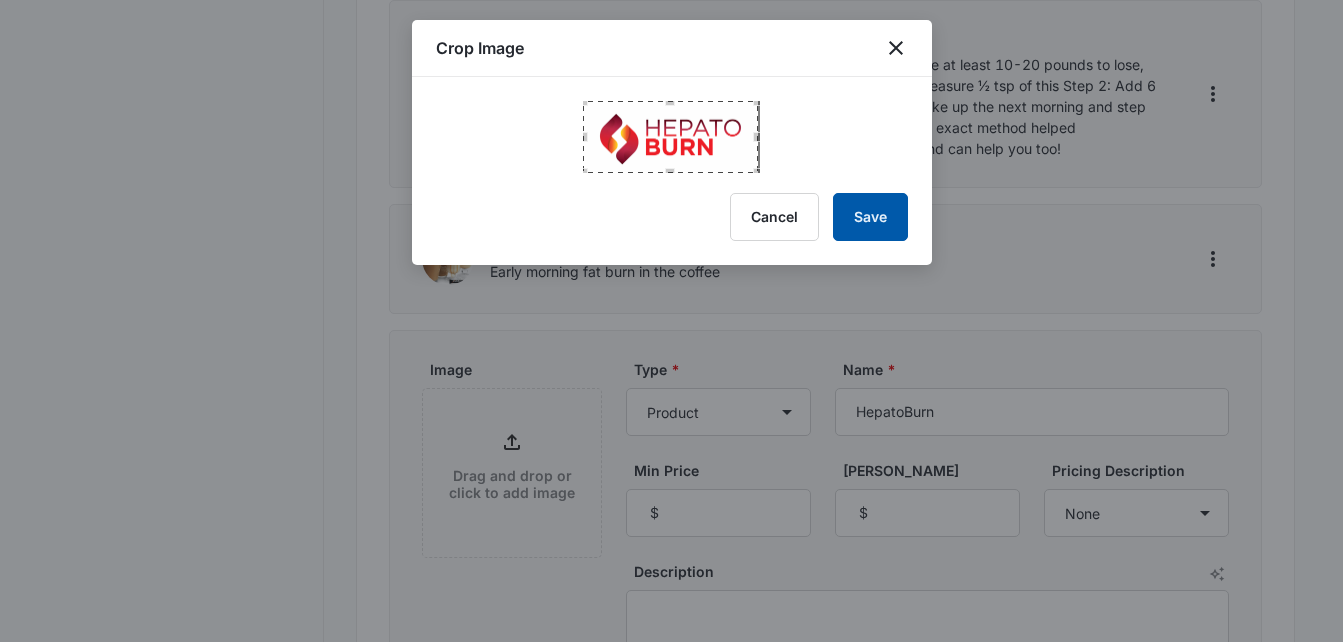 click on "Save" at bounding box center (870, 217) 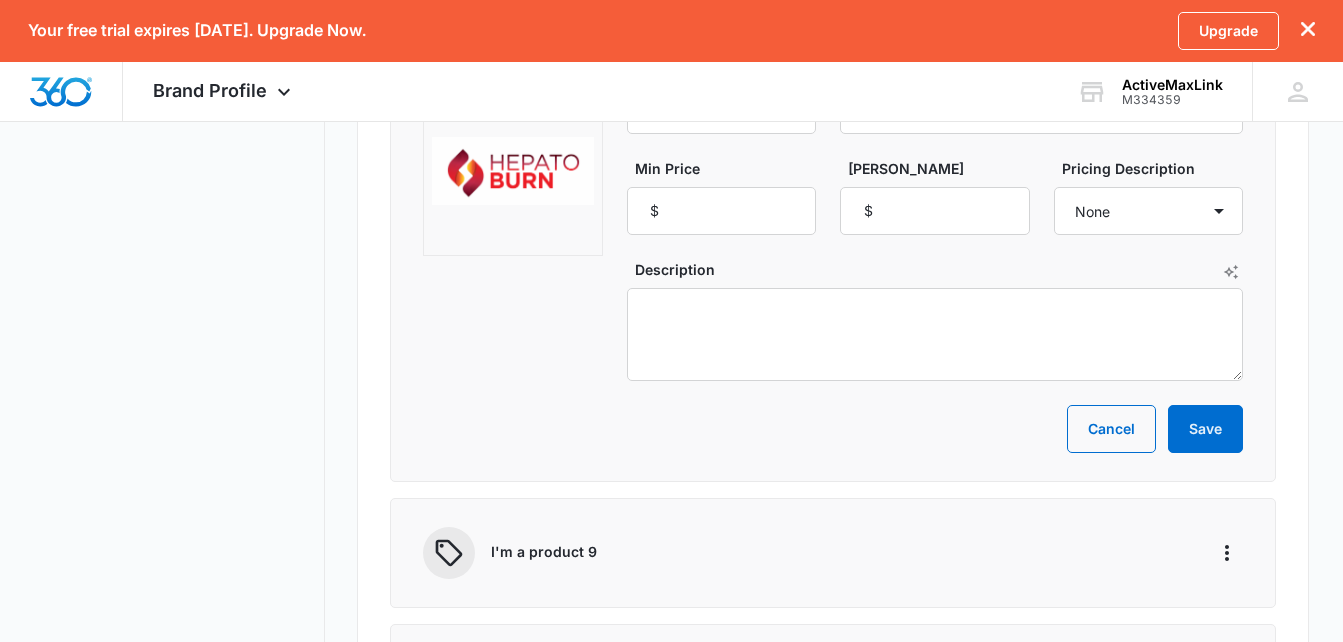 scroll, scrollTop: 1000, scrollLeft: 0, axis: vertical 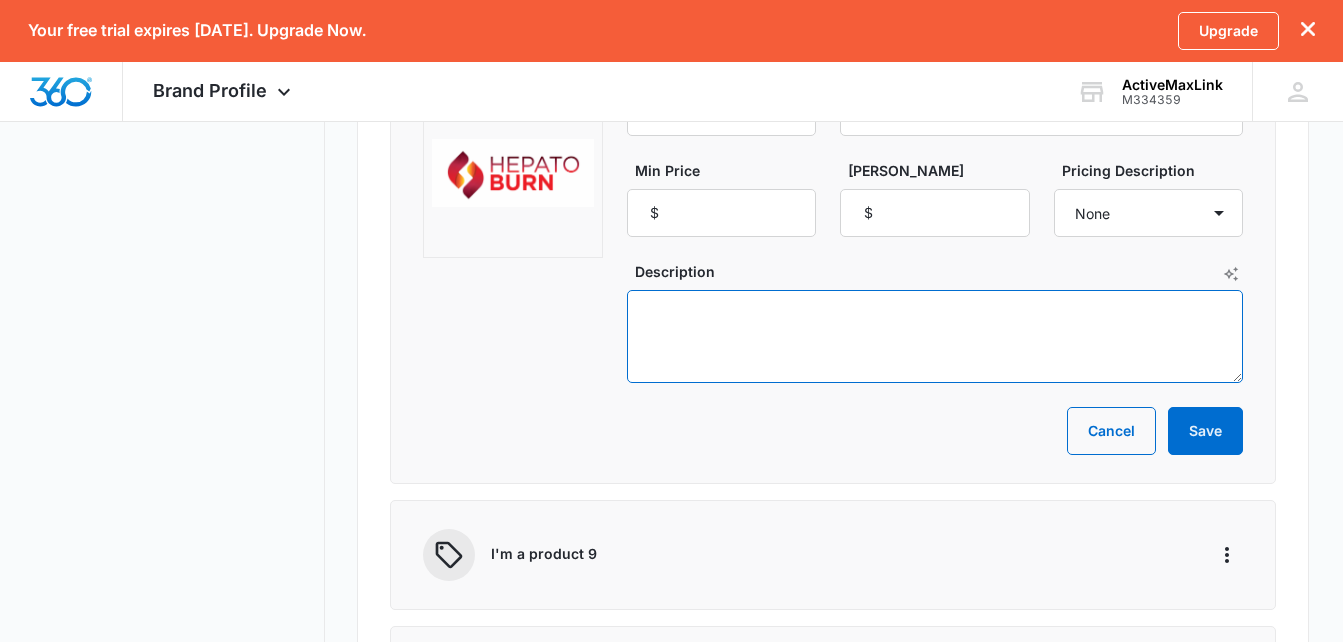 click on "Description" at bounding box center (935, 336) 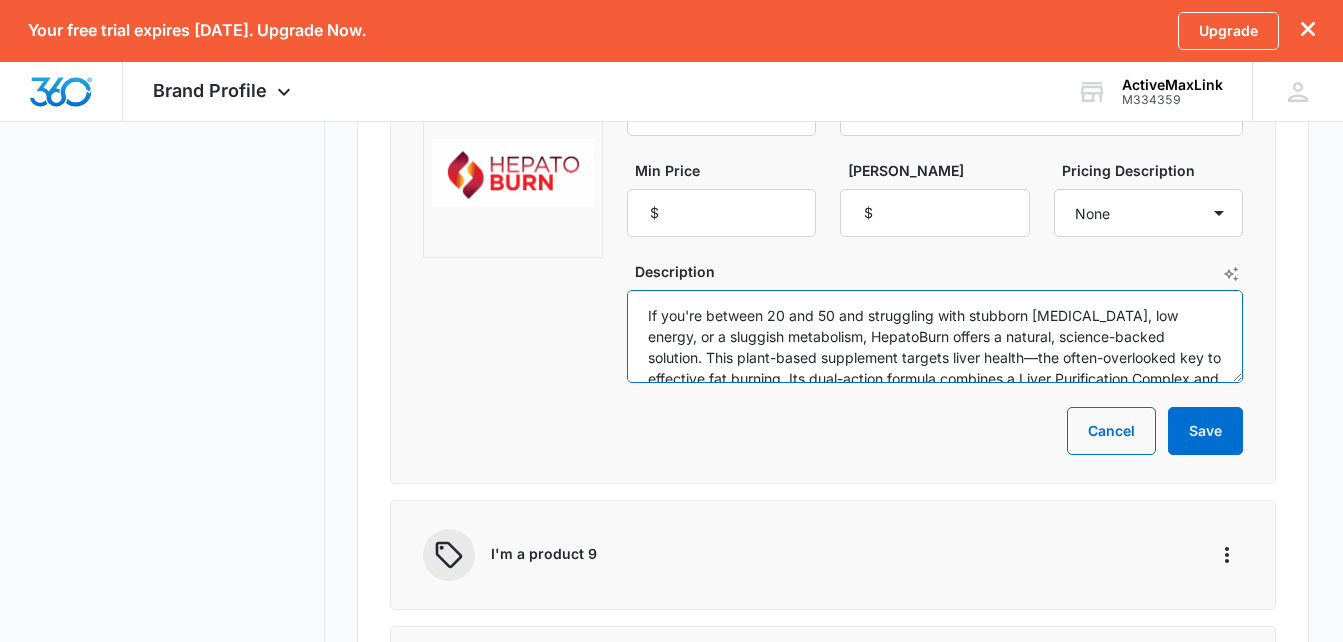 scroll, scrollTop: 152, scrollLeft: 0, axis: vertical 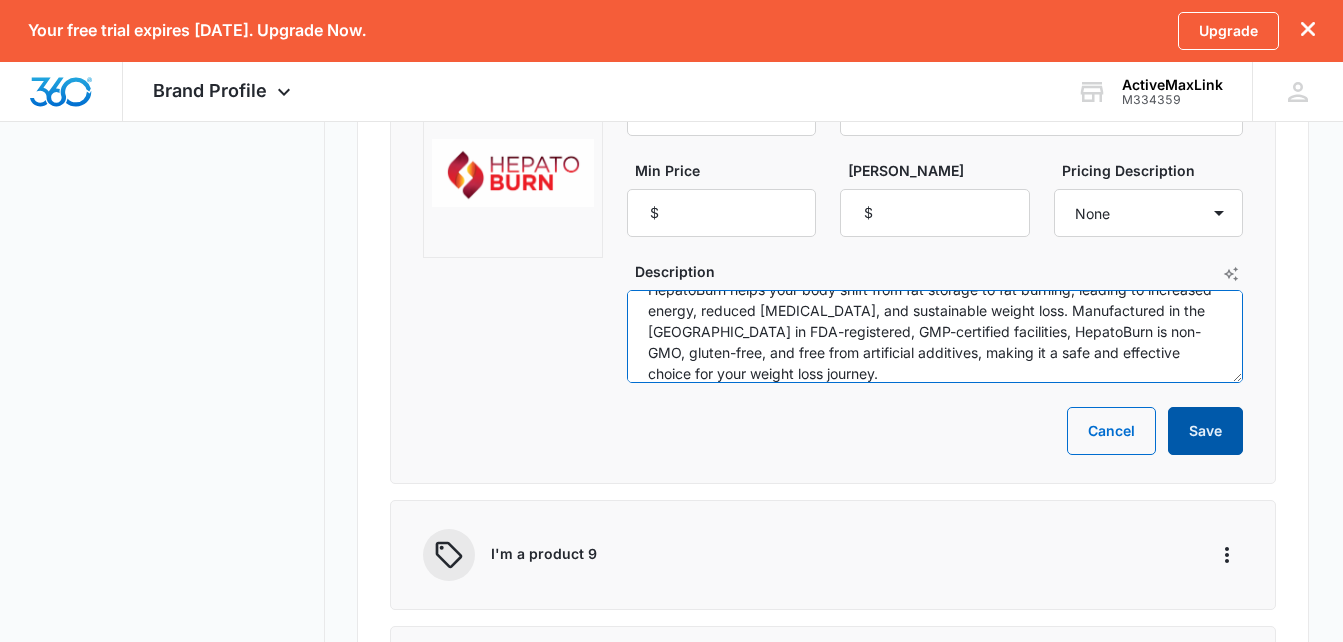 type on "If you're between 20 and 50 and struggling with stubborn [MEDICAL_DATA], low energy, or a sluggish metabolism, HepatoBurn offers a natural, science-backed solution. This plant-based supplement targets liver health—the often-overlooked key to effective fat burning. Its dual-action formula combines a Liver Purification Complex and a Liver Fat-Burning Complex, featuring ingredients like Silymarin, Berberine, and Resveratrol, to detoxify your liver and boost metabolism. By revitalizing liver function, HepatoBurn helps your body shift from fat storage to fat burning, leading to increased energy, reduced [MEDICAL_DATA], and sustainable weight loss. Manufactured in the [GEOGRAPHIC_DATA] in FDA-registered, GMP-certified facilities, HepatoBurn is non-GMO, gluten-free, and free from artificial additives, making it a safe and effective choice for your weight loss journey." 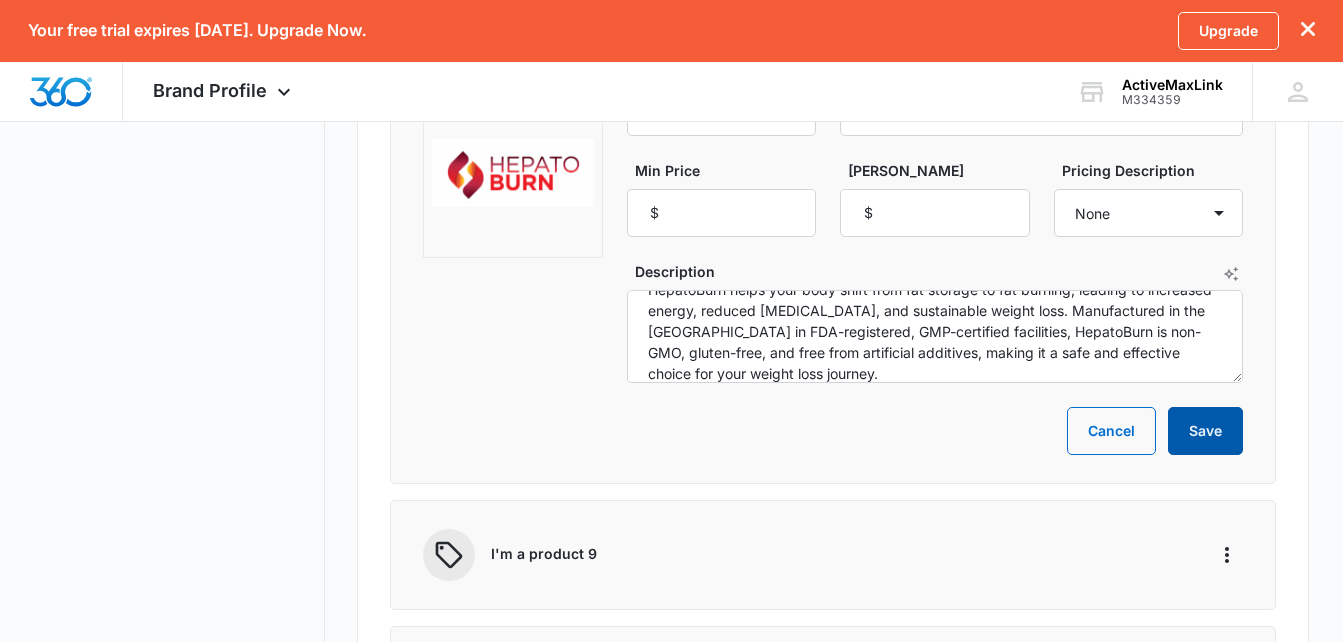 click on "Save" at bounding box center [1205, 431] 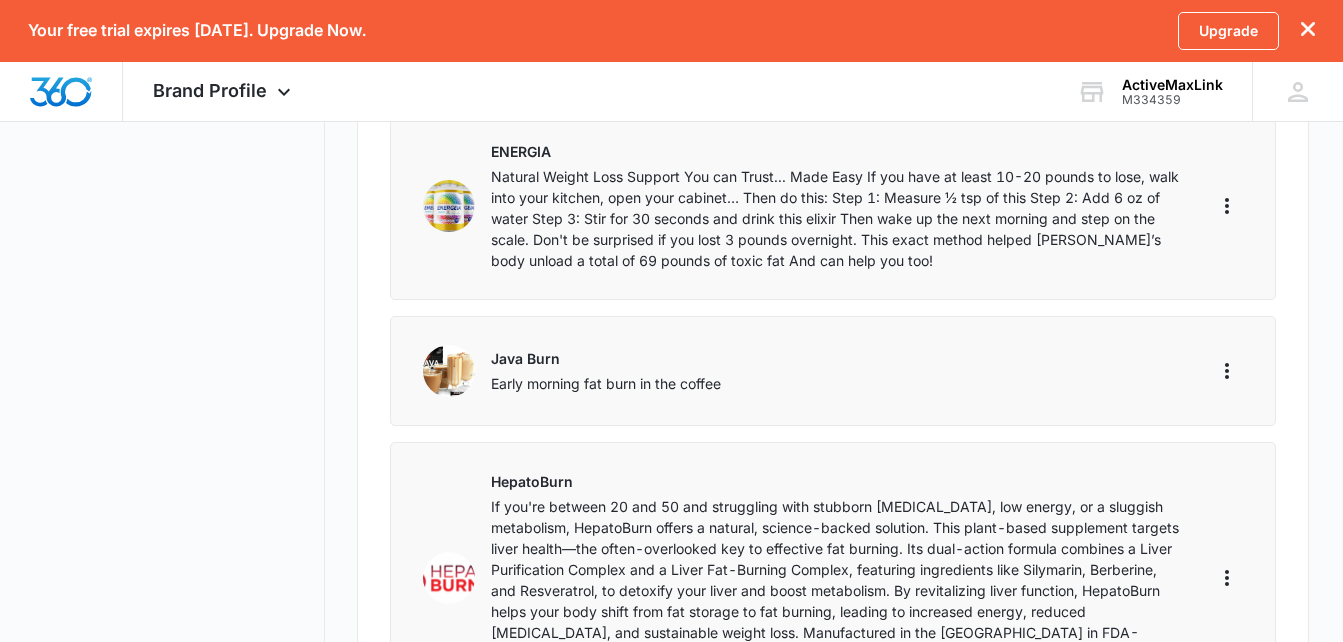 scroll, scrollTop: 600, scrollLeft: 0, axis: vertical 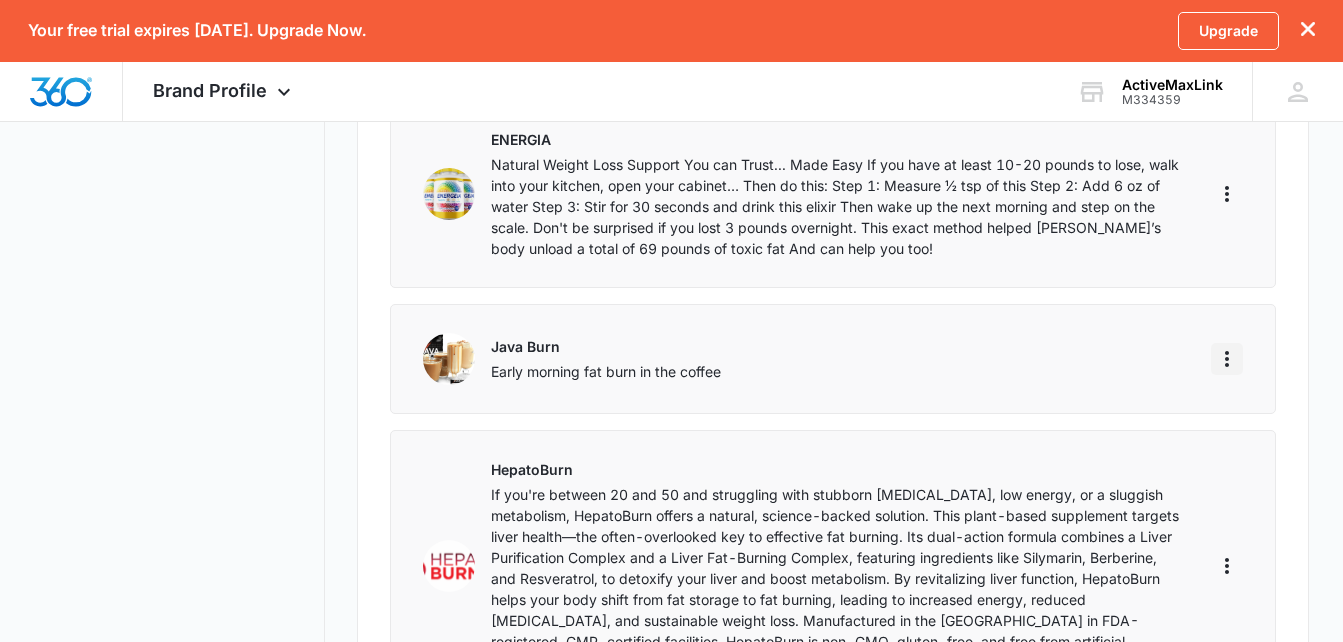 click 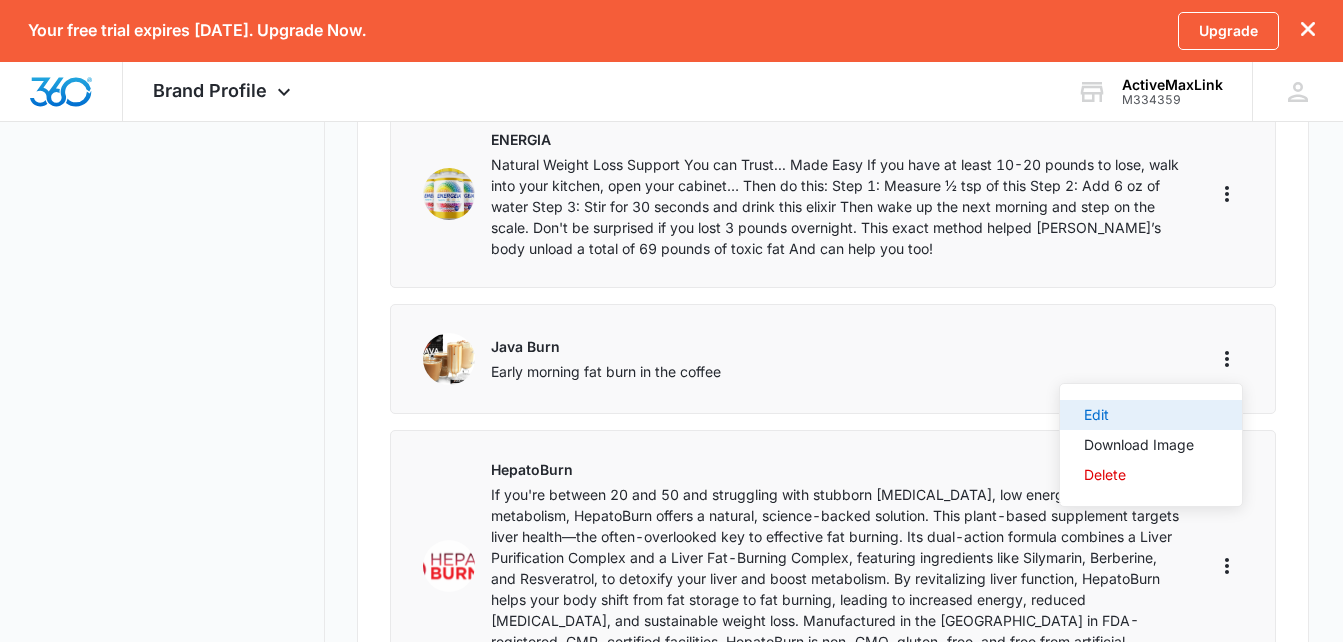 click on "Edit" at bounding box center (1139, 415) 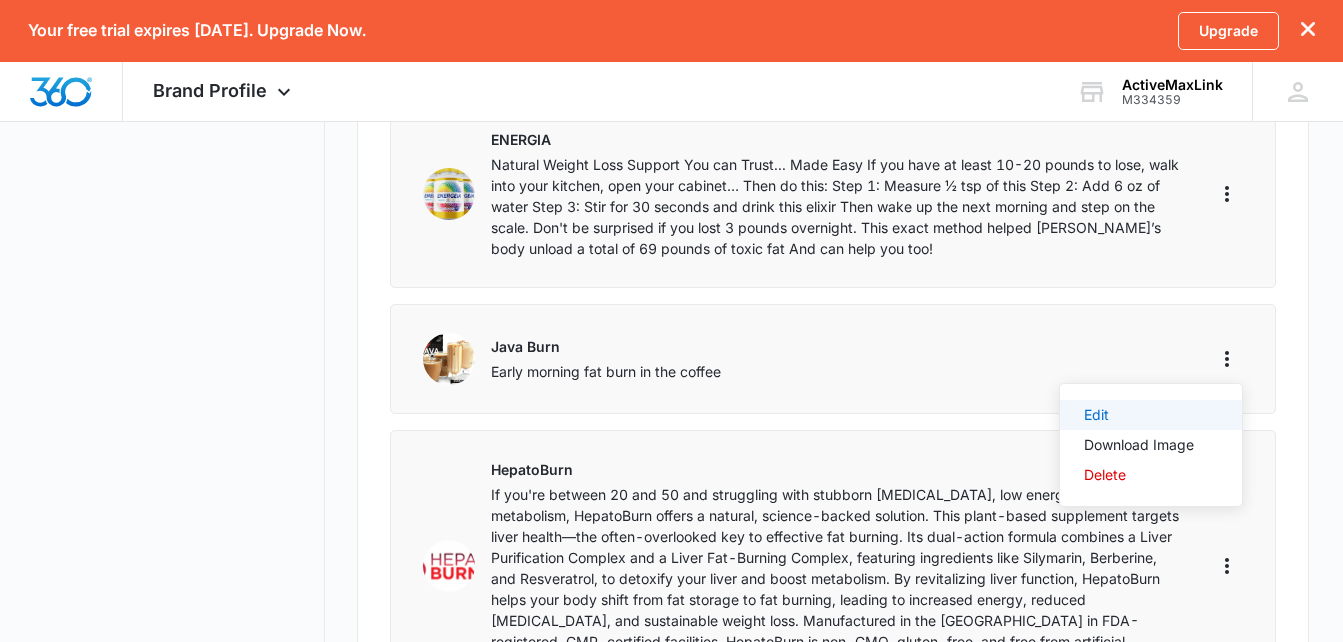 select on "product-category" 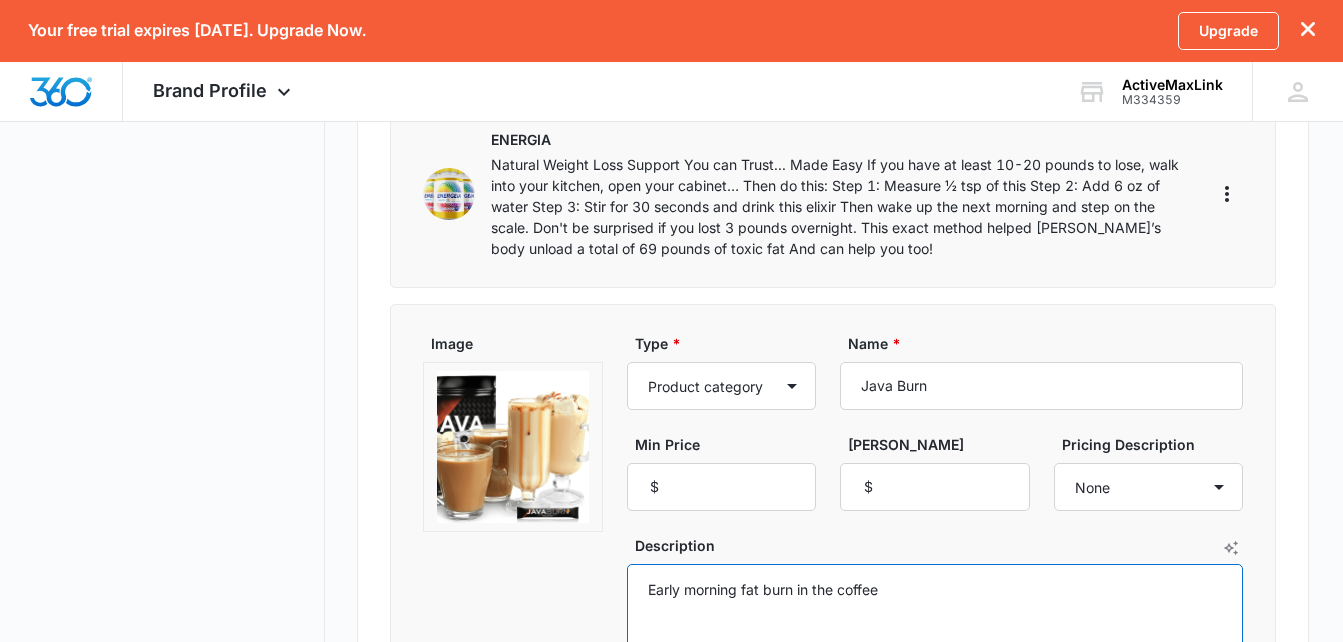 drag, startPoint x: 939, startPoint y: 589, endPoint x: 628, endPoint y: 536, distance: 315.48376 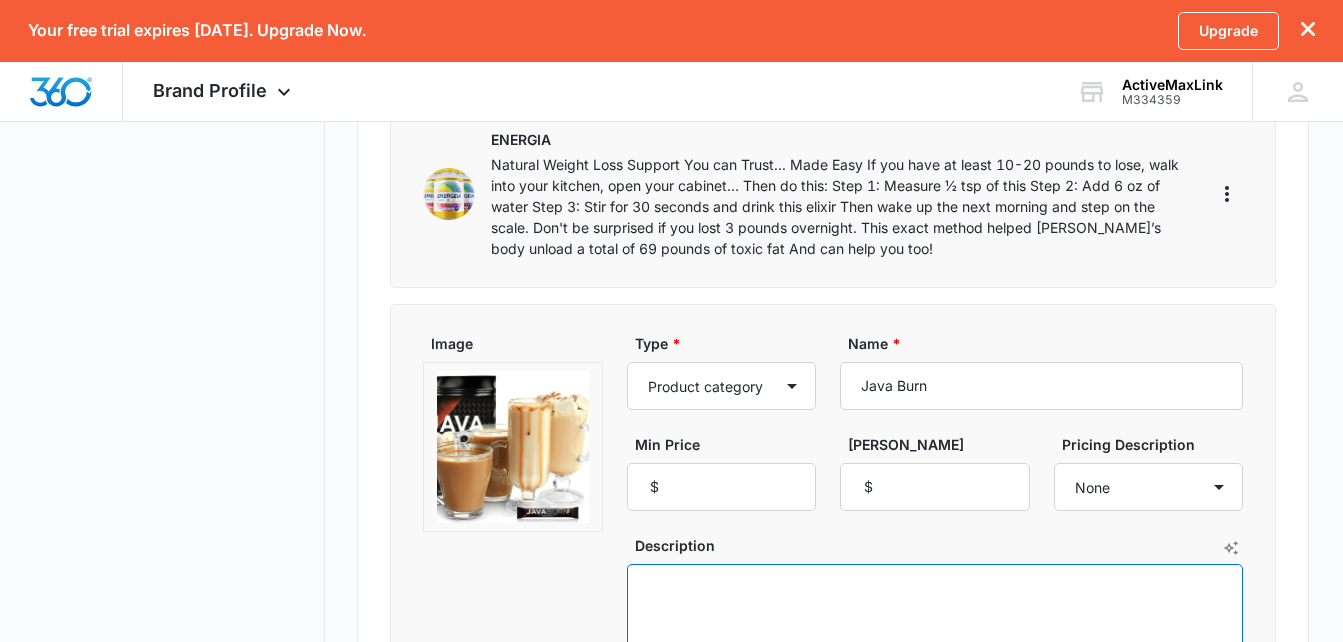 paste on "If you're between 20 and 50 and seeking a simple yet effective way to support your weight loss journey, Java Burn offers a convenient solution. This tasteless, natural powder blends seamlessly into your morning coffee, enhancing metabolism and promoting fat burning without altering your routine. Formulated with ingredients like green tea extract, L-carnitine, and chromium, Java Burn works synergistically with caffeine to boost energy levels, suppress appetite, and support overall wellness. Manufactured in FDA-registered, GMP-certified facilities in the [GEOGRAPHIC_DATA], Java Burn is non-GMO, gluten-free, and free from artificial additives, making it a safe and effective choice for your health goals.
Consumer Health Digest
+9
Java Burn
+9
Java Burn
+9
The Real Real Reviews
+8
Java Burn Wellness
+8
Java Burn
+8
For more information, visit the official Java Burn website." 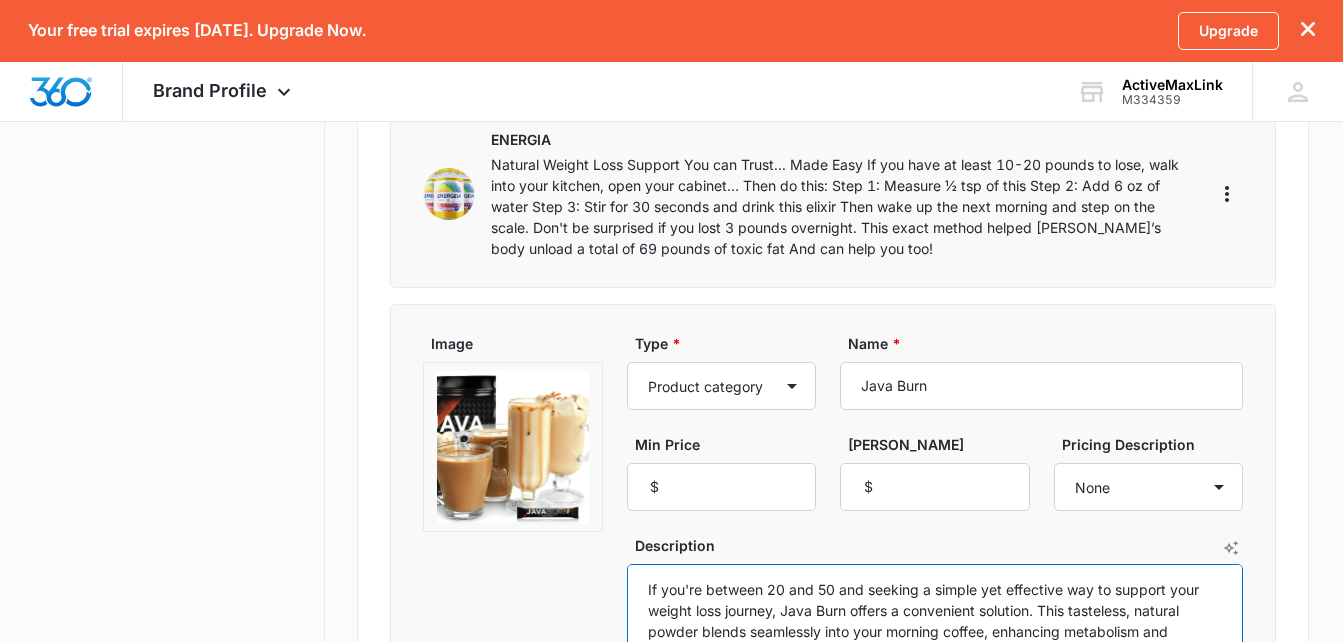 scroll, scrollTop: 614, scrollLeft: 0, axis: vertical 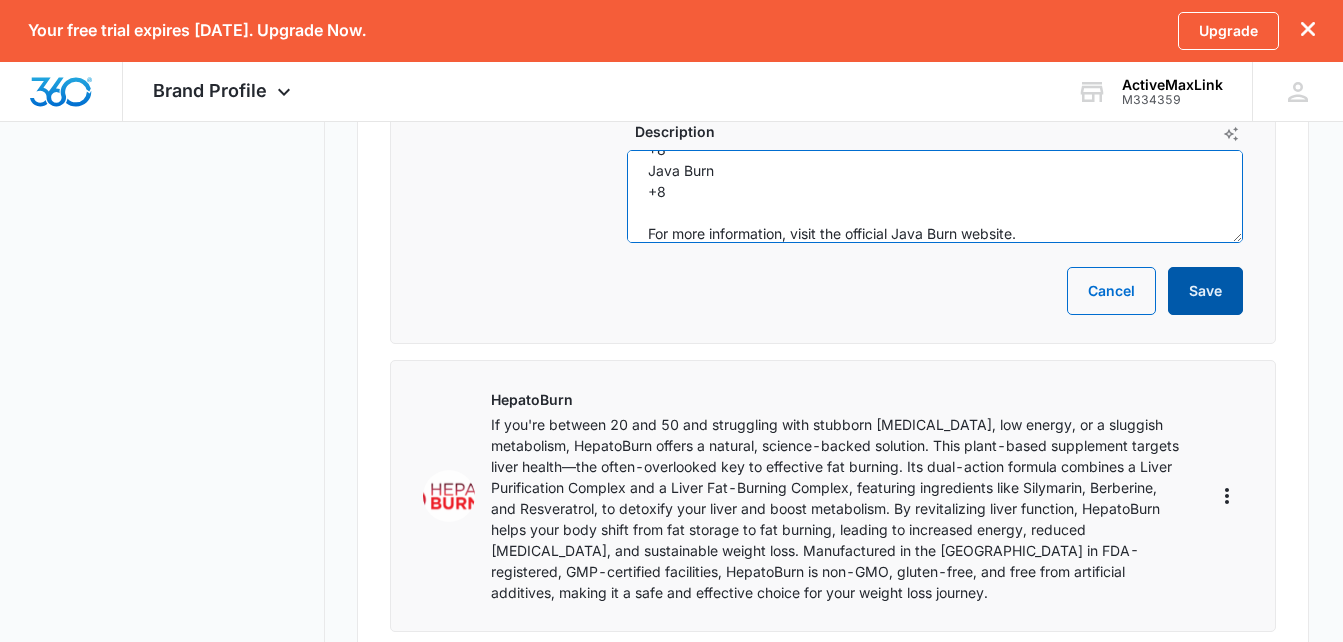 type on "If you're between 20 and 50 and seeking a simple yet effective way to support your weight loss journey, Java Burn offers a convenient solution. This tasteless, natural powder blends seamlessly into your morning coffee, enhancing metabolism and promoting fat burning without altering your routine. Formulated with ingredients like green tea extract, L-carnitine, and chromium, Java Burn works synergistically with caffeine to boost energy levels, suppress appetite, and support overall wellness. Manufactured in FDA-registered, GMP-certified facilities in the [GEOGRAPHIC_DATA], Java Burn is non-GMO, gluten-free, and free from artificial additives, making it a safe and effective choice for your health goals.
Consumer Health Digest
+9
Java Burn
+9
Java Burn
+9
The Real Real Reviews
+8
Java Burn Wellness
+8
Java Burn
+8
For more information, visit the official Java Burn website." 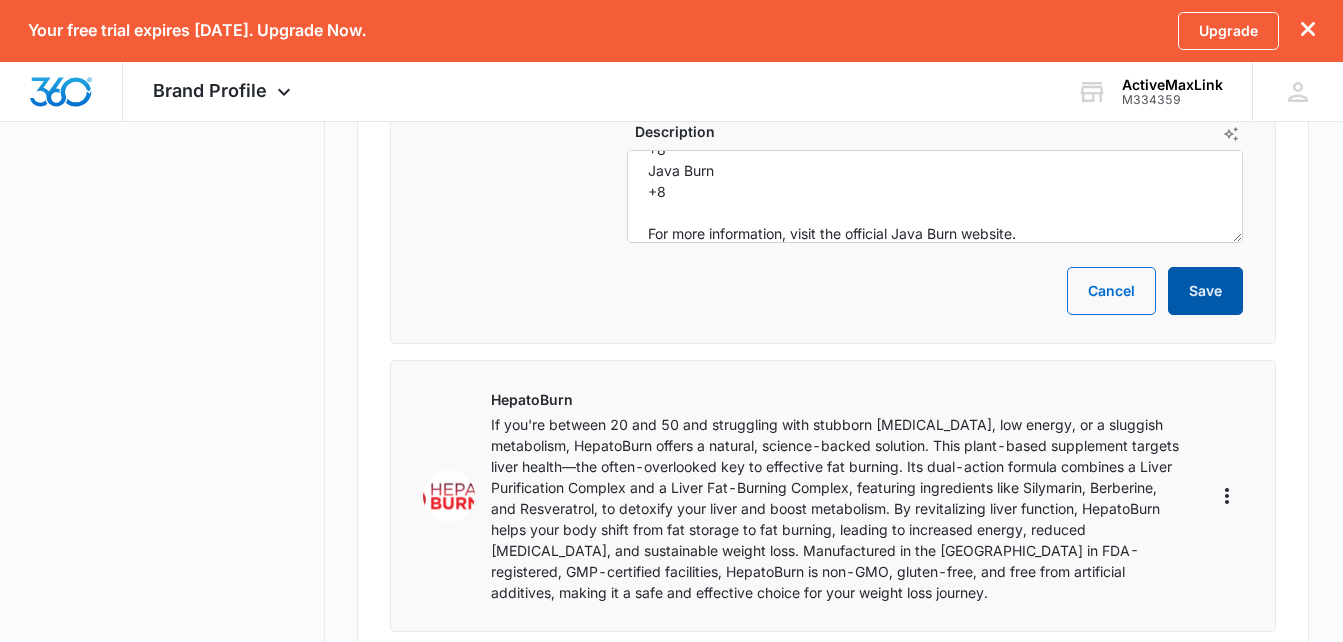 click on "Save" at bounding box center [1205, 291] 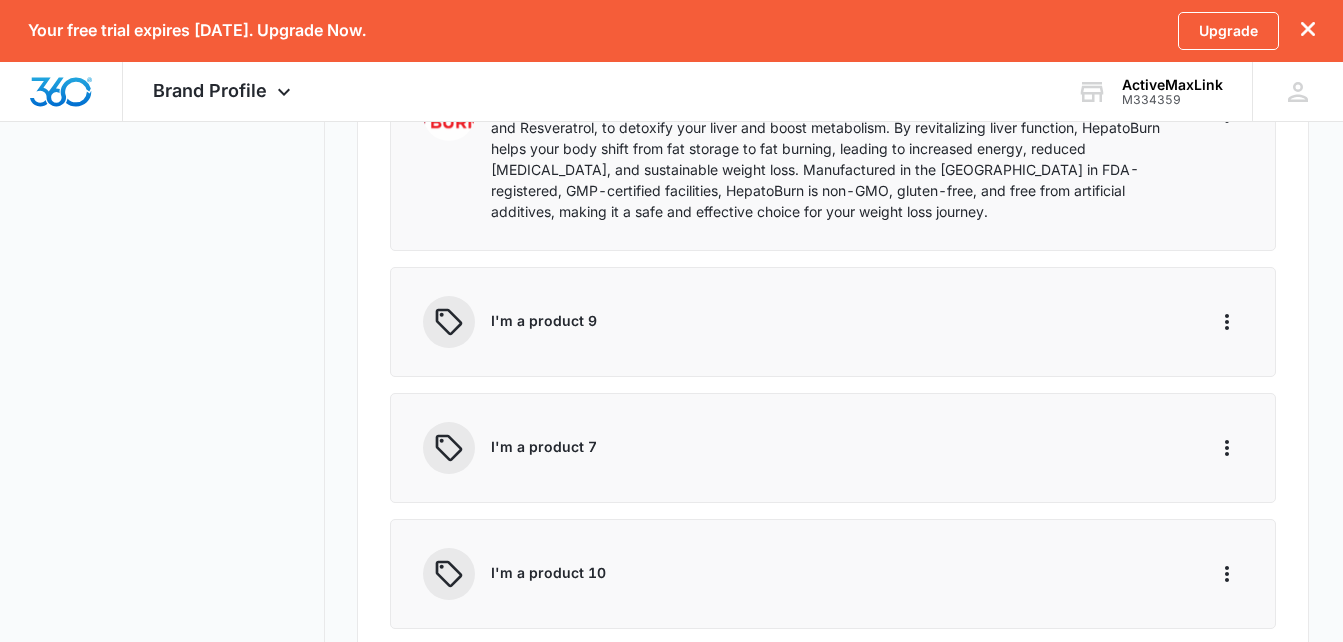 scroll, scrollTop: 1214, scrollLeft: 0, axis: vertical 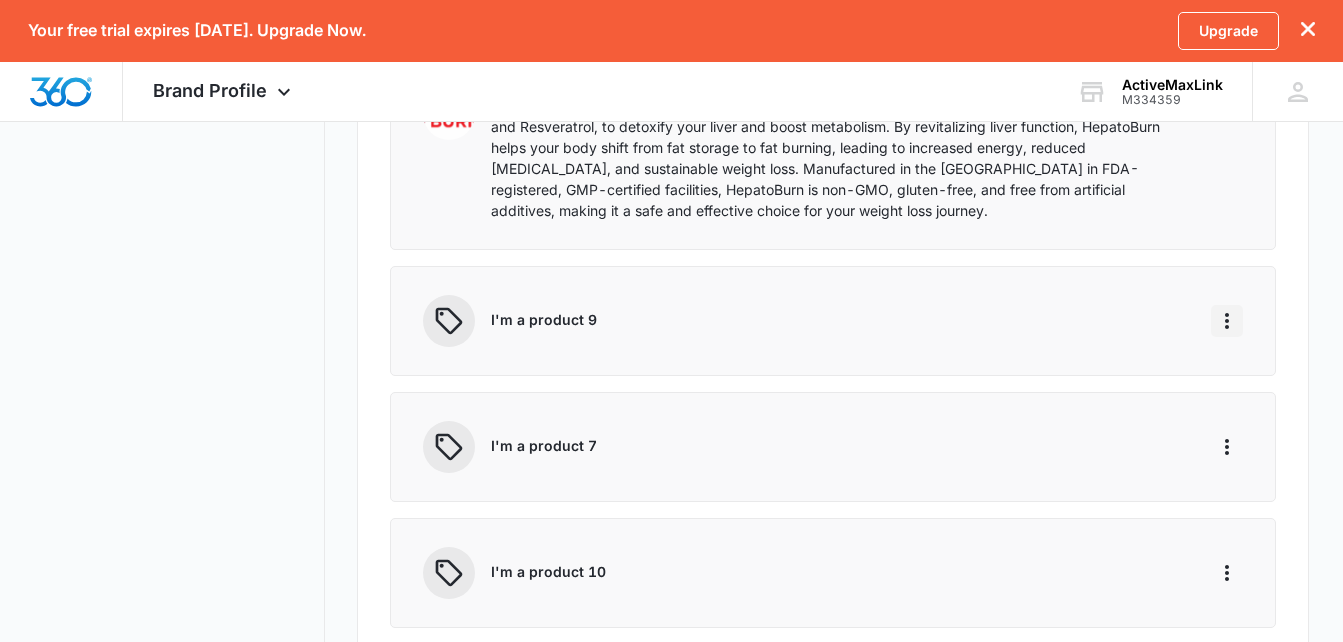click 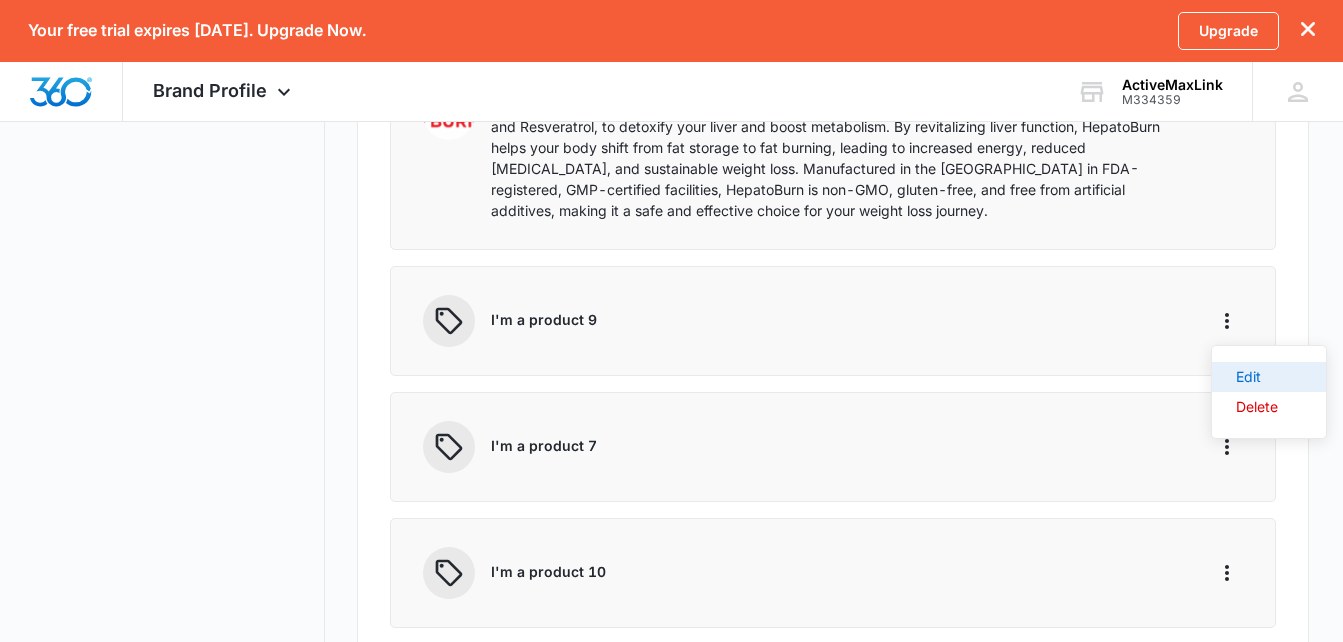click on "Edit" at bounding box center (1257, 377) 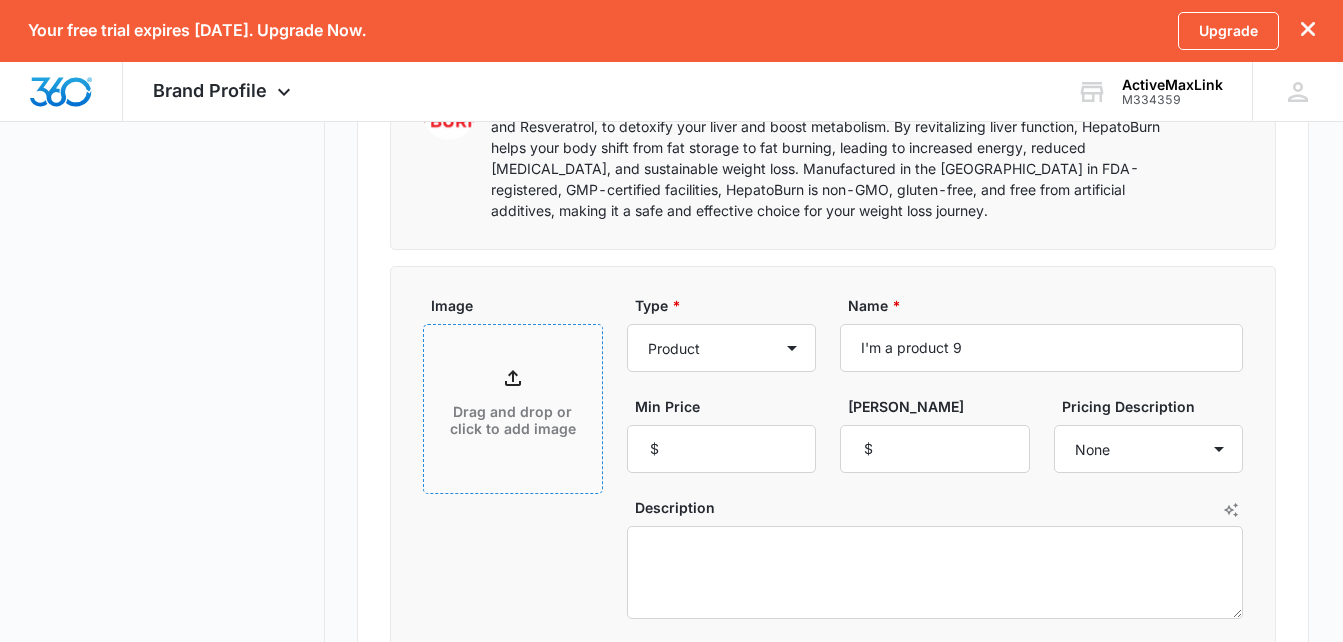 click on "Drag and drop or click to add image" at bounding box center [513, 409] 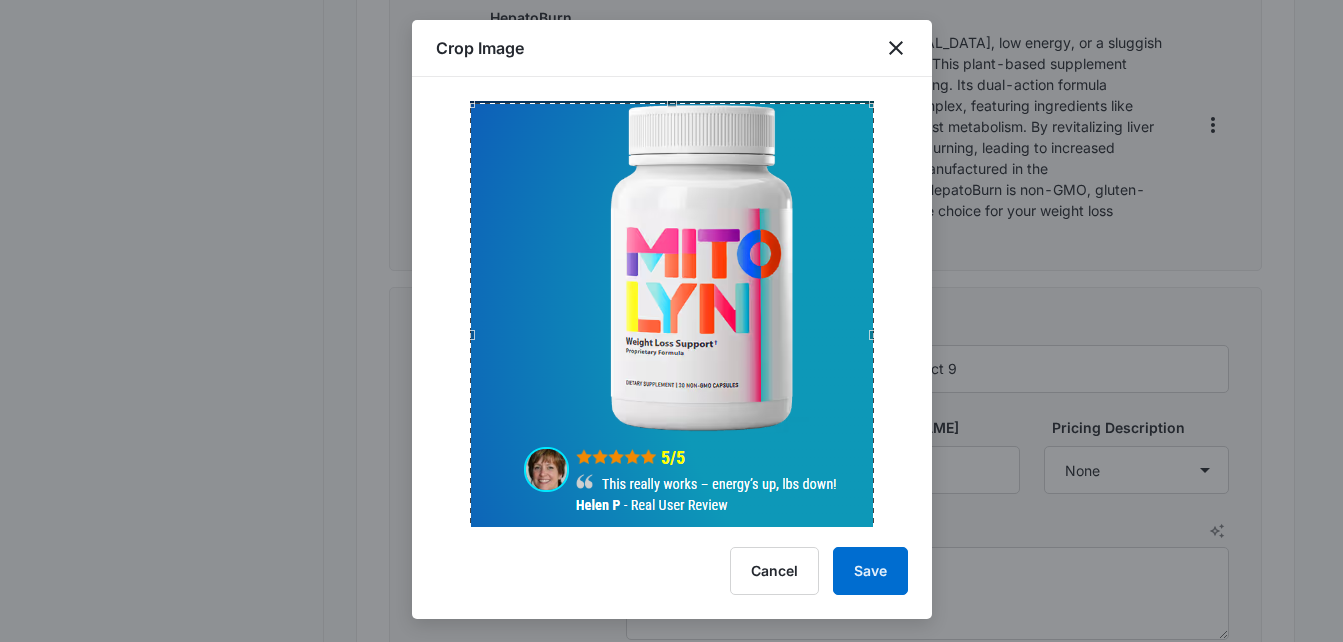 click at bounding box center [667, 98] 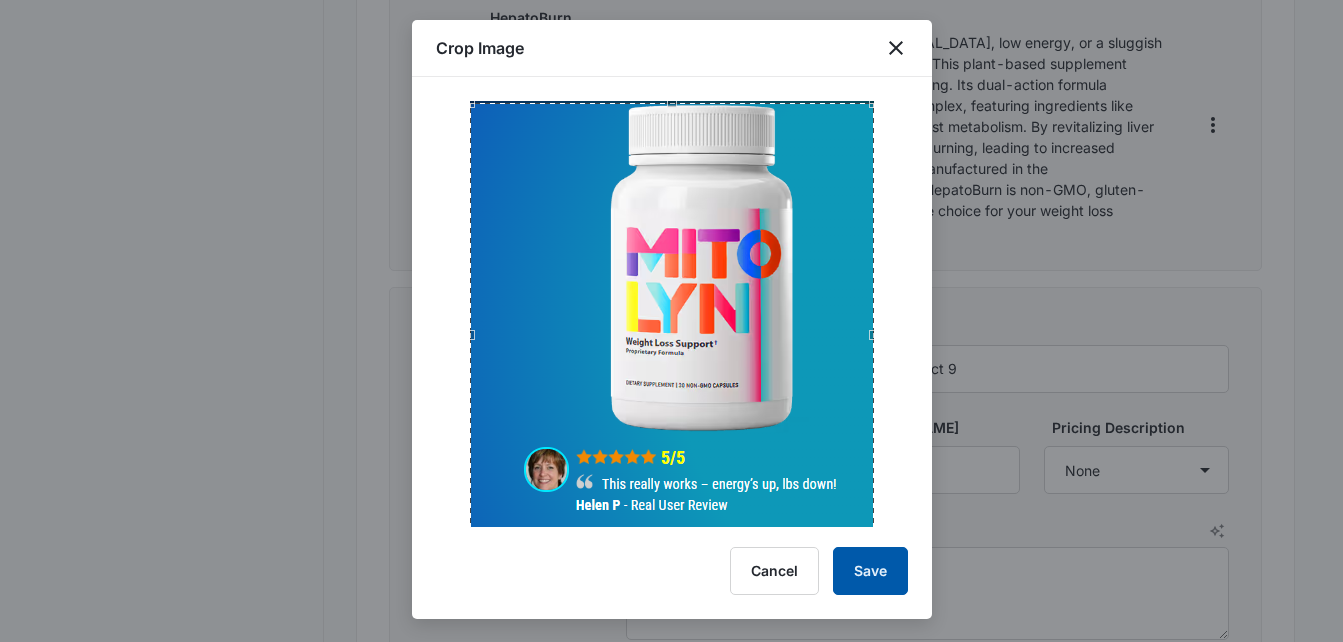 click on "Save" at bounding box center (870, 571) 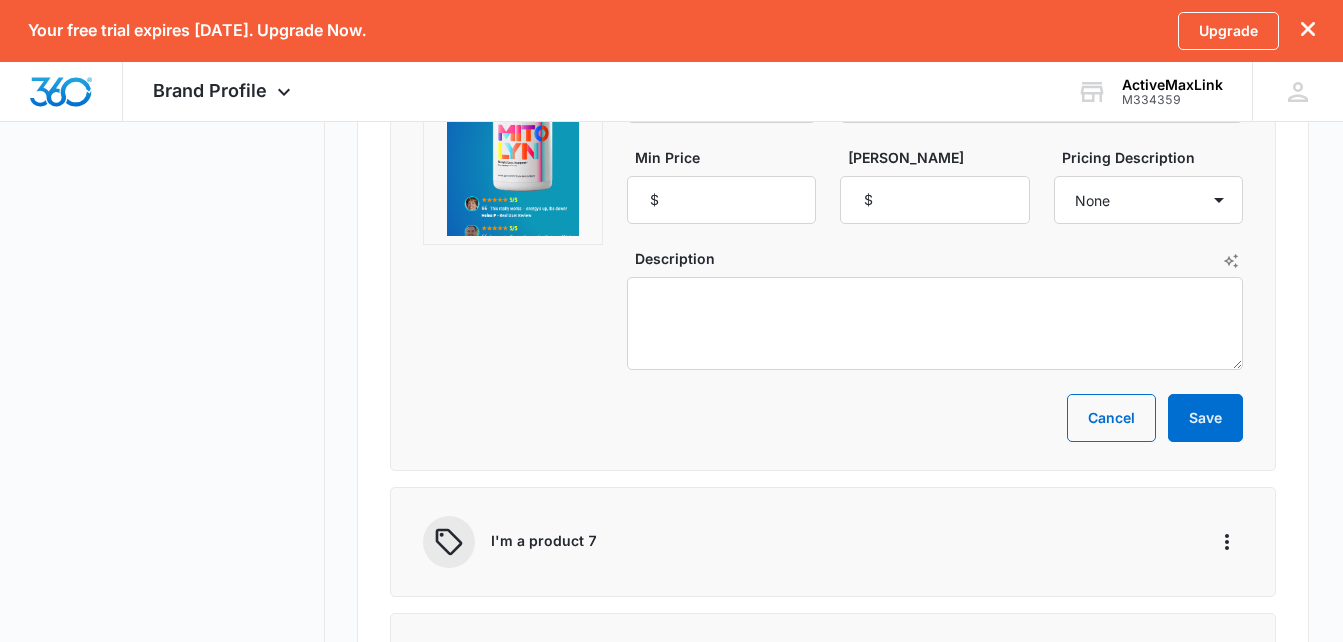 scroll, scrollTop: 1414, scrollLeft: 0, axis: vertical 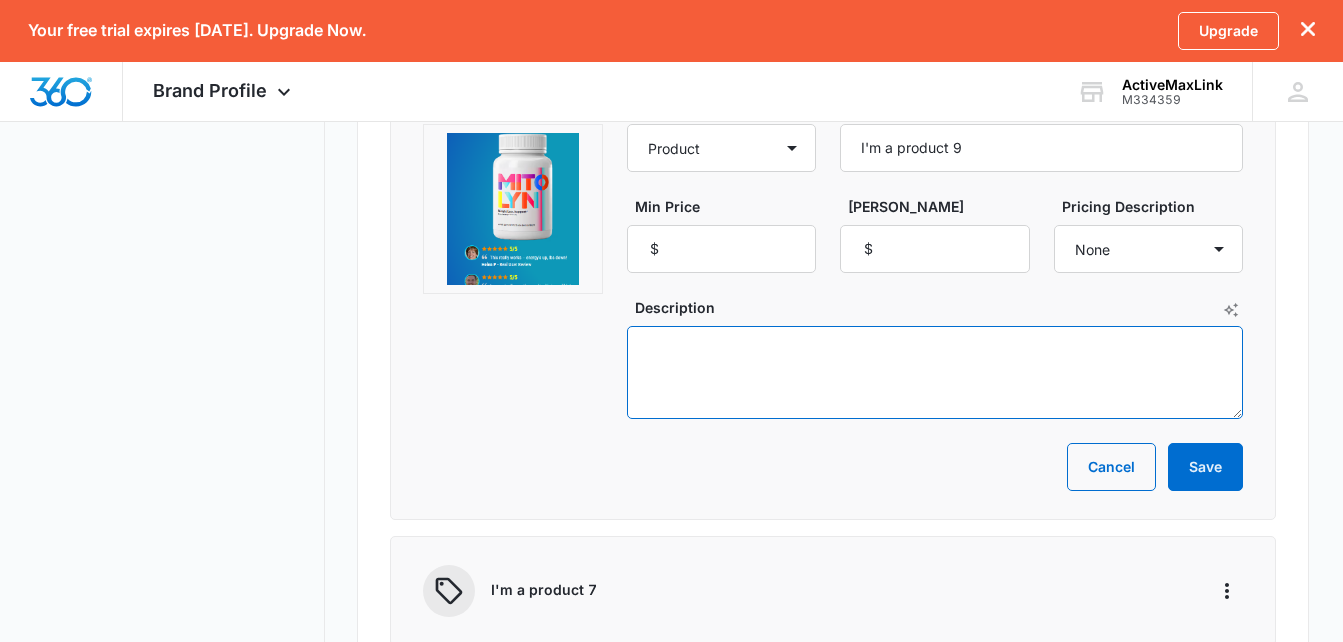 click on "Description" at bounding box center [935, 372] 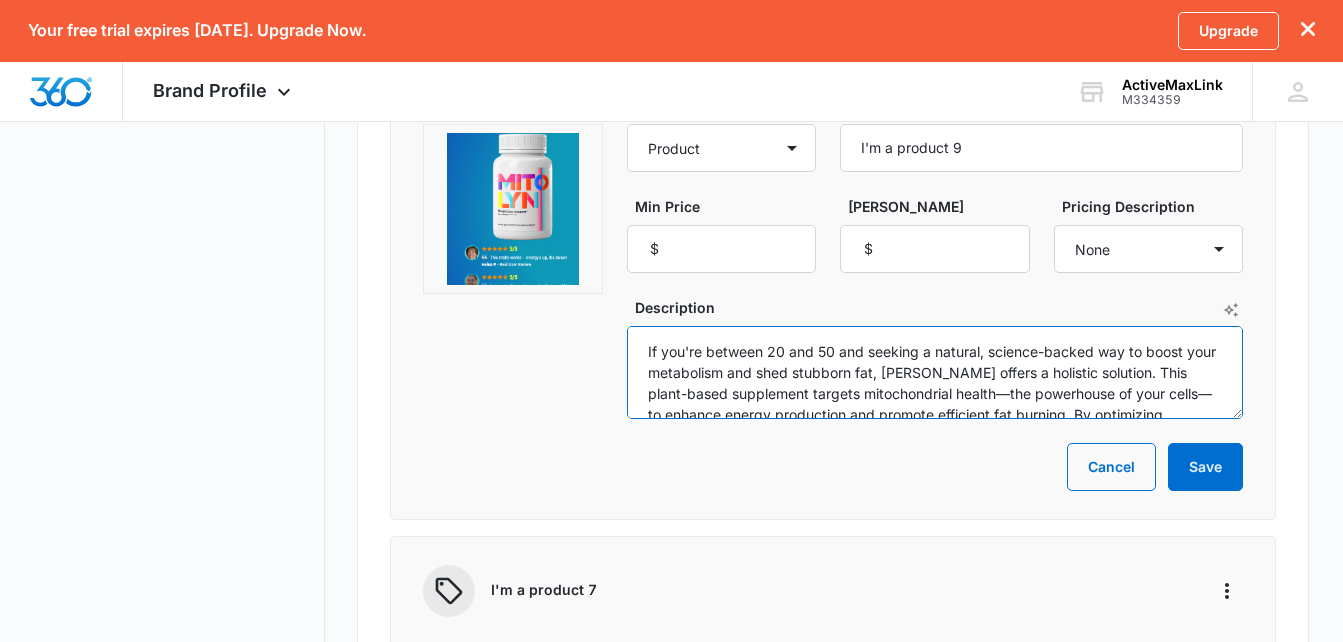 scroll, scrollTop: 131, scrollLeft: 0, axis: vertical 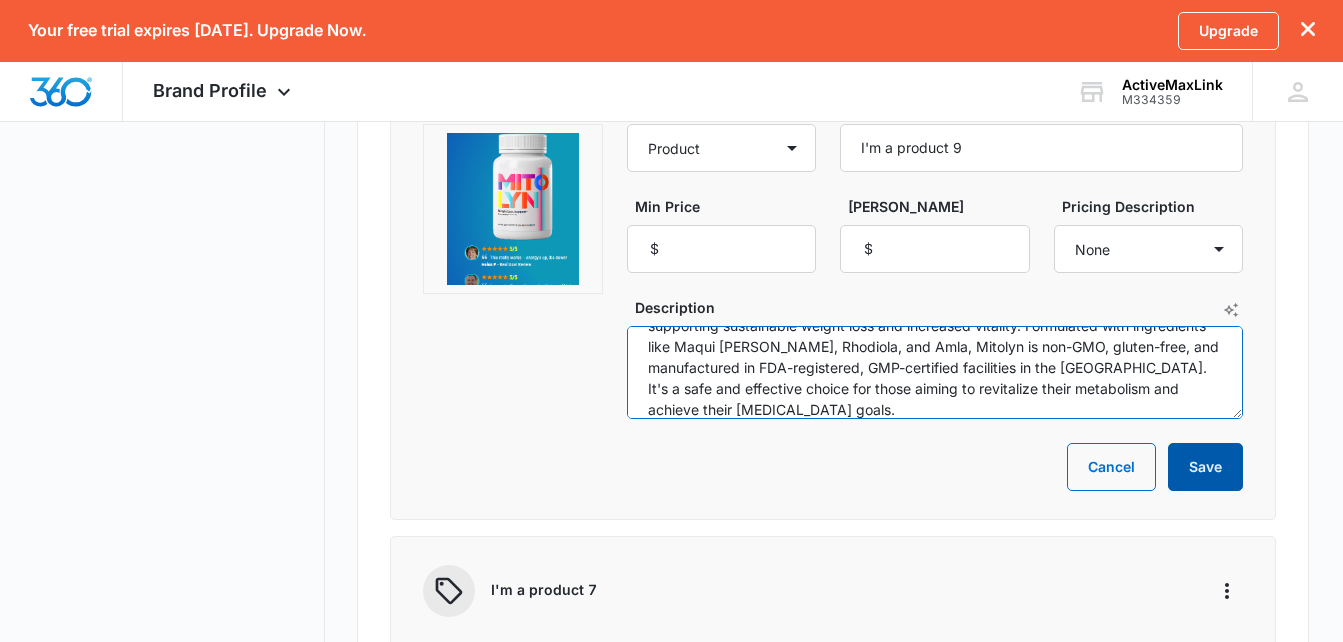 type on "If you're between 20 and 50 and seeking a natural, science-backed way to boost your metabolism and shed stubborn fat, [PERSON_NAME] offers a holistic solution. This plant-based supplement targets mitochondrial health—the powerhouse of your cells—to enhance energy production and promote efficient fat burning. By optimizing mitochondrial function, [PERSON_NAME] helps convert stored fat into usable energy, supporting sustainable weight loss and increased vitality. Formulated with ingredients like Maqui [PERSON_NAME], Rhodiola, and Amla, Mitolyn is non-GMO, gluten-free, and manufactured in FDA-registered, GMP-certified facilities in the [GEOGRAPHIC_DATA]. It's a safe and effective choice for those aiming to revitalize their metabolism and achieve their [MEDICAL_DATA] goals." 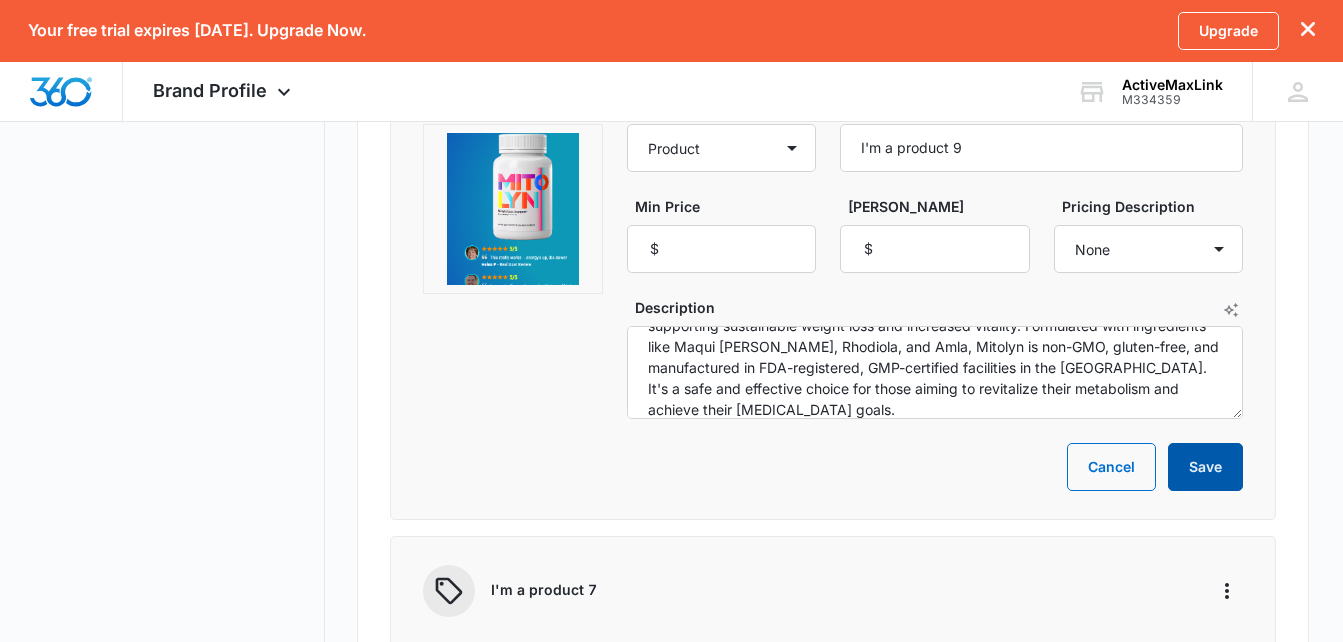 click on "Save" at bounding box center (1205, 467) 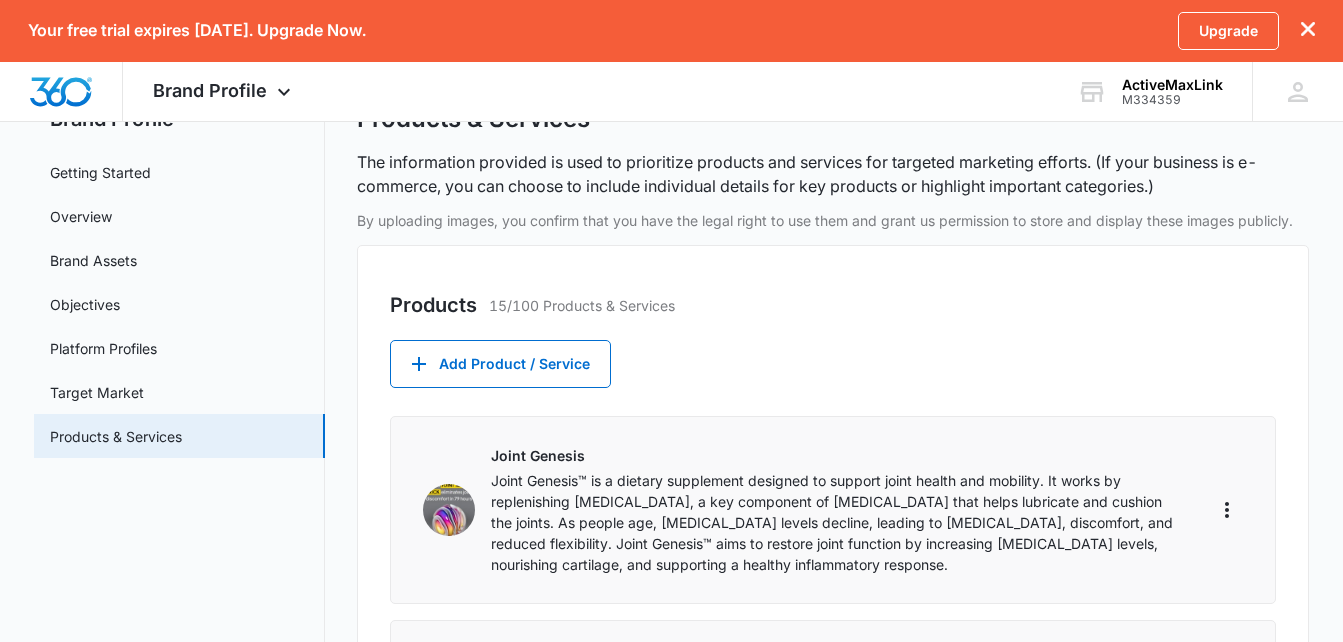 scroll, scrollTop: 0, scrollLeft: 0, axis: both 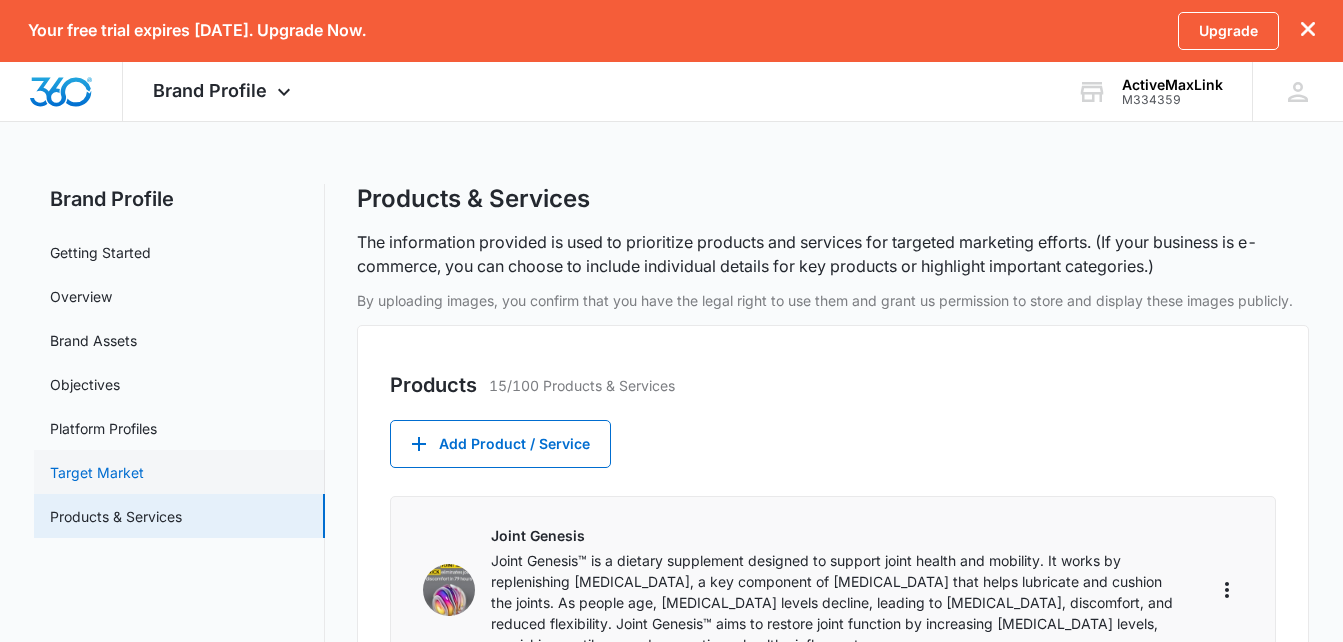 click on "Target Market" at bounding box center [97, 472] 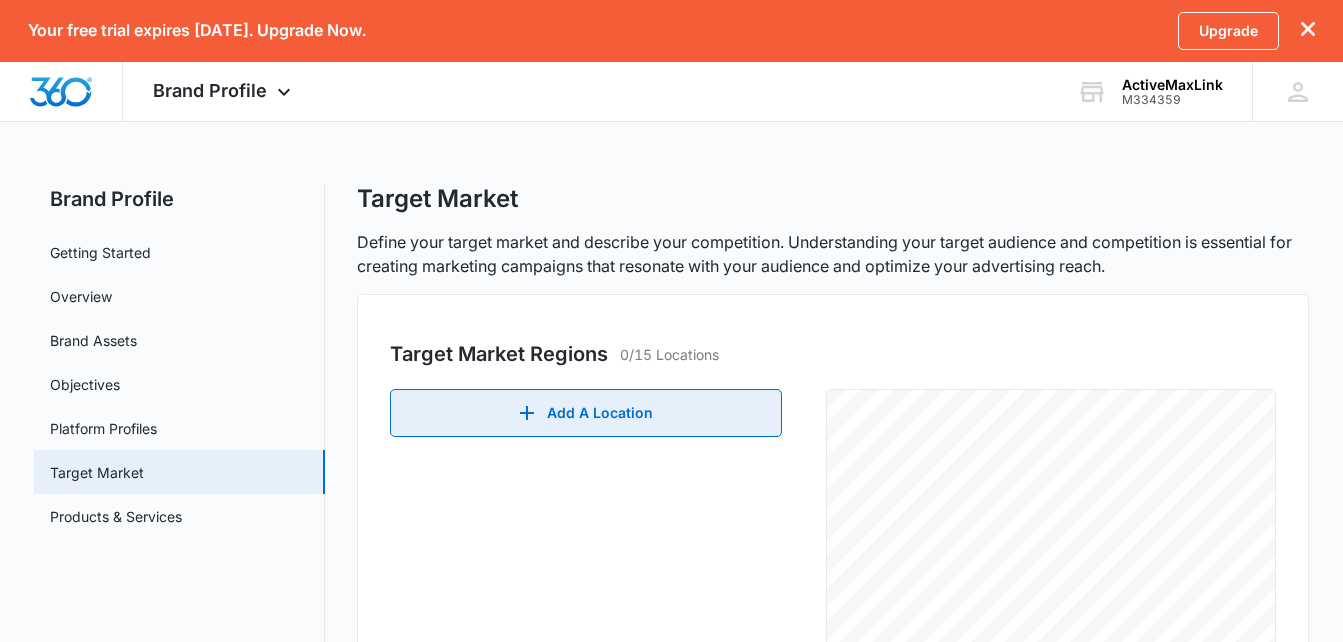 click on "Add A Location" at bounding box center [586, 413] 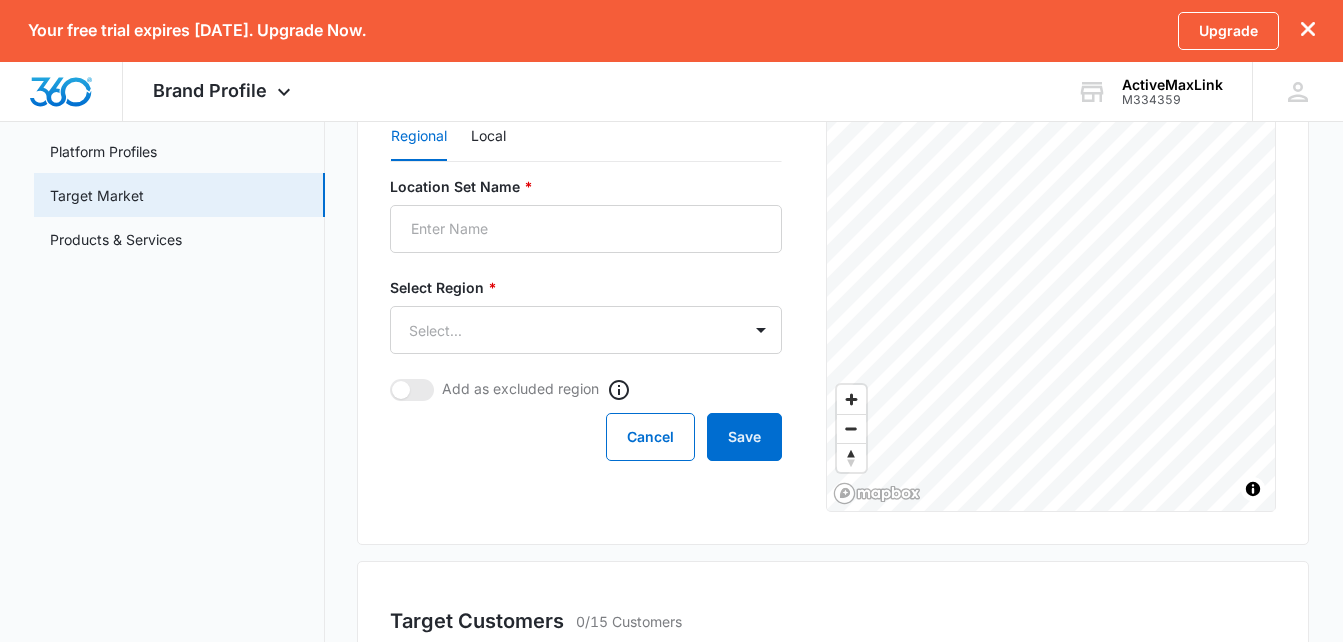 scroll, scrollTop: 300, scrollLeft: 0, axis: vertical 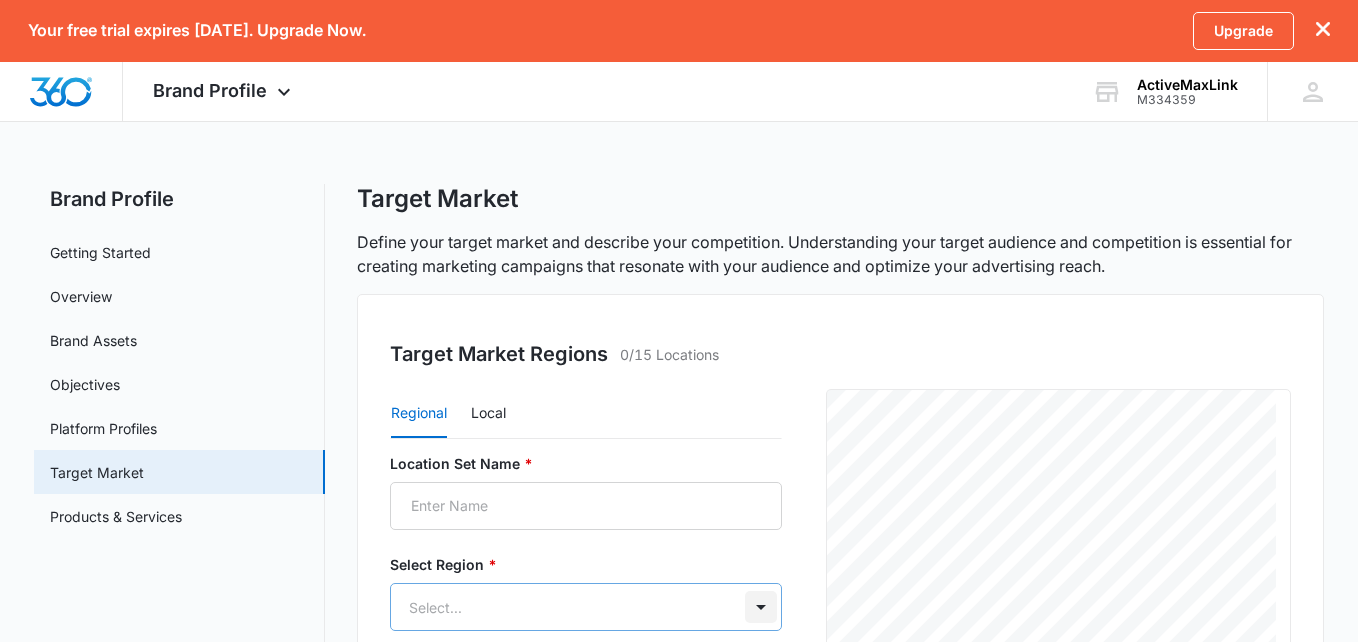 click on "Your free trial expires [DATE]. Upgrade Now. Upgrade Brand Profile Apps Reputation Websites Forms CRM Email Shop Payments POS Ads Intelligence Brand Settings ActiveMaxLink M334359 Your Accounts View All CL [PERSON_NAME] [EMAIL_ADDRESS][DOMAIN_NAME] My Profile Notifications Support Logout Terms & Conditions   •   Privacy Policy Brand Profile Getting Started Overview Brand Assets Objectives Platform Profiles Target Market Products & Services Target Market Define your target market and describe your competition. Understanding your target audience and competition is essential for creating marketing campaigns that resonate with your audience and optimize your advertising reach. Target Market Regions 0/15 Locations Regional Local Location Set Name * Select Region * Select... Add as excluded region Cancel Save © Mapbox   © OpenStreetMap   Improve this map Target Customers 0/15 Customers Add Customer Profile Add Competitor 0/15 Competitors Add Competitor" at bounding box center (679, 644) 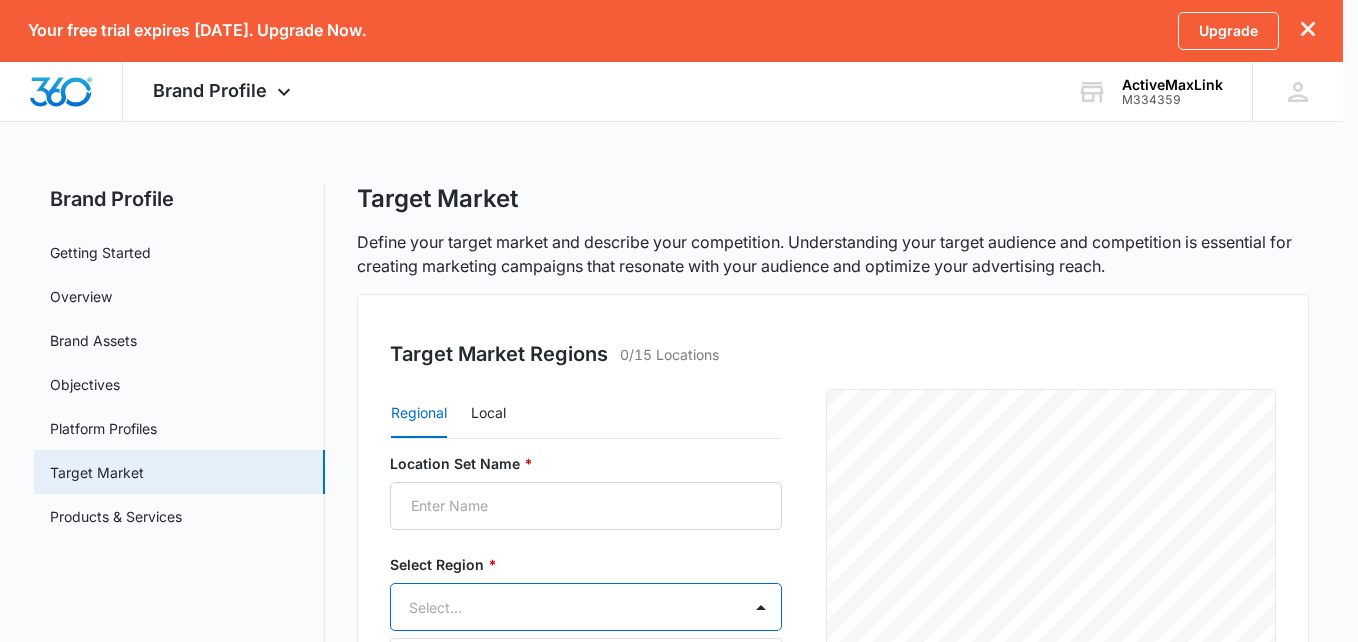 click at bounding box center (679, 321) 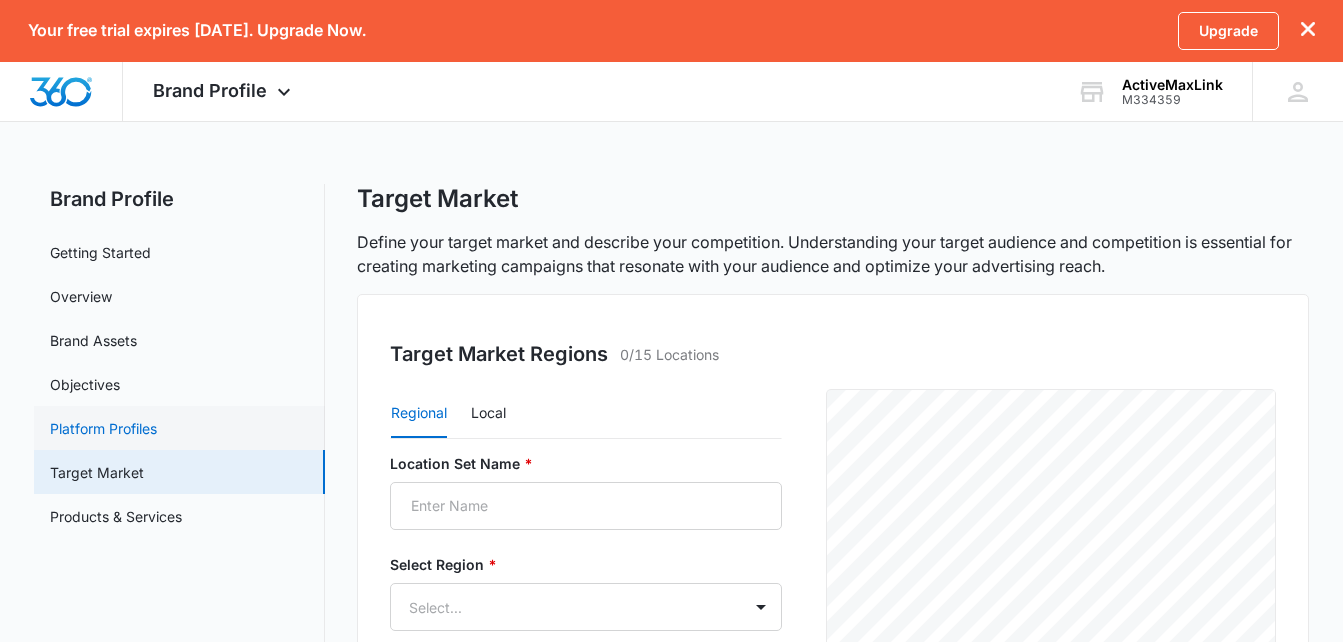 click on "Platform Profiles" at bounding box center (103, 428) 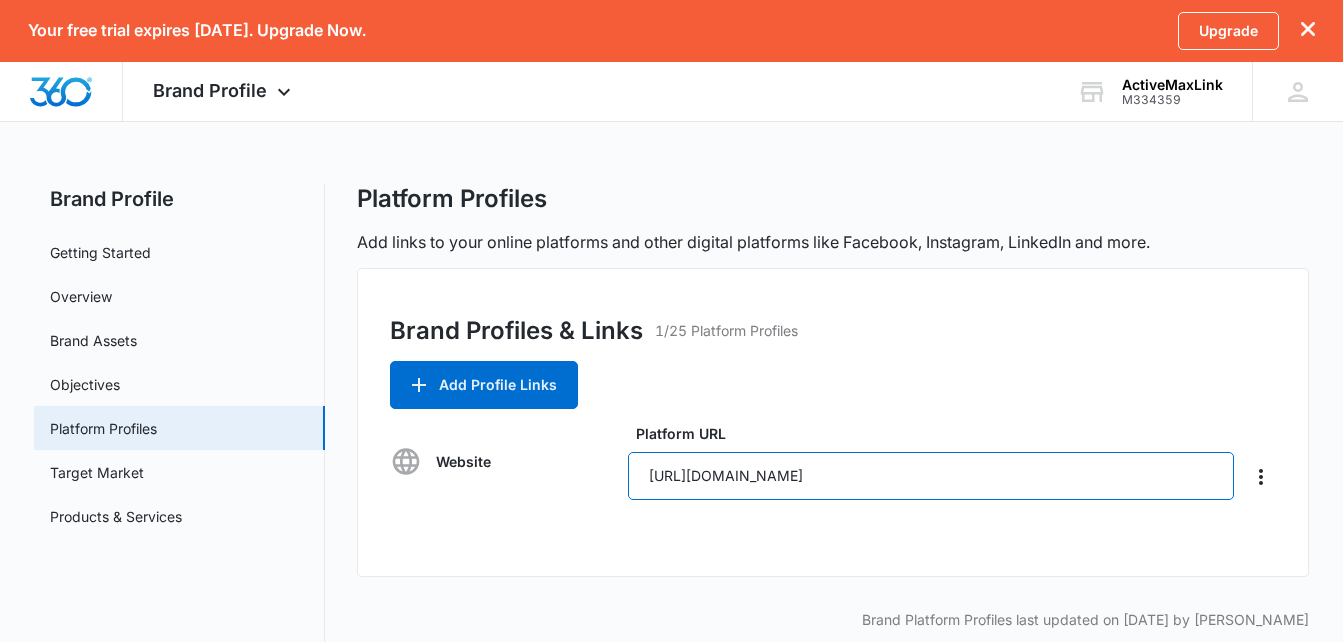 drag, startPoint x: 847, startPoint y: 477, endPoint x: 611, endPoint y: 468, distance: 236.17155 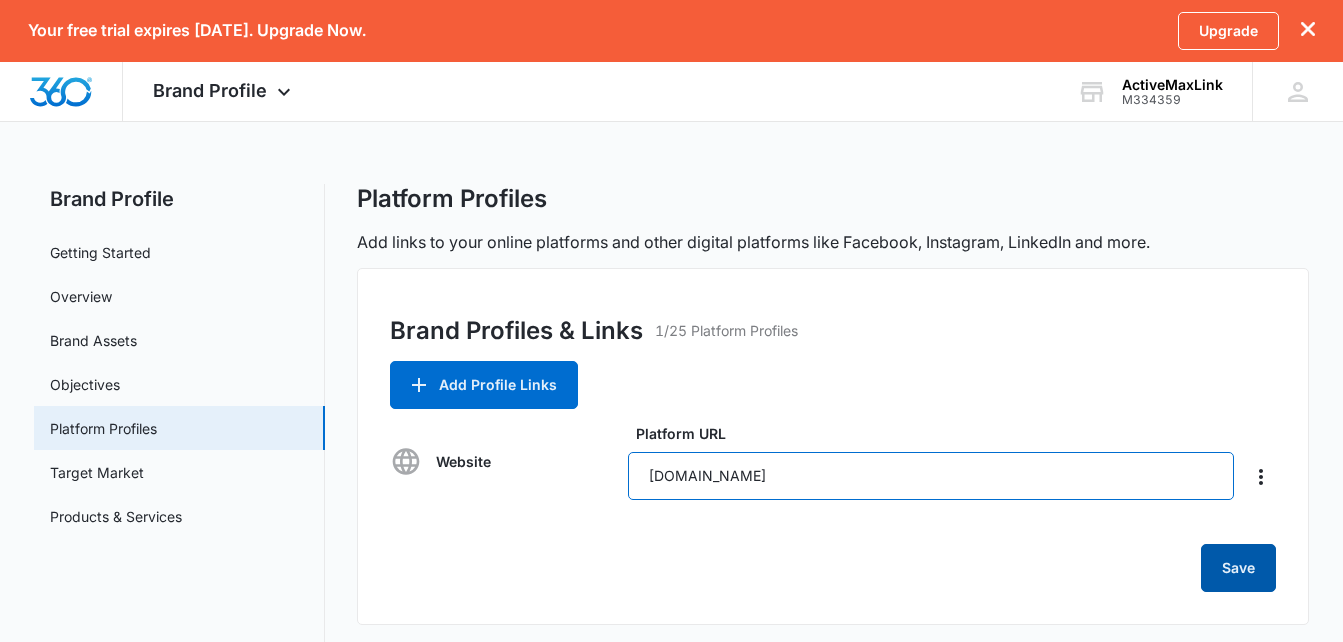 type on "[DOMAIN_NAME]" 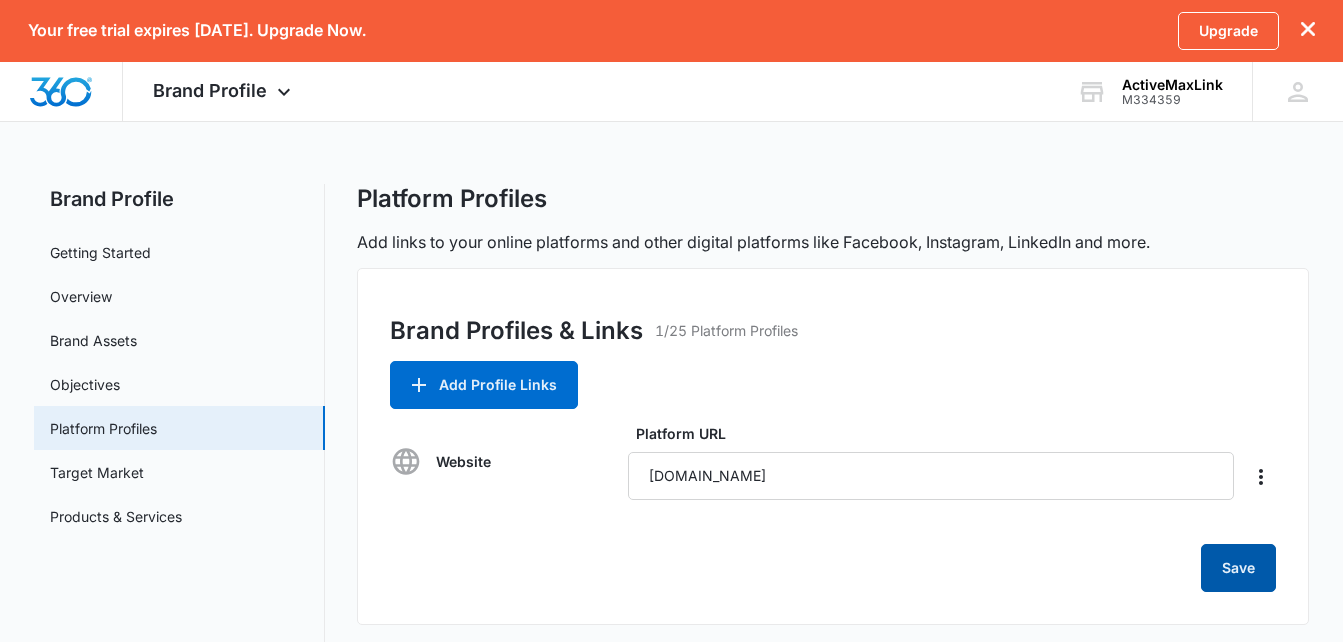 click on "Save" at bounding box center (1238, 568) 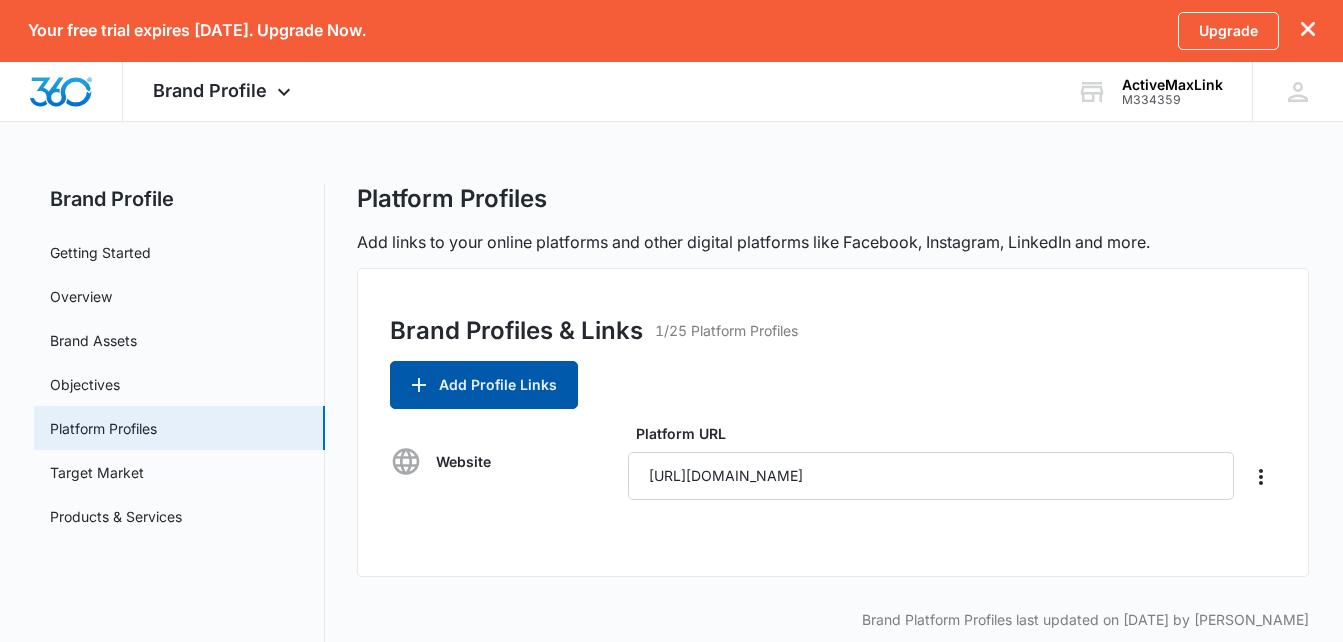 click on "Add Profile Links" at bounding box center [484, 385] 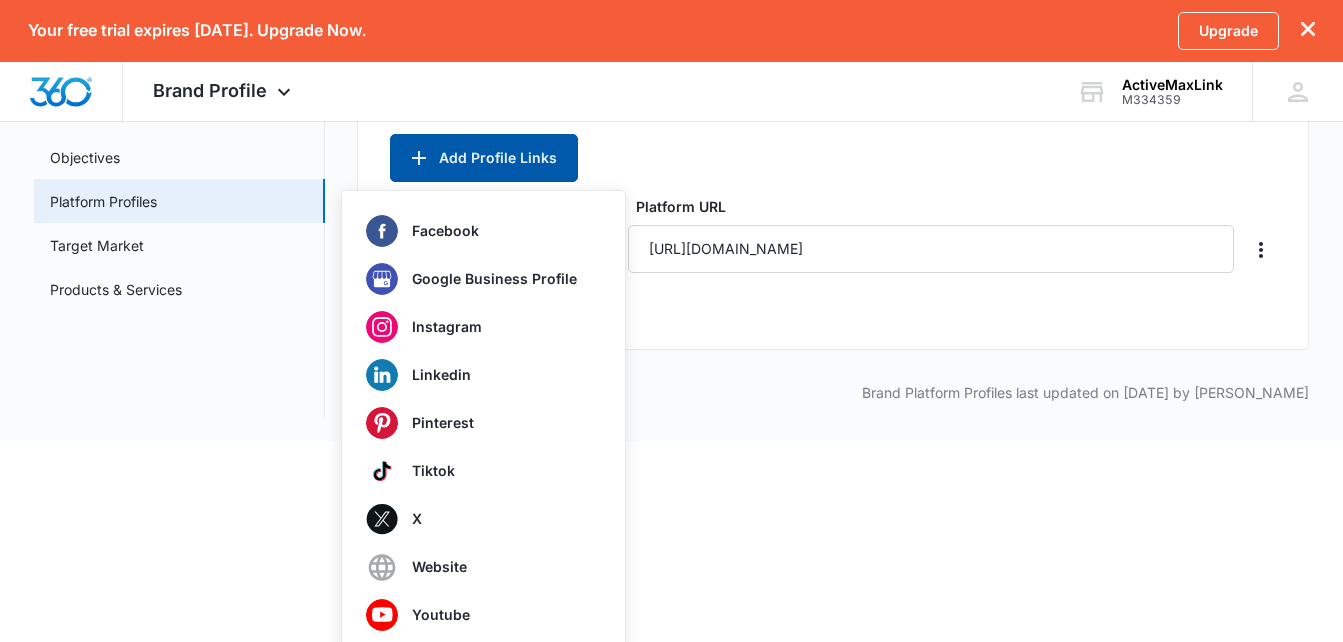 scroll, scrollTop: 241, scrollLeft: 0, axis: vertical 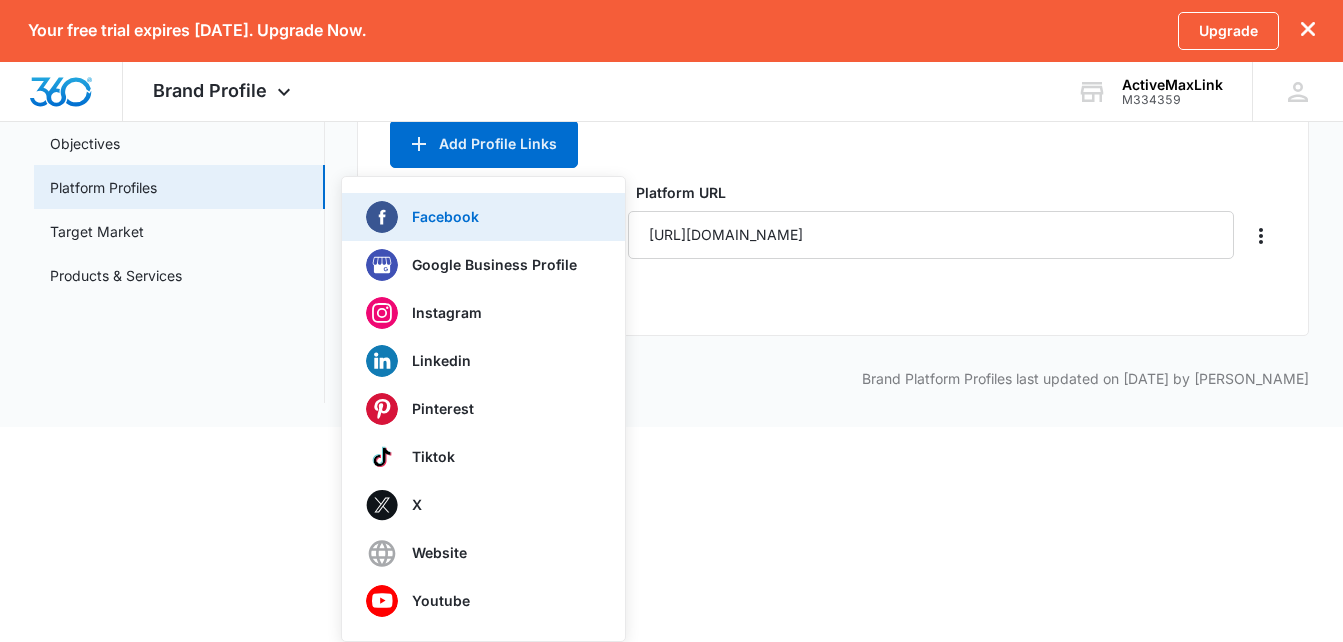 click on "Facebook" at bounding box center [471, 217] 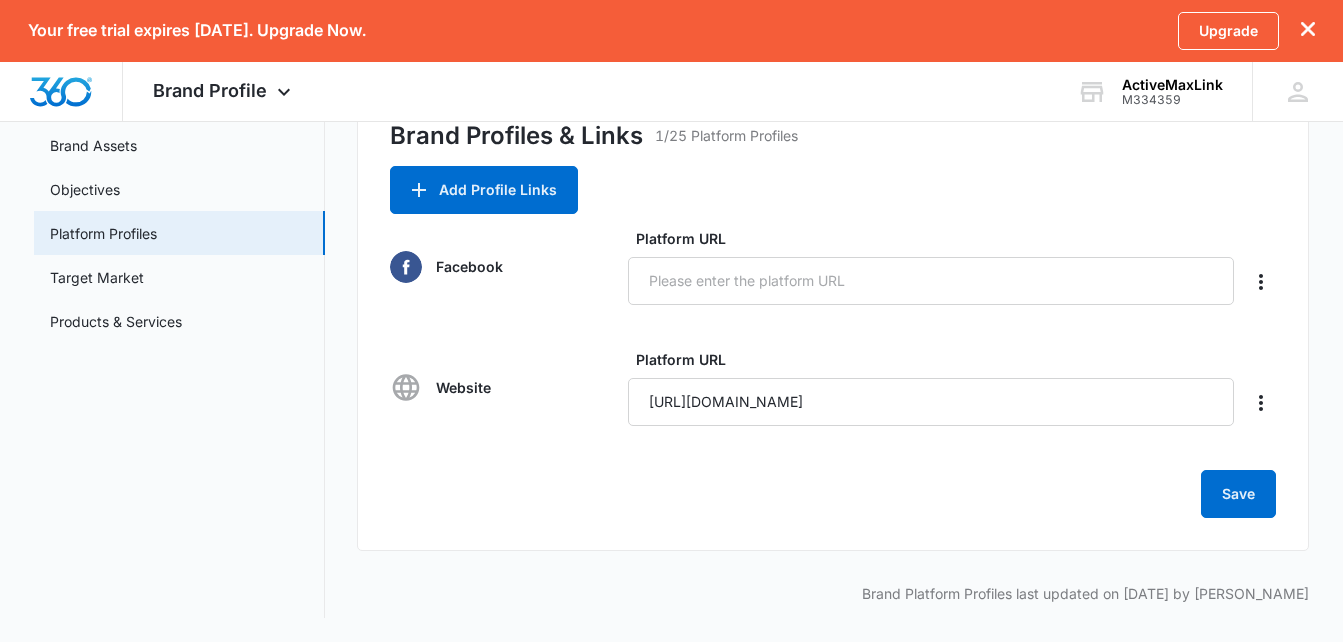 scroll, scrollTop: 195, scrollLeft: 0, axis: vertical 